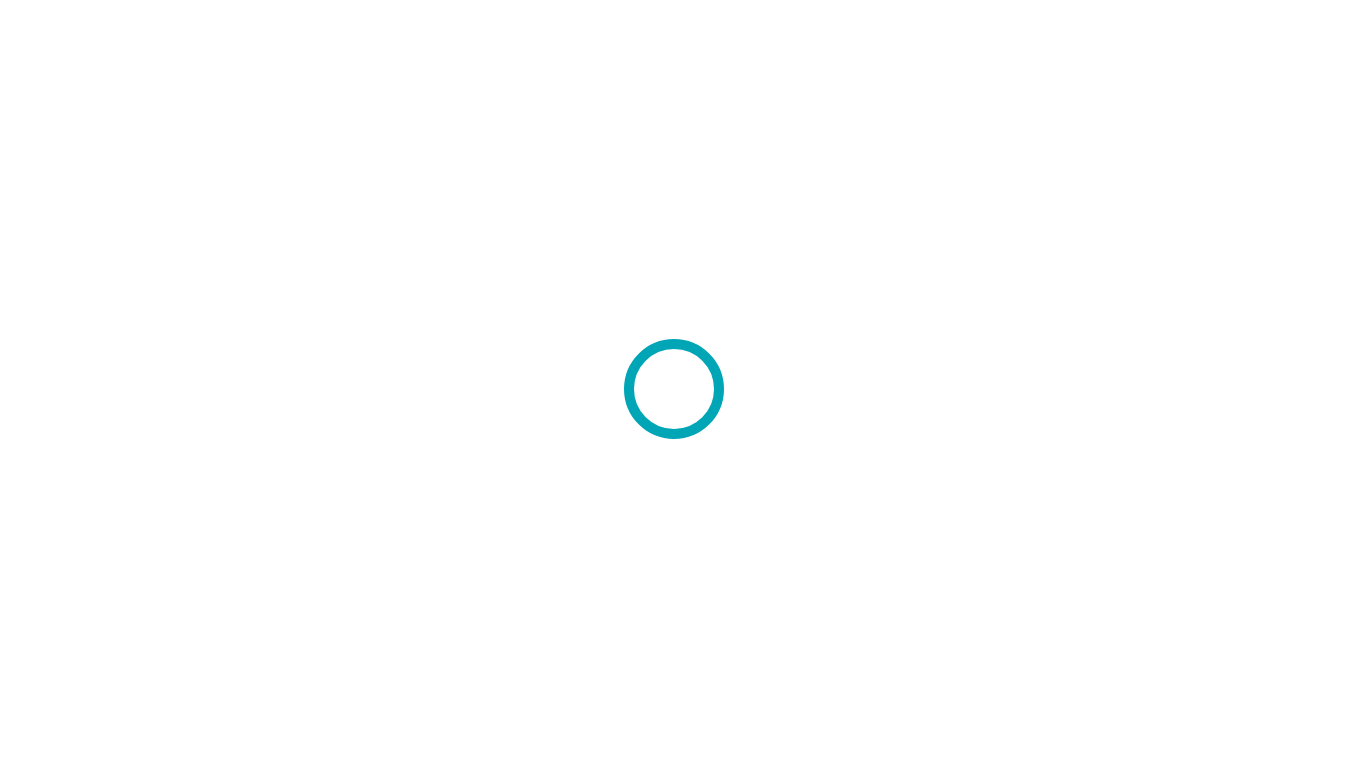 scroll, scrollTop: 0, scrollLeft: 0, axis: both 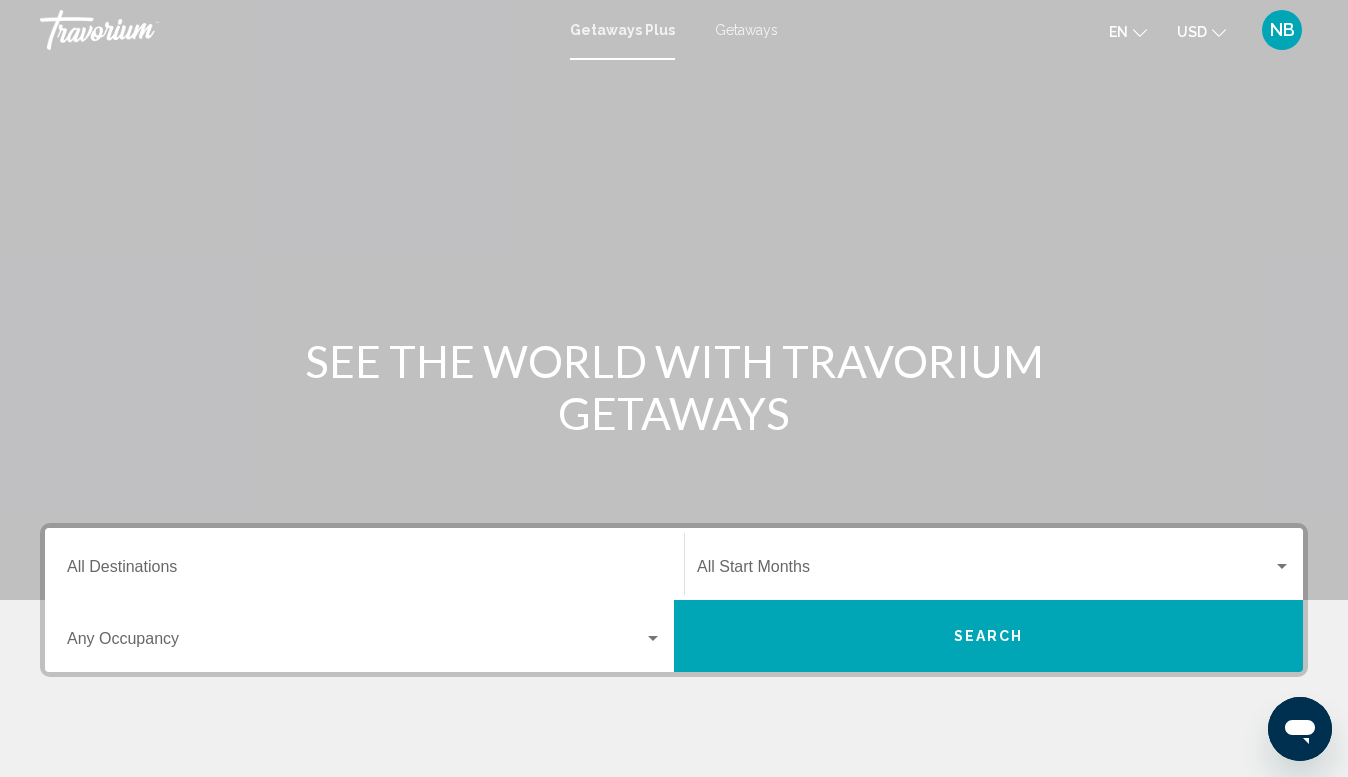 click at bounding box center [355, 643] 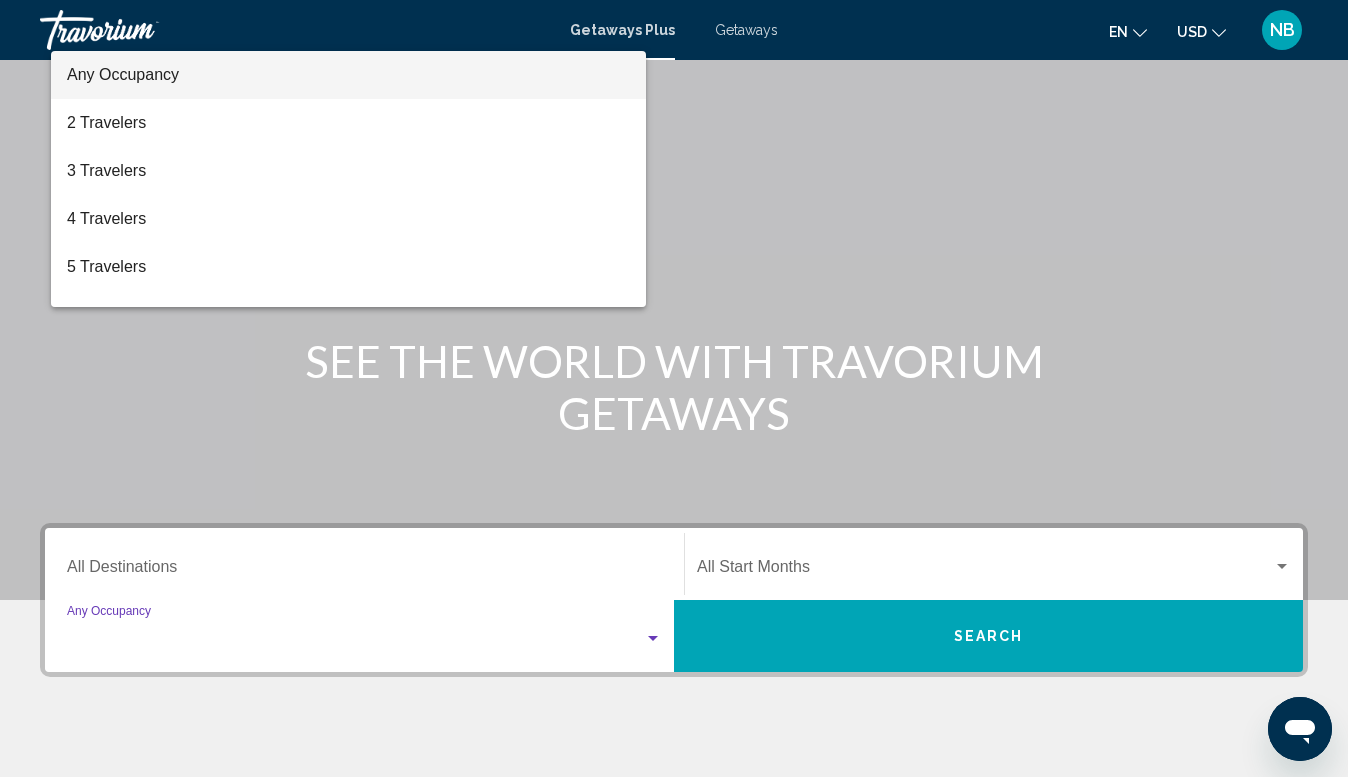scroll, scrollTop: 345, scrollLeft: 0, axis: vertical 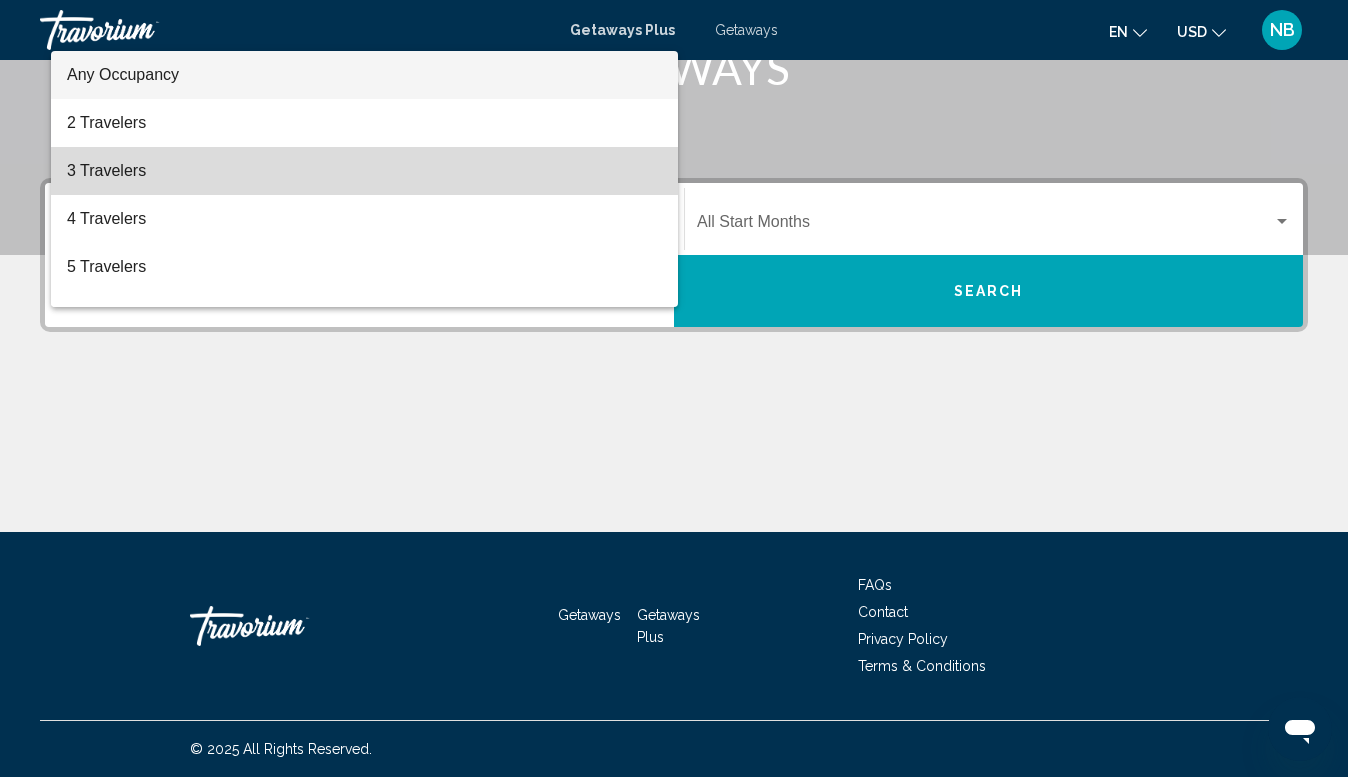 click on "3 Travelers" at bounding box center [364, 171] 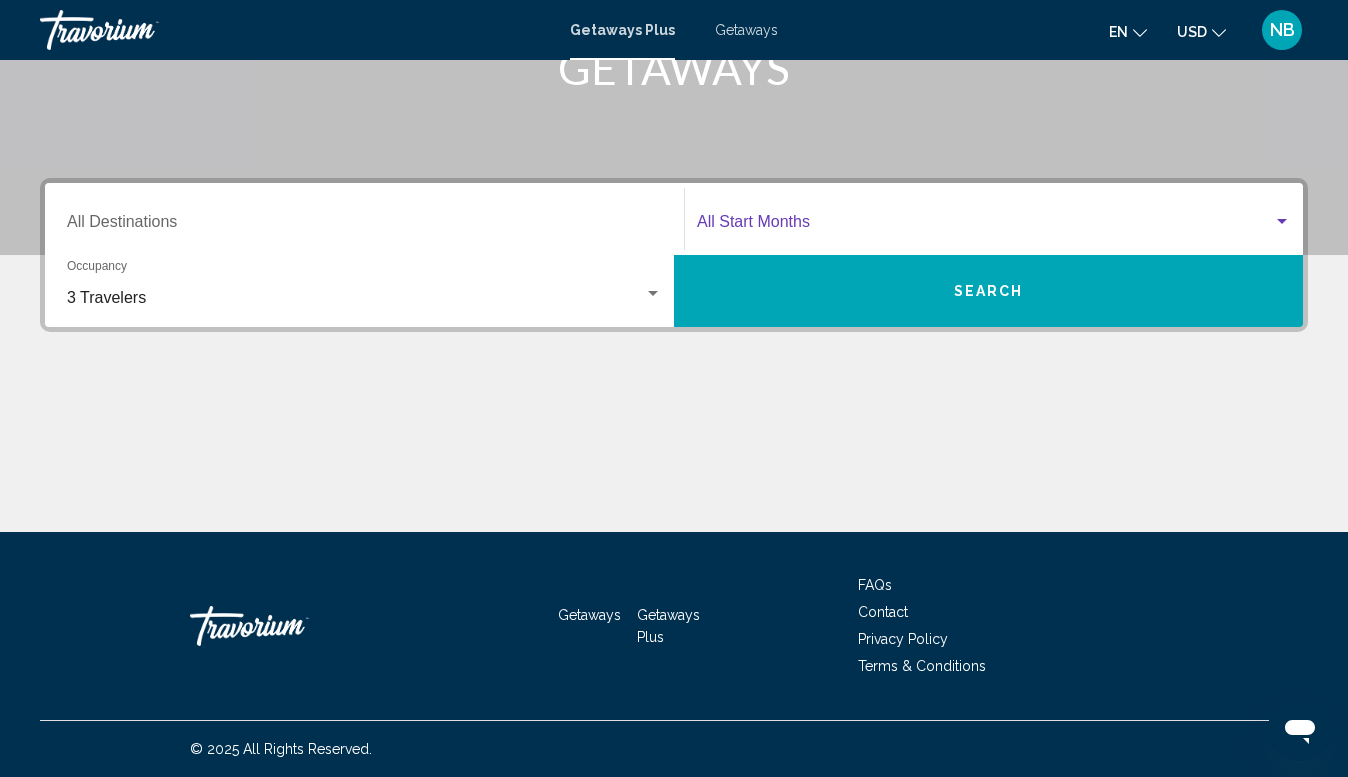 click at bounding box center (985, 226) 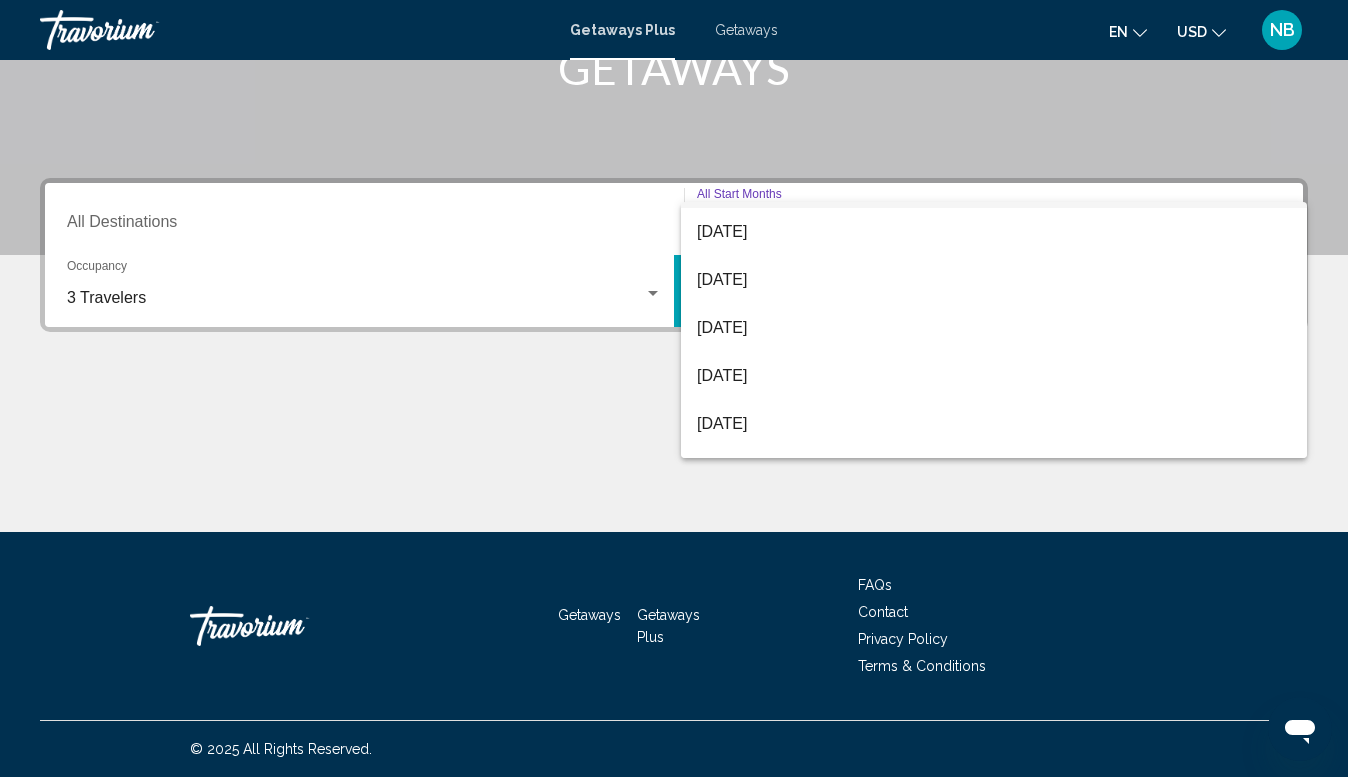 scroll, scrollTop: 192, scrollLeft: 0, axis: vertical 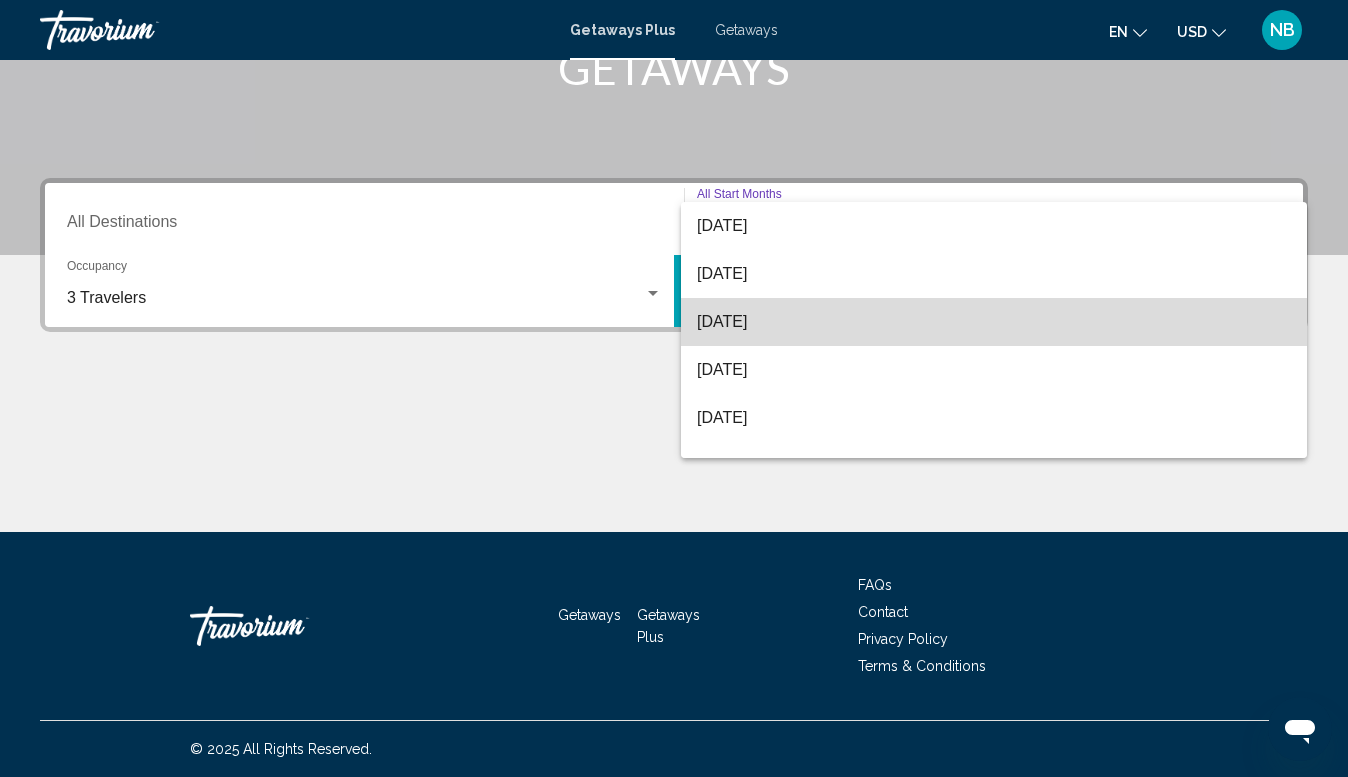 click on "[DATE]" at bounding box center [994, 322] 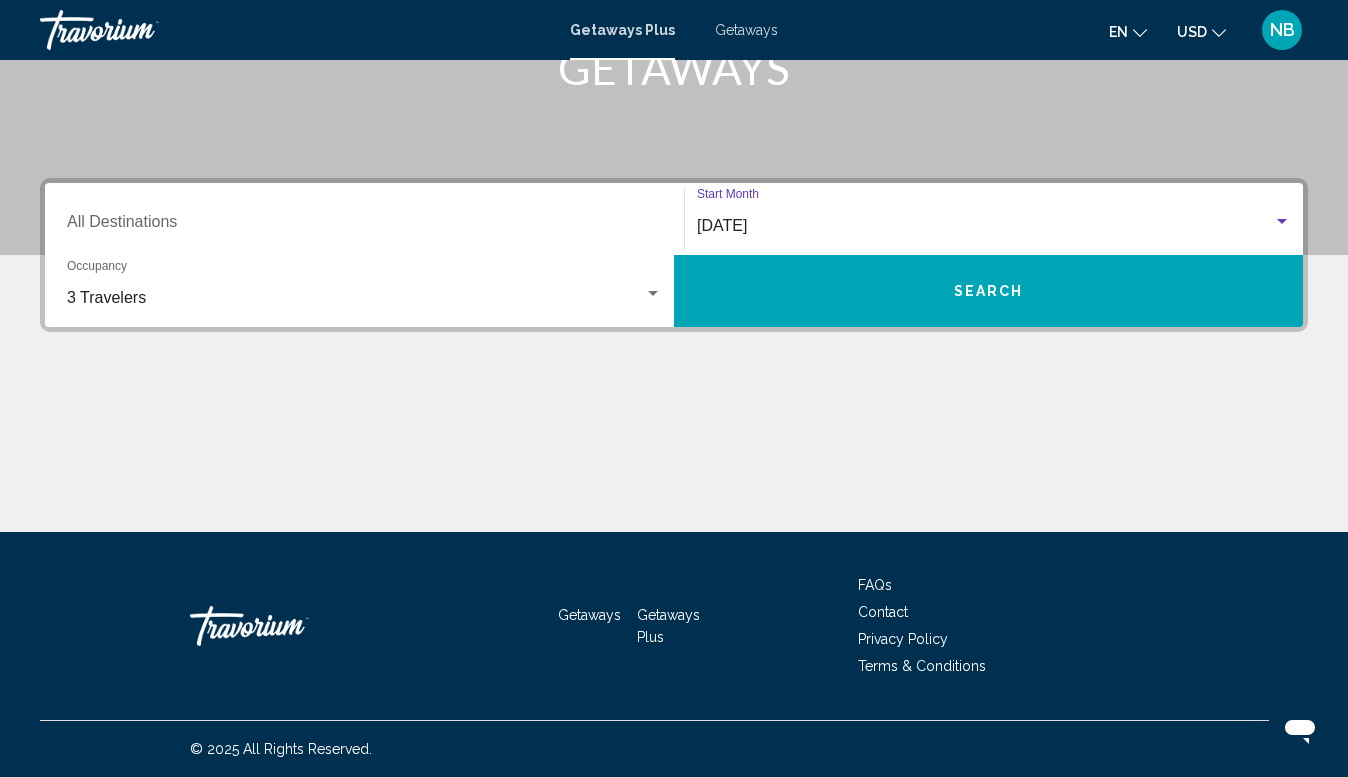 click on "Search" at bounding box center (988, 291) 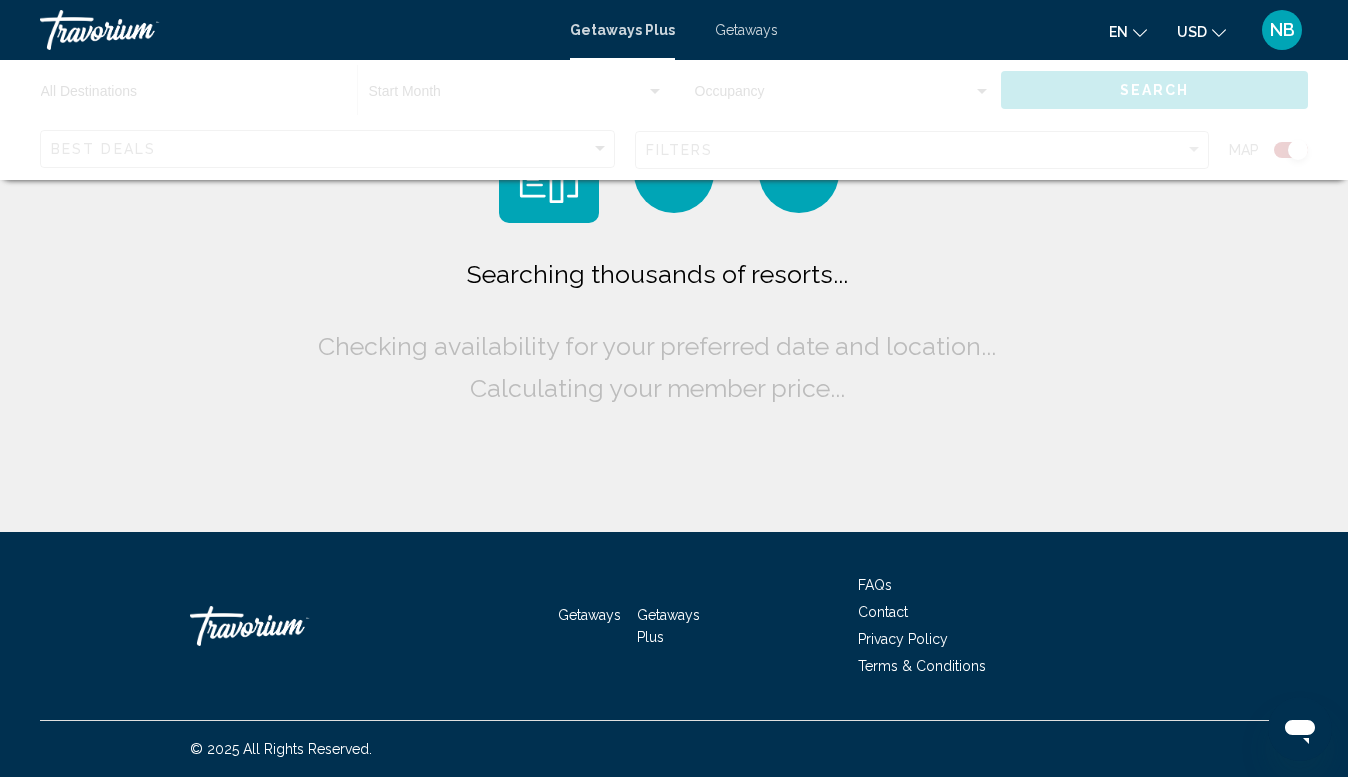 scroll, scrollTop: 0, scrollLeft: 0, axis: both 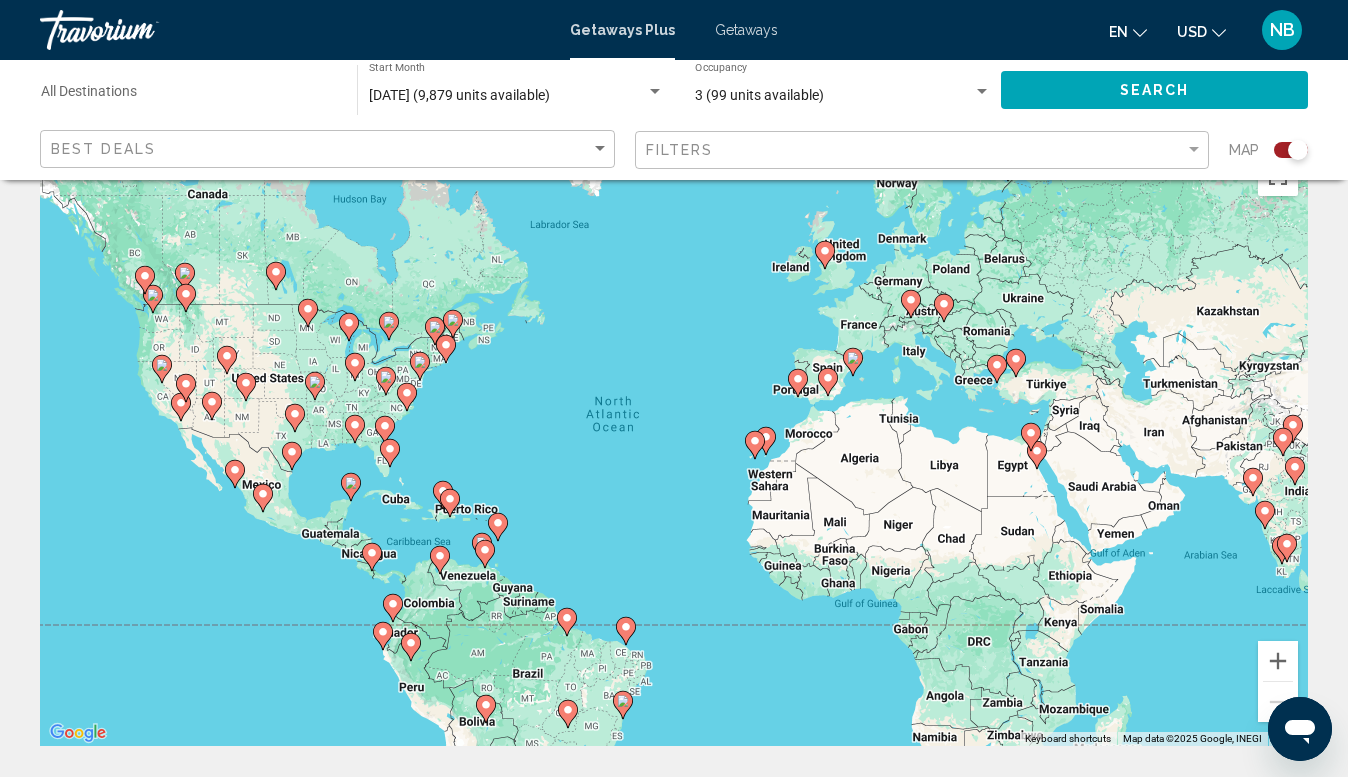 click on "To navigate, press the arrow keys. To activate drag with keyboard, press Alt + Enter. Once in keyboard drag state, use the arrow keys to move the marker. To complete the drag, press the Enter key. To cancel, press Escape." at bounding box center [674, 446] 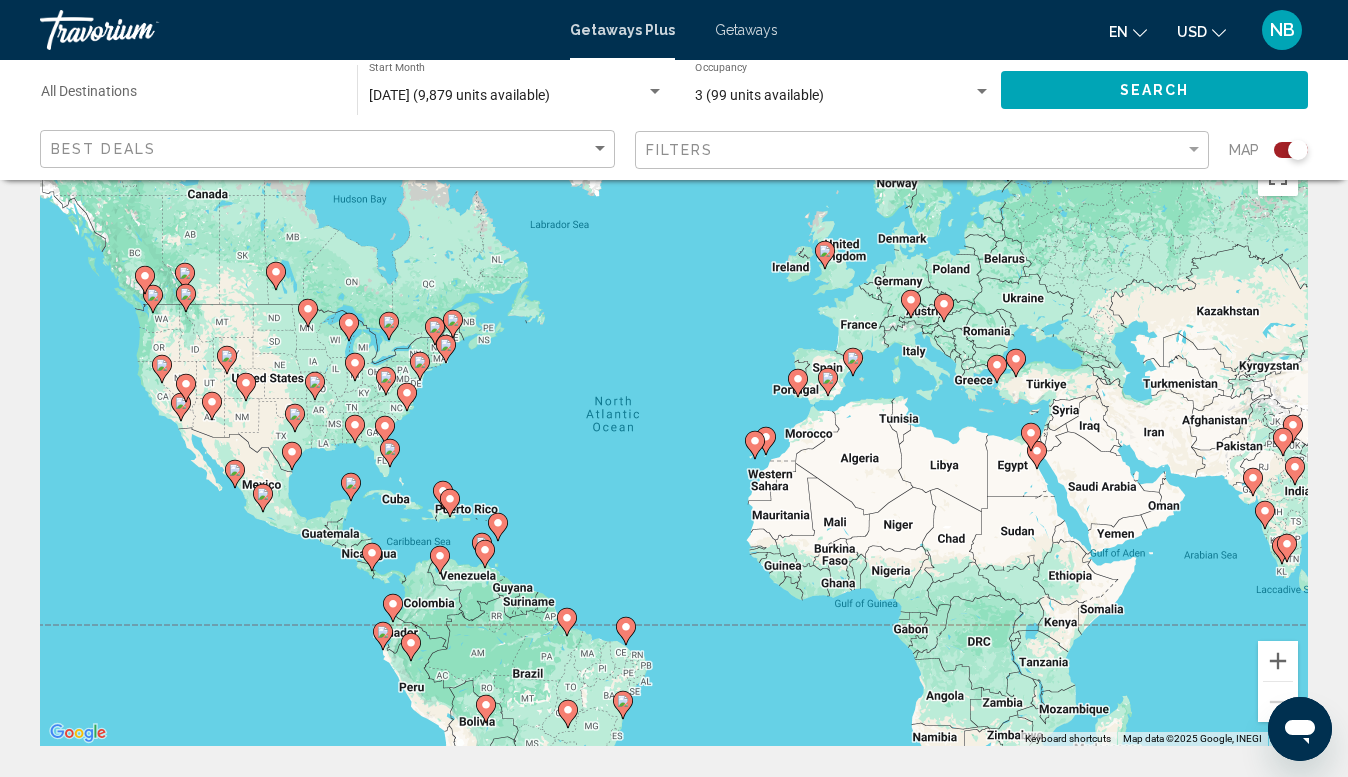 click 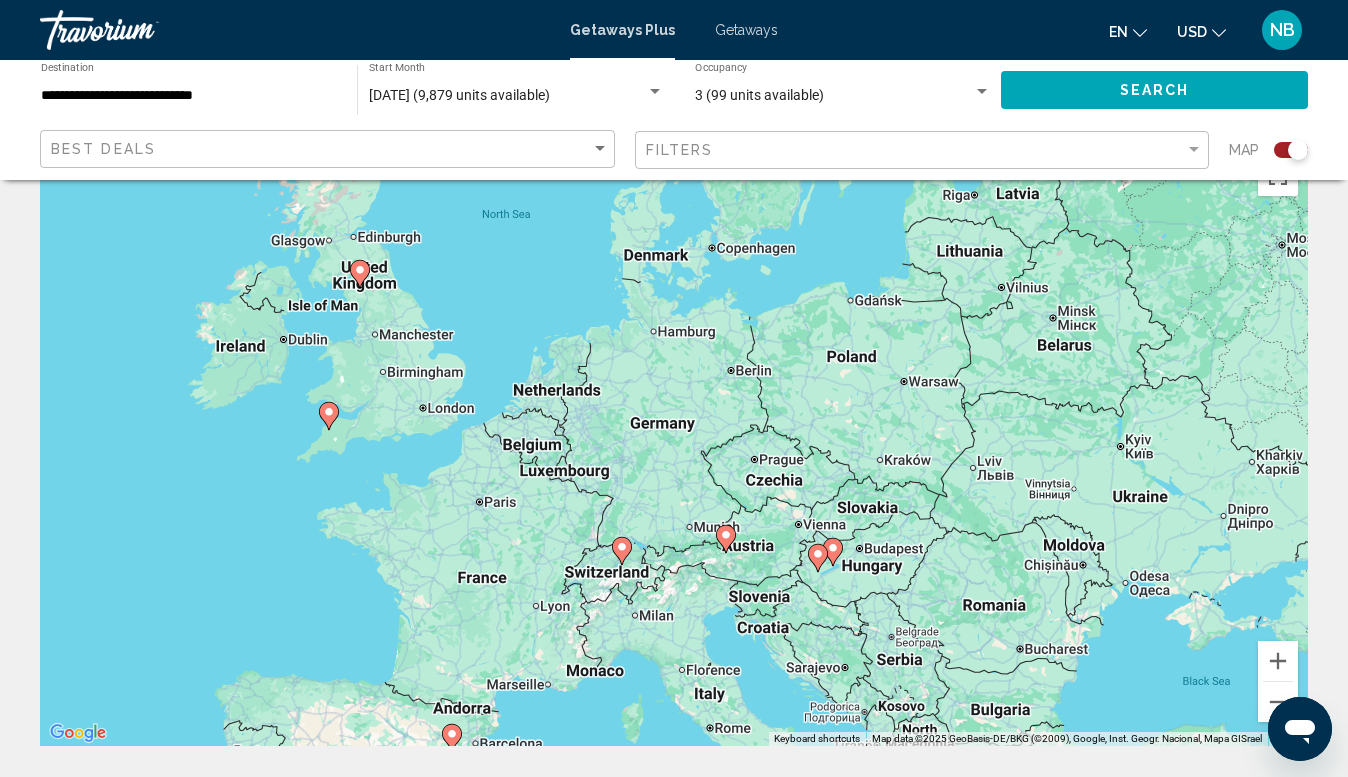 drag, startPoint x: 572, startPoint y: 611, endPoint x: 626, endPoint y: 719, distance: 120.74767 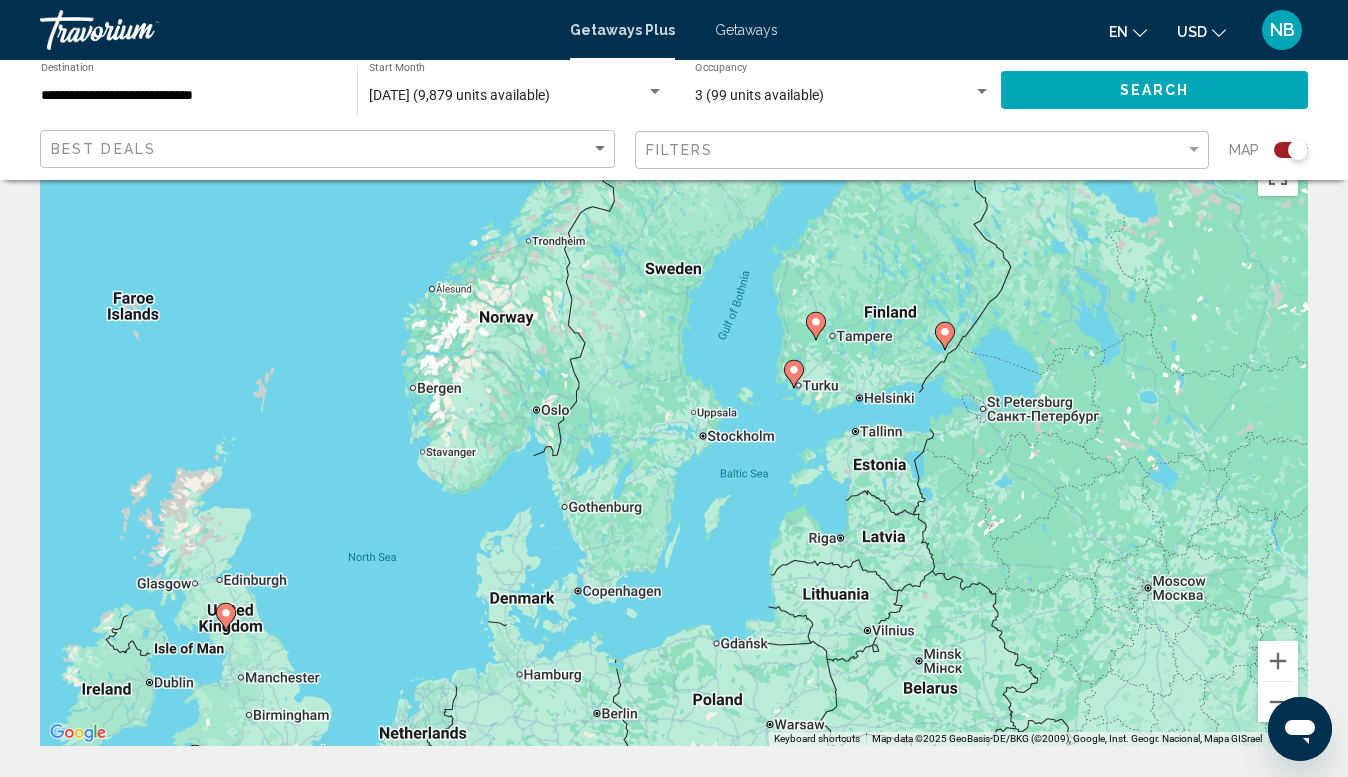 drag, startPoint x: 734, startPoint y: 490, endPoint x: 584, endPoint y: 836, distance: 377.11536 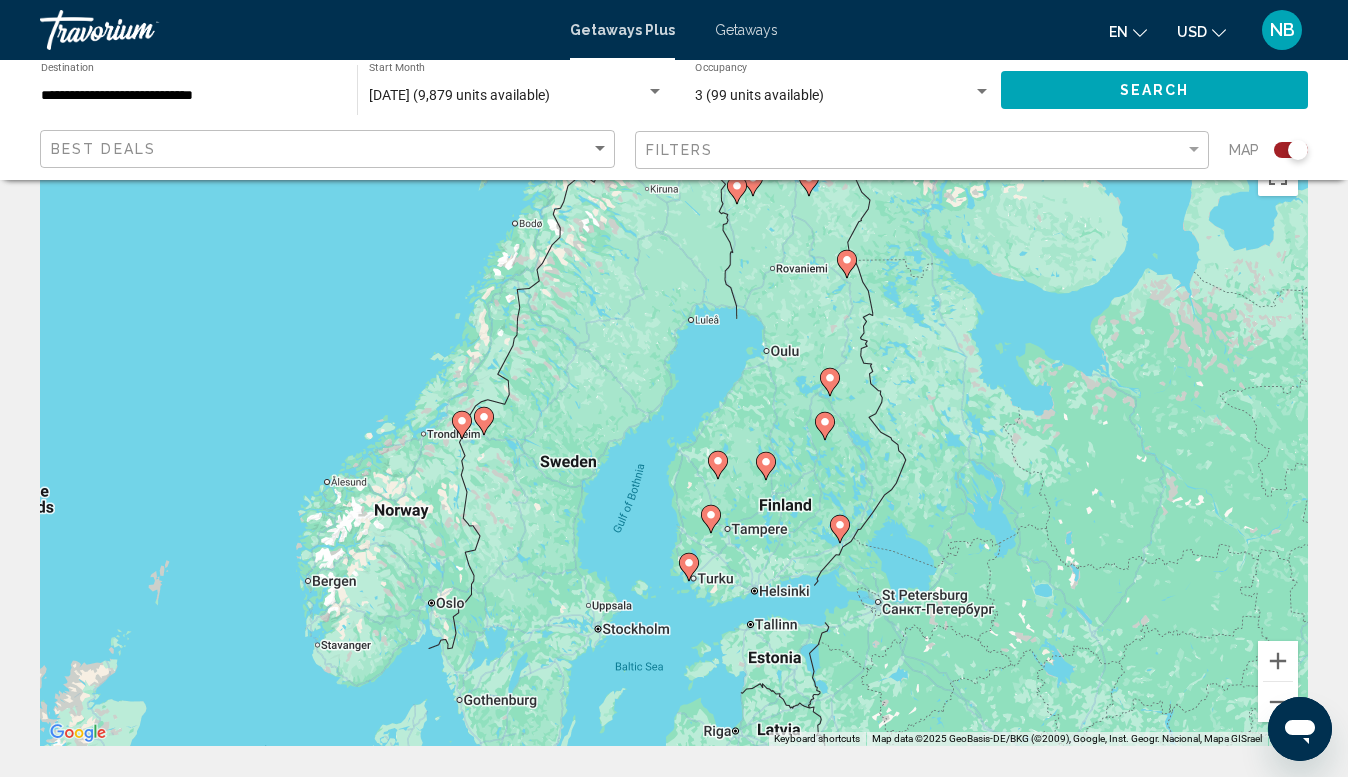 drag, startPoint x: 906, startPoint y: 328, endPoint x: 822, endPoint y: 522, distance: 211.40483 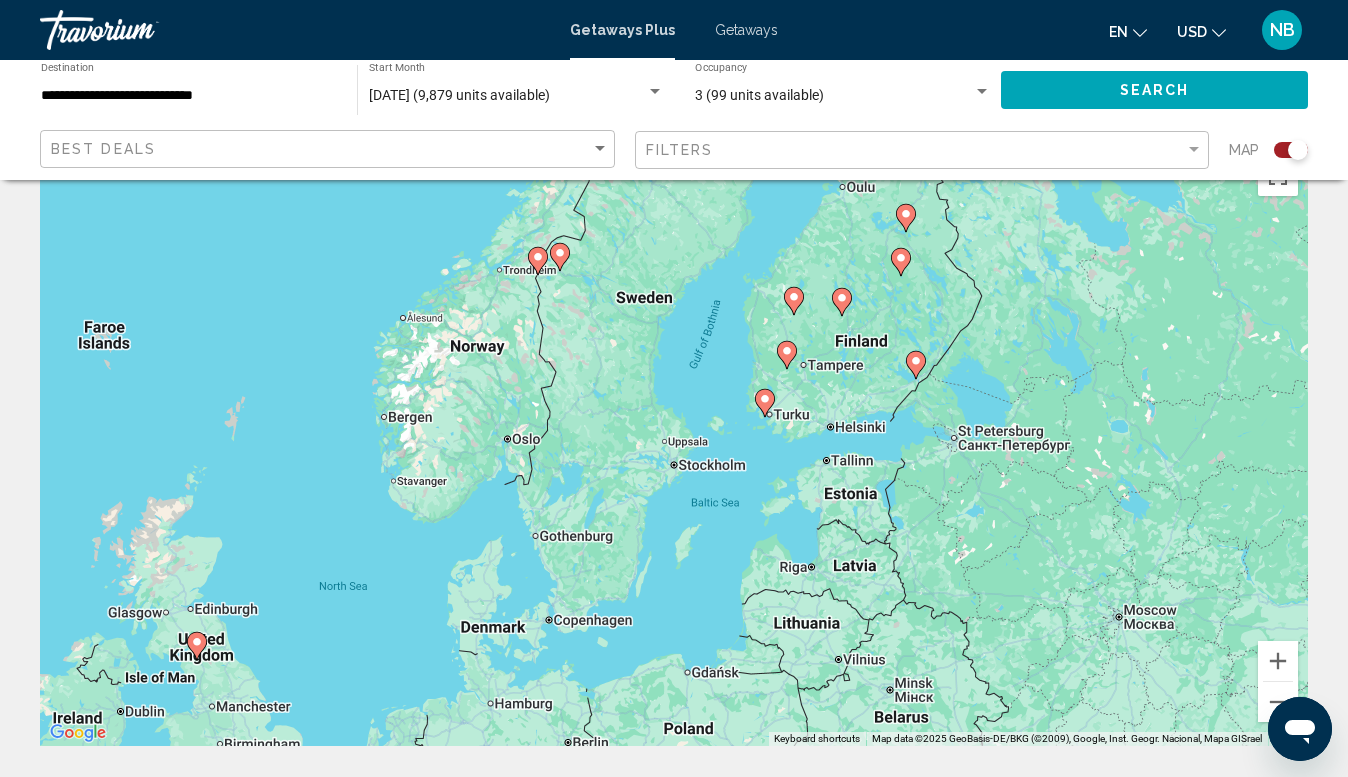 drag, startPoint x: 846, startPoint y: 266, endPoint x: 923, endPoint y: 100, distance: 182.98907 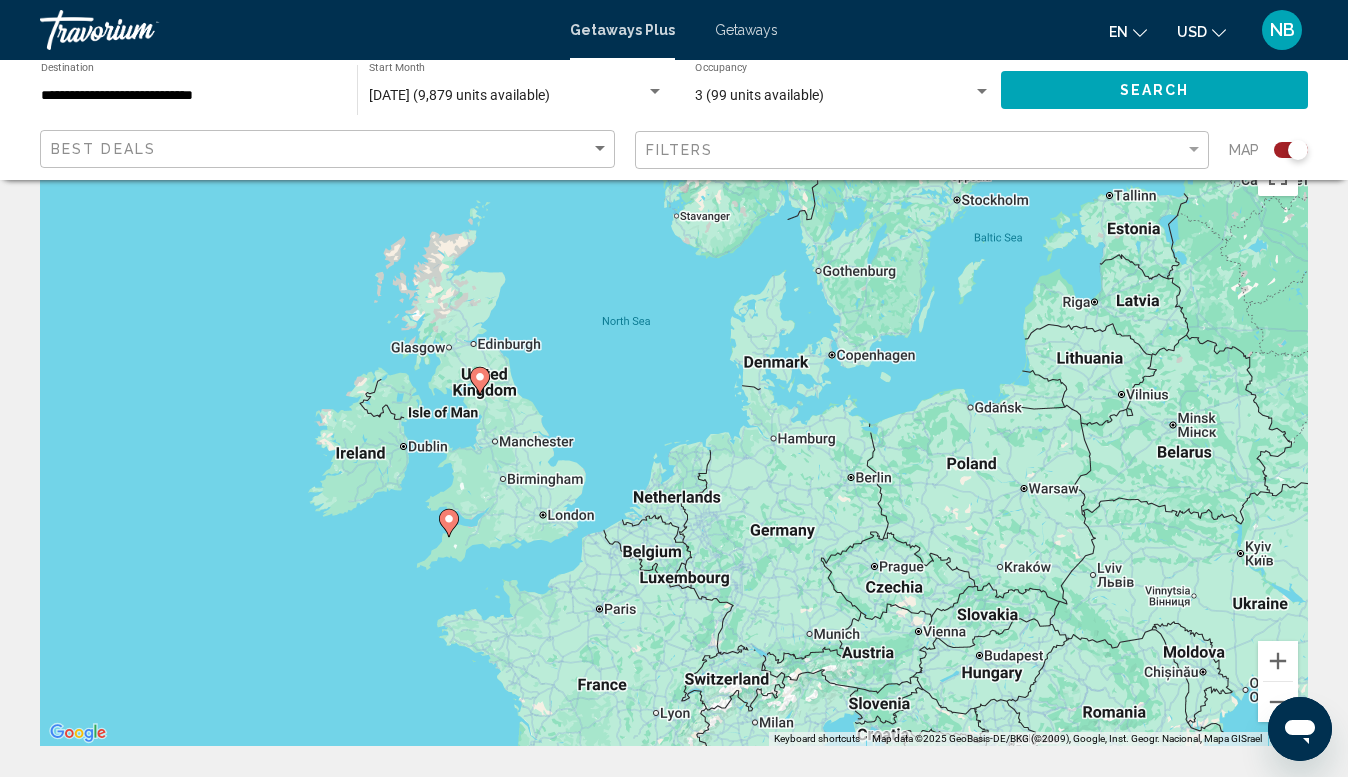 drag, startPoint x: 599, startPoint y: 521, endPoint x: 880, endPoint y: 258, distance: 384.87662 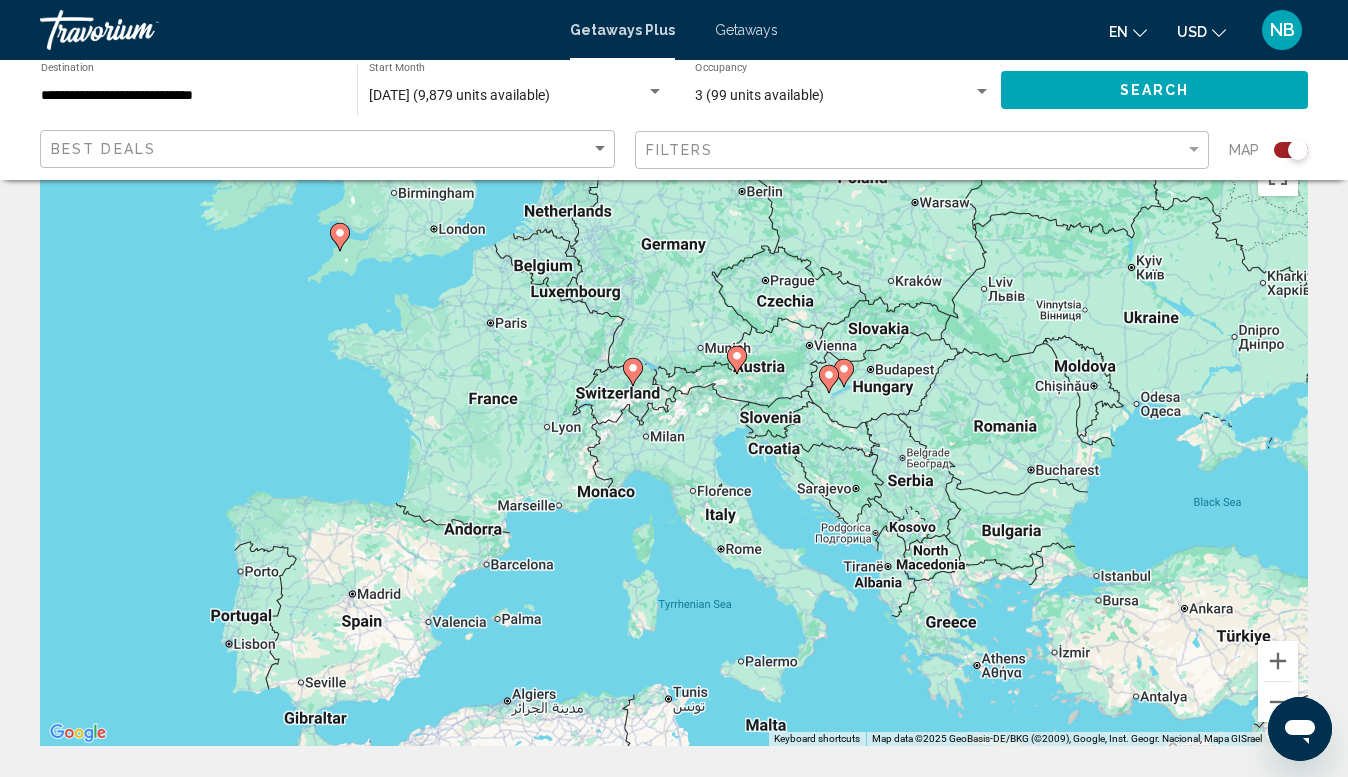 drag, startPoint x: 965, startPoint y: 467, endPoint x: 838, endPoint y: 159, distance: 333.15613 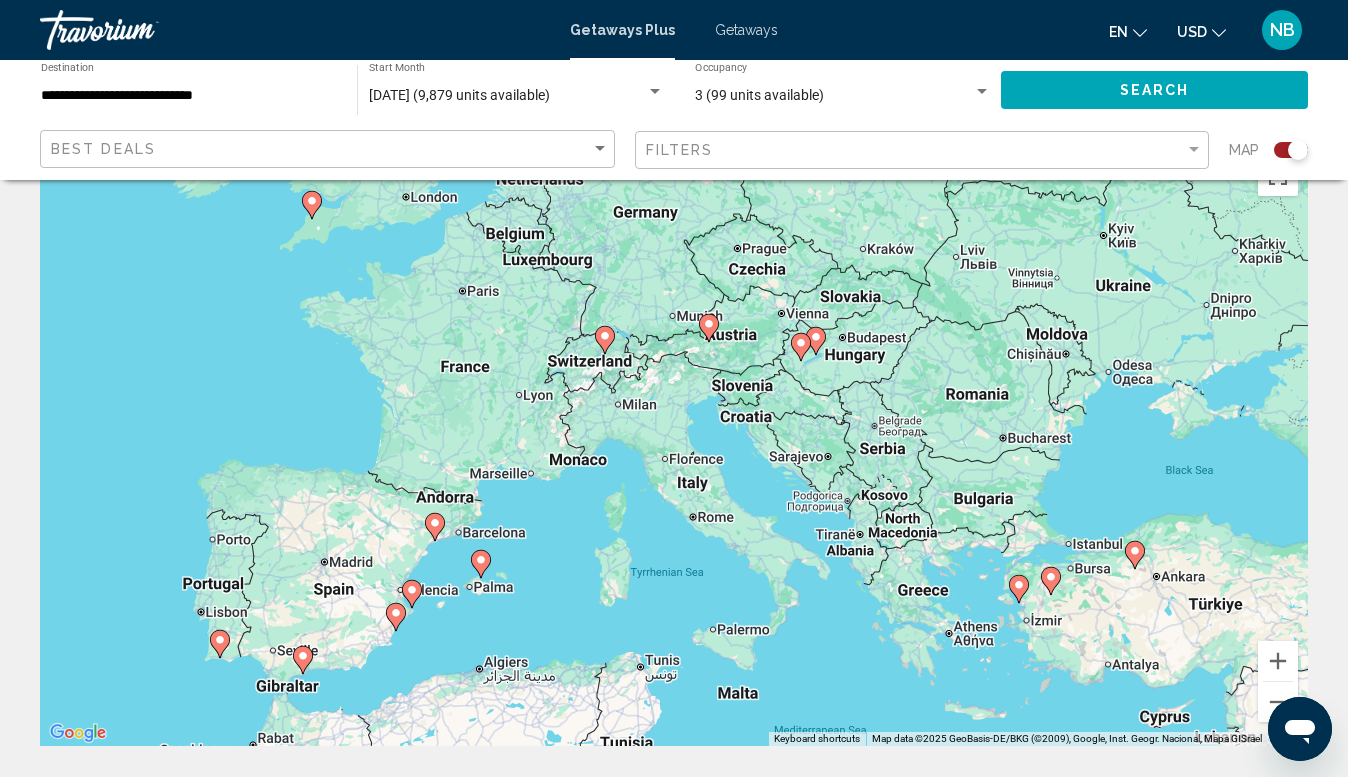 click 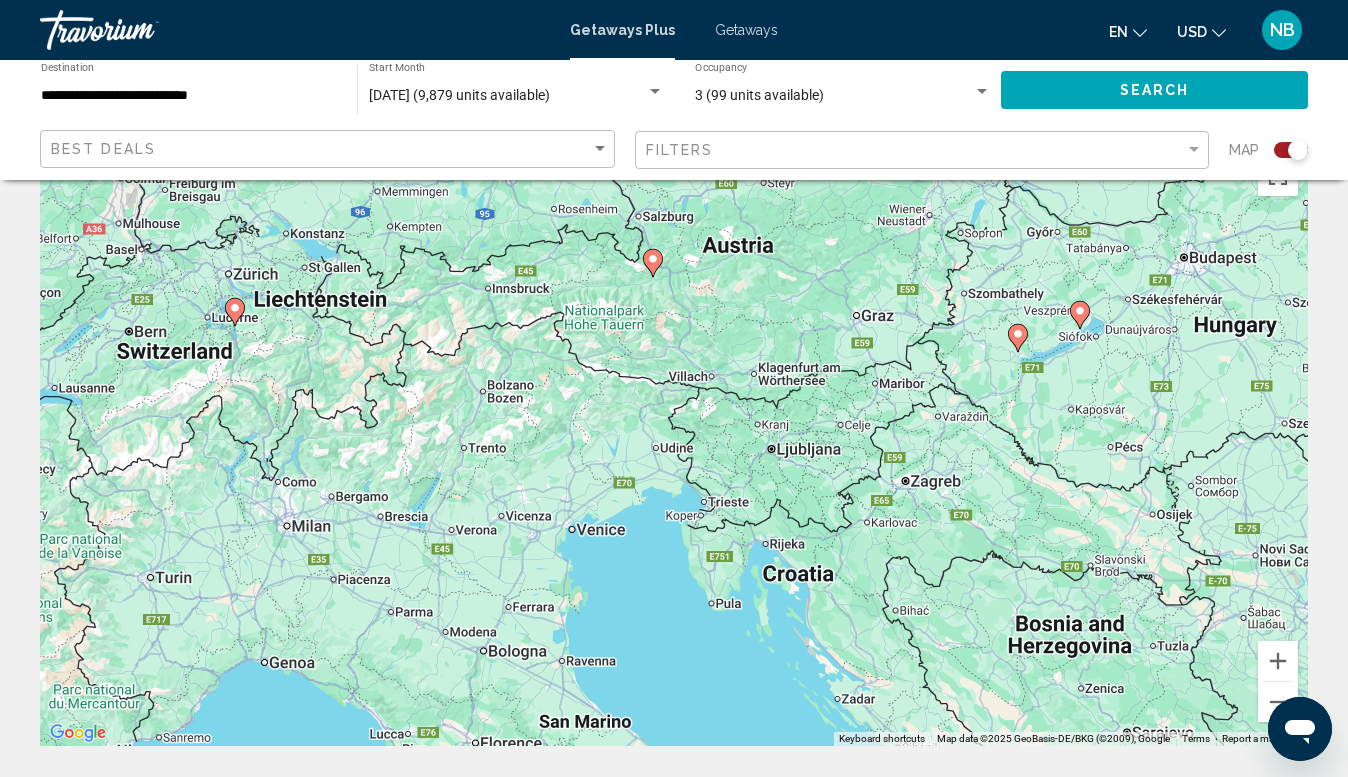 drag, startPoint x: 504, startPoint y: 565, endPoint x: 912, endPoint y: 446, distance: 425 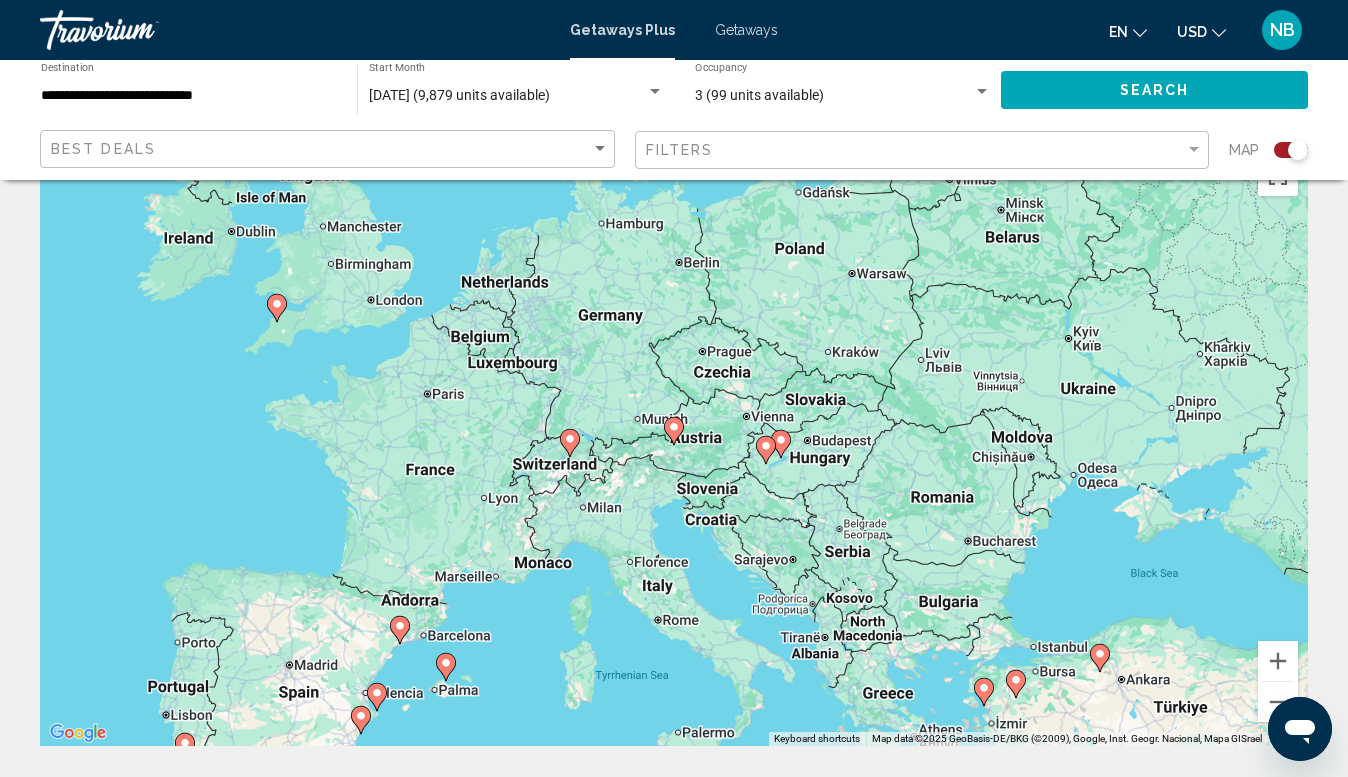 click 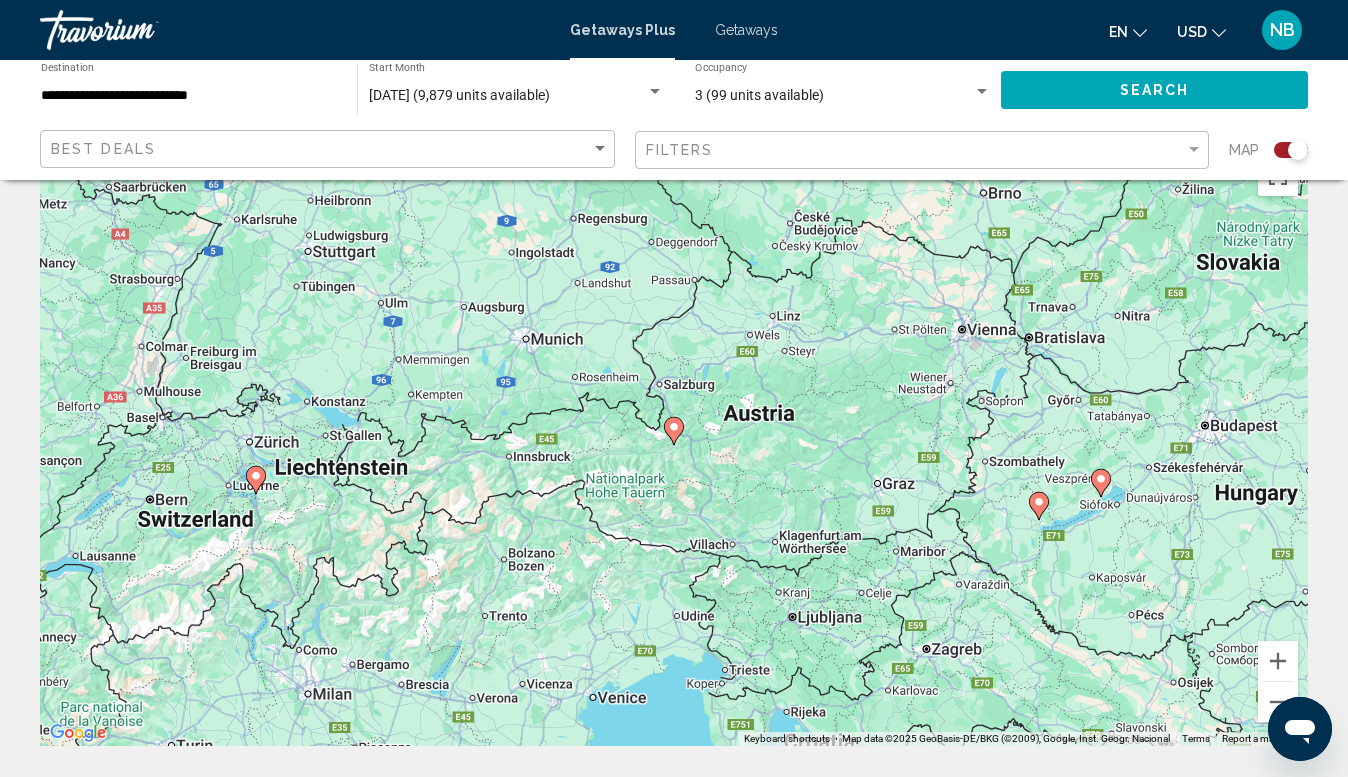 click 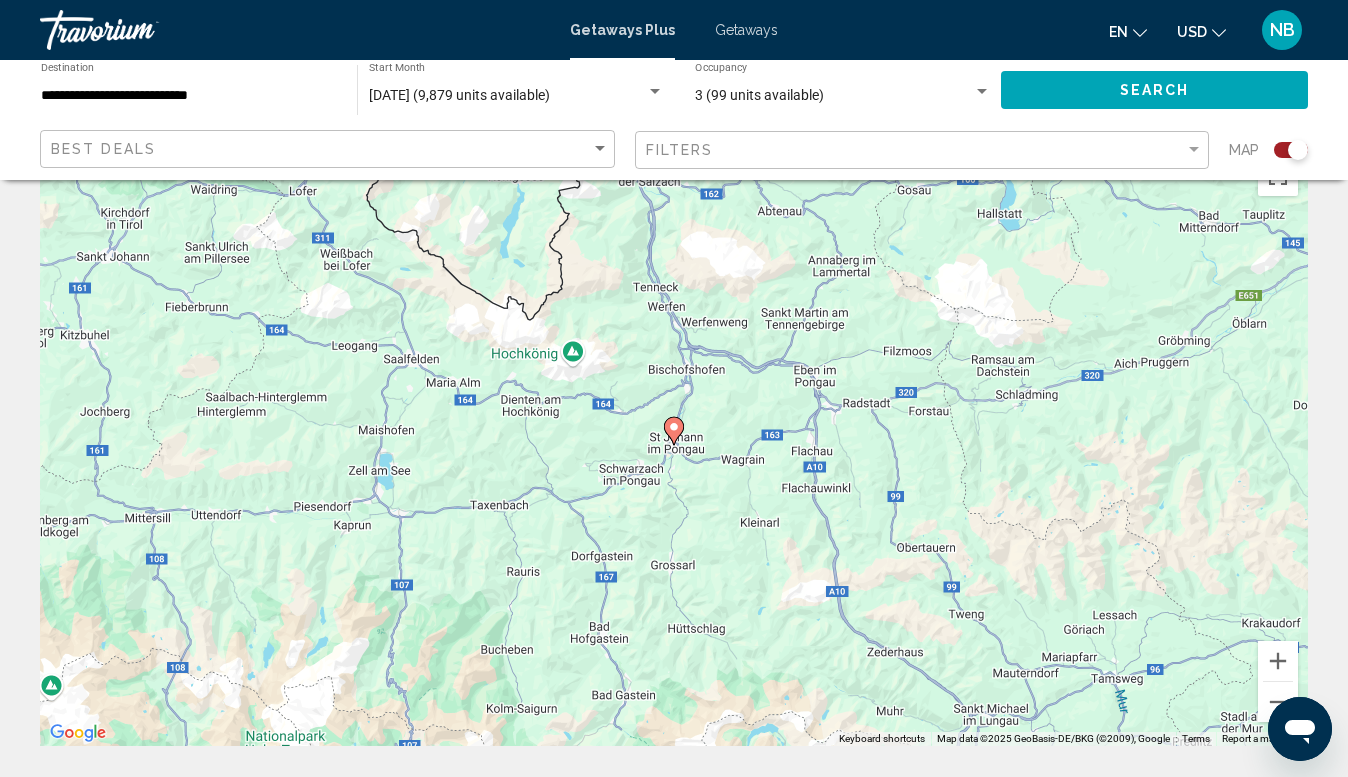 click 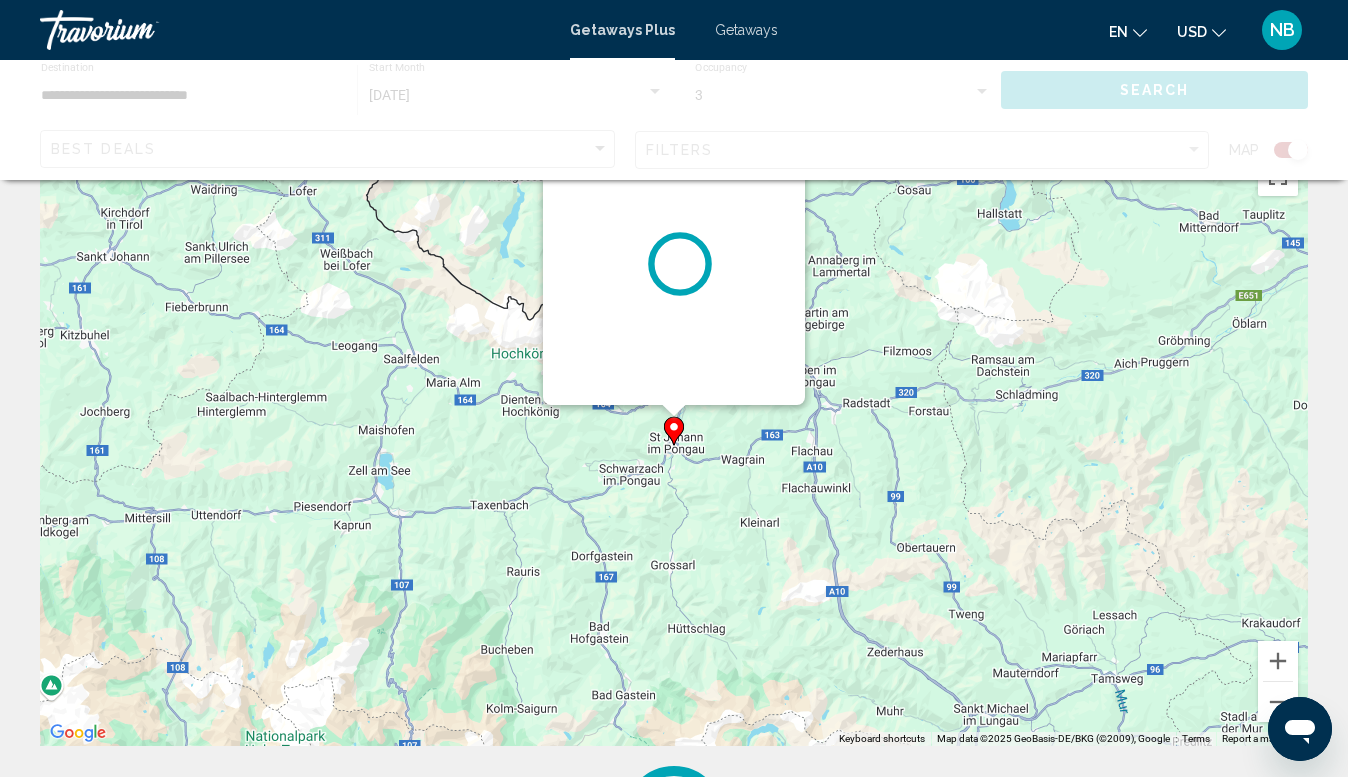 scroll, scrollTop: 0, scrollLeft: 0, axis: both 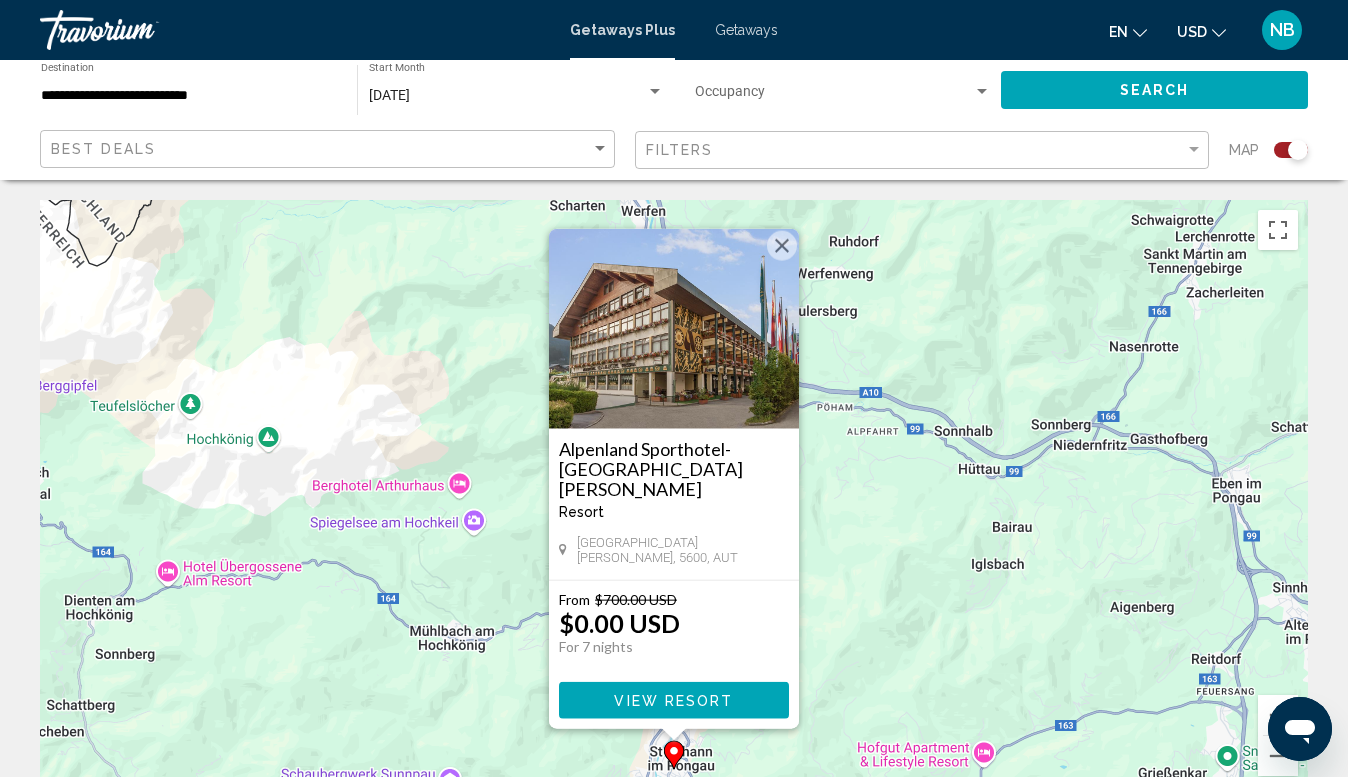 click at bounding box center [782, 246] 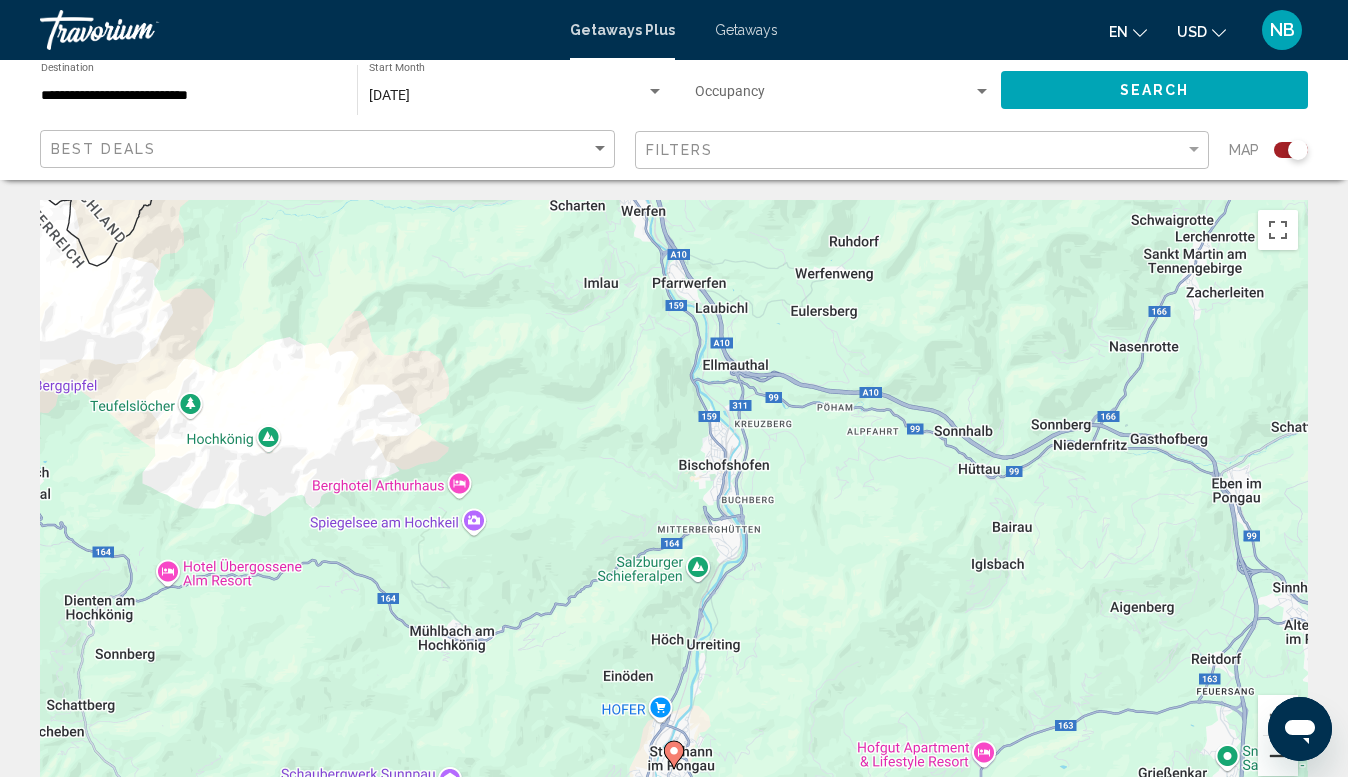 click at bounding box center (1278, 756) 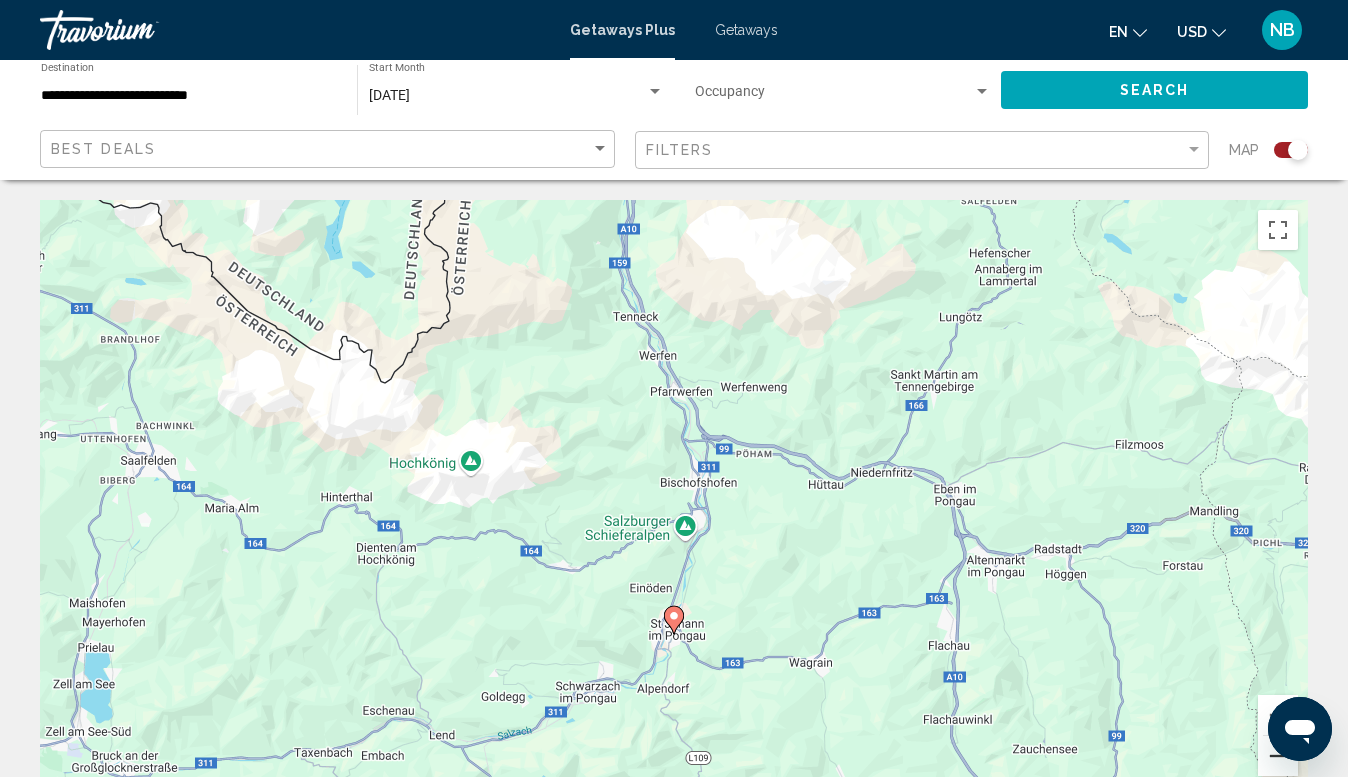 click at bounding box center (1278, 756) 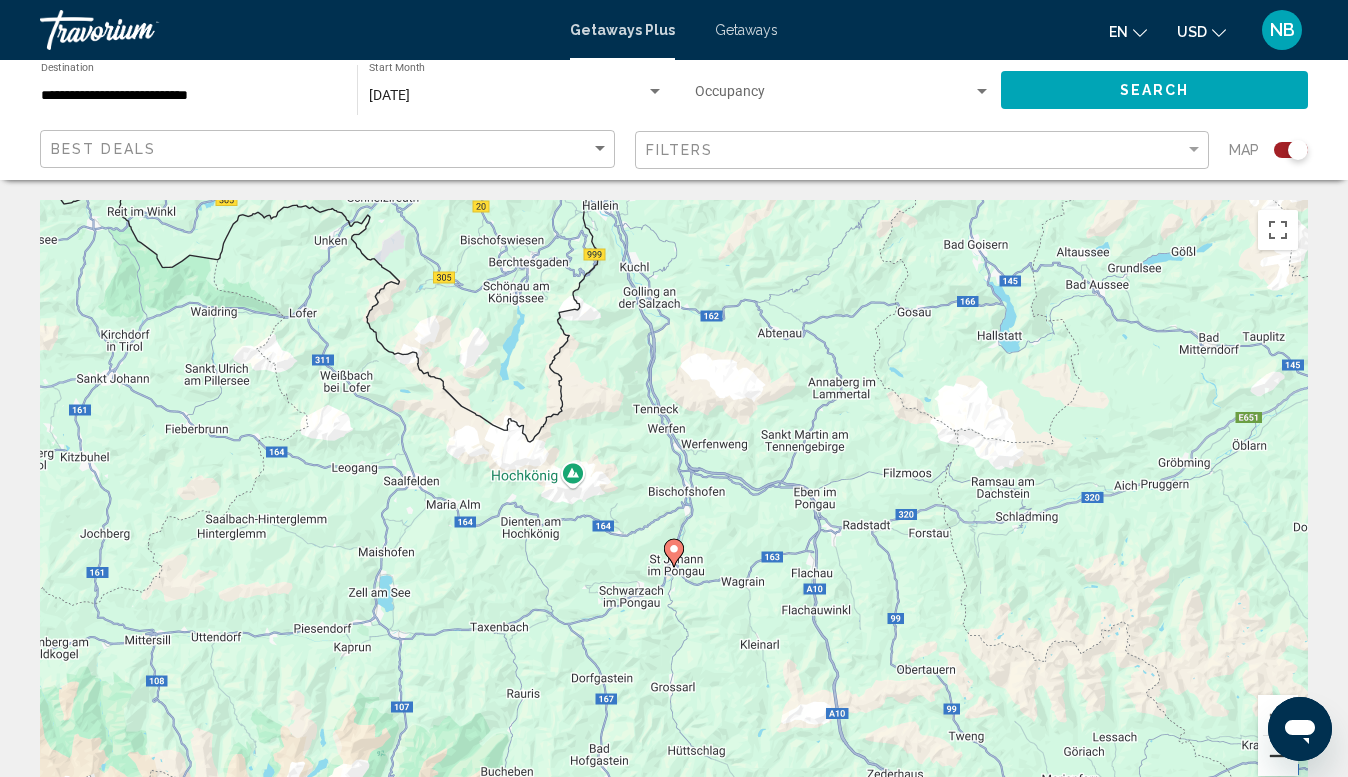 click at bounding box center (1278, 756) 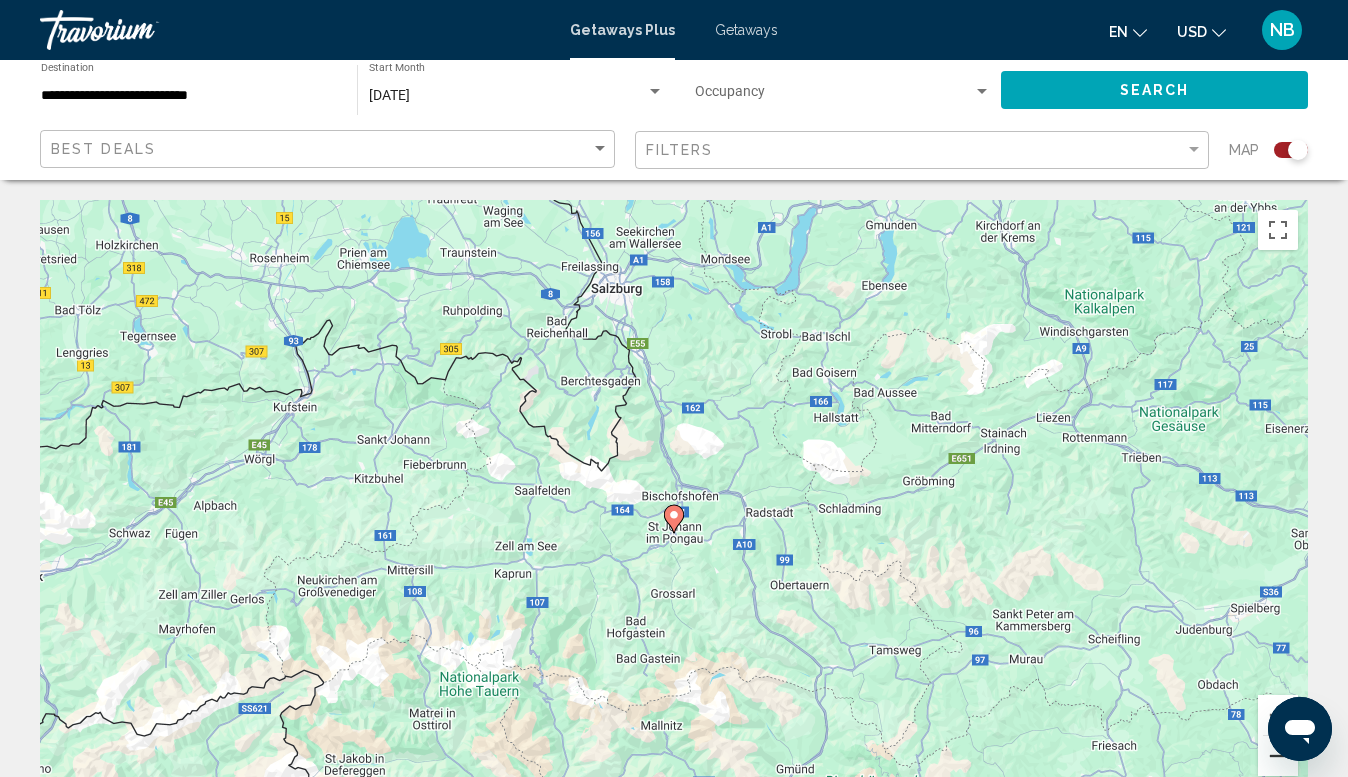 click at bounding box center (1278, 756) 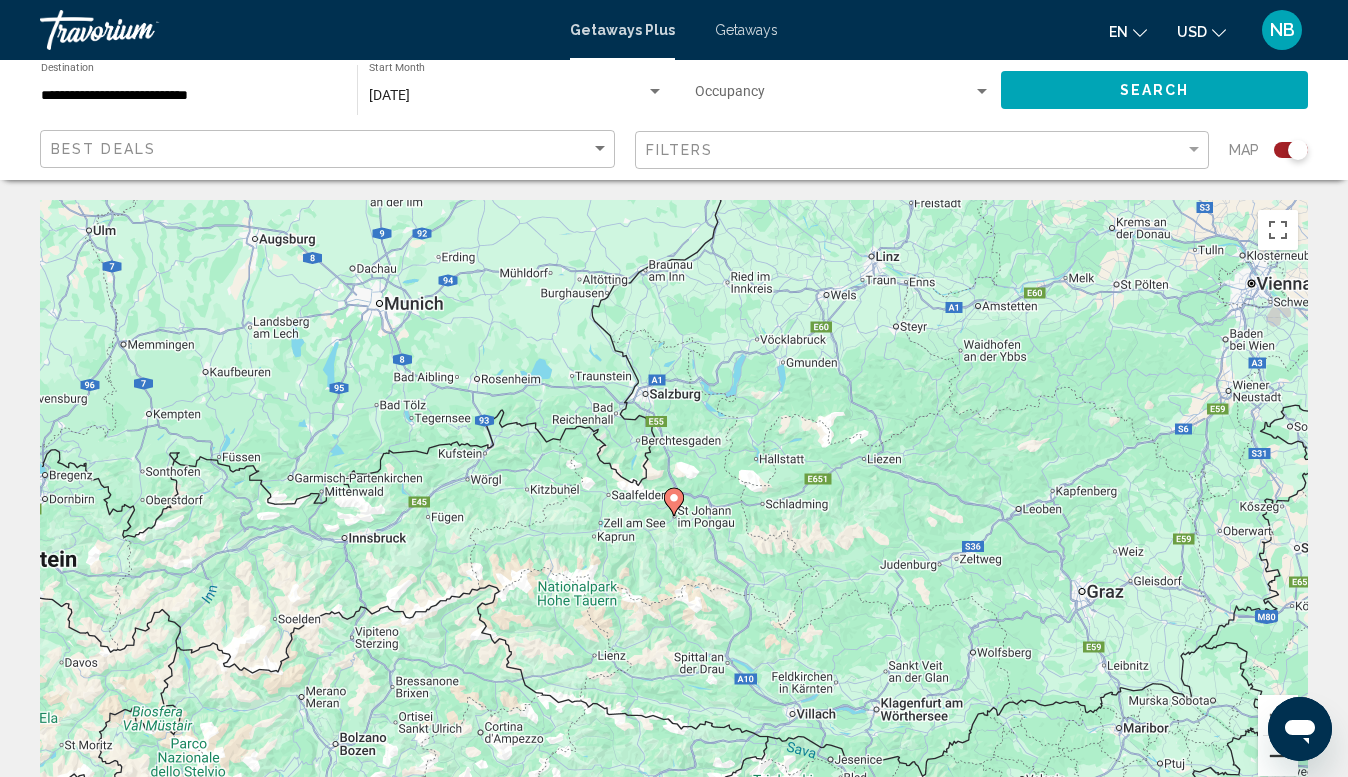 click at bounding box center (1278, 756) 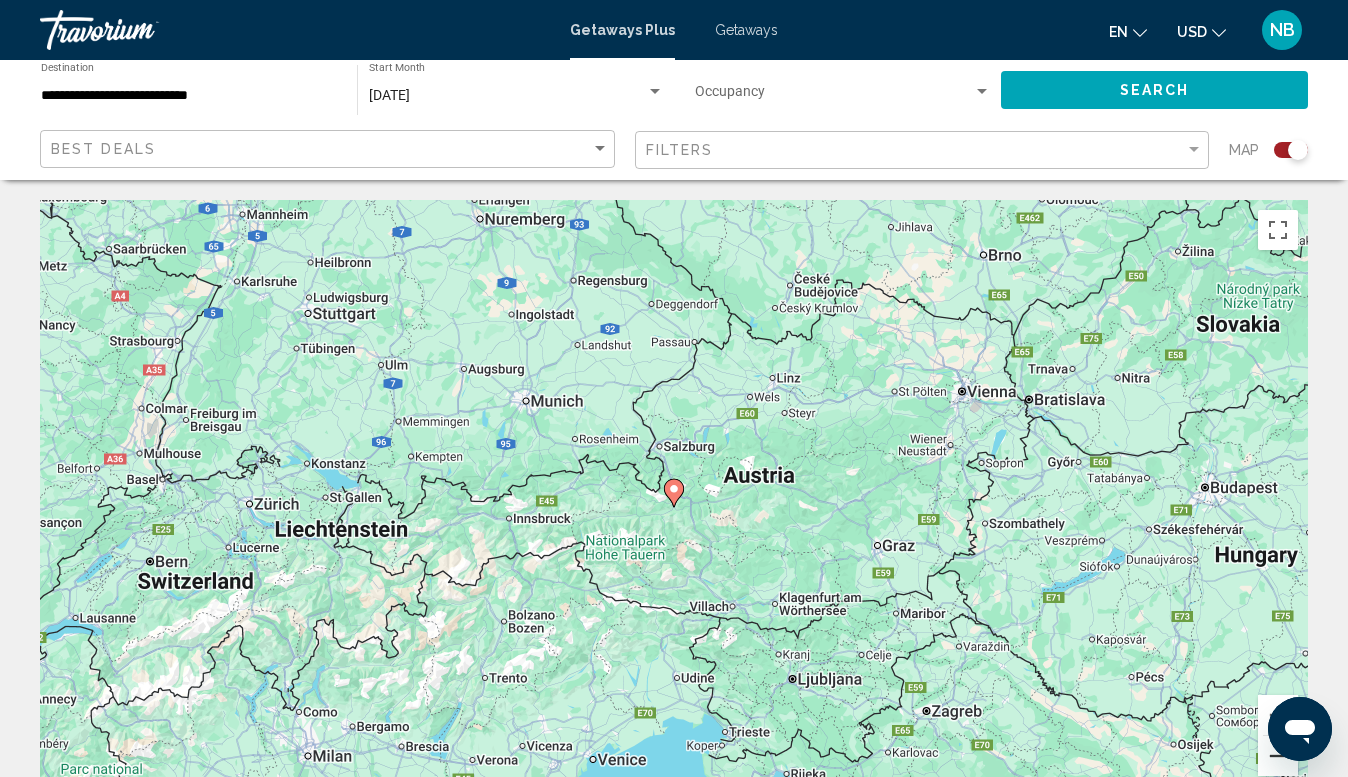 click at bounding box center (1278, 756) 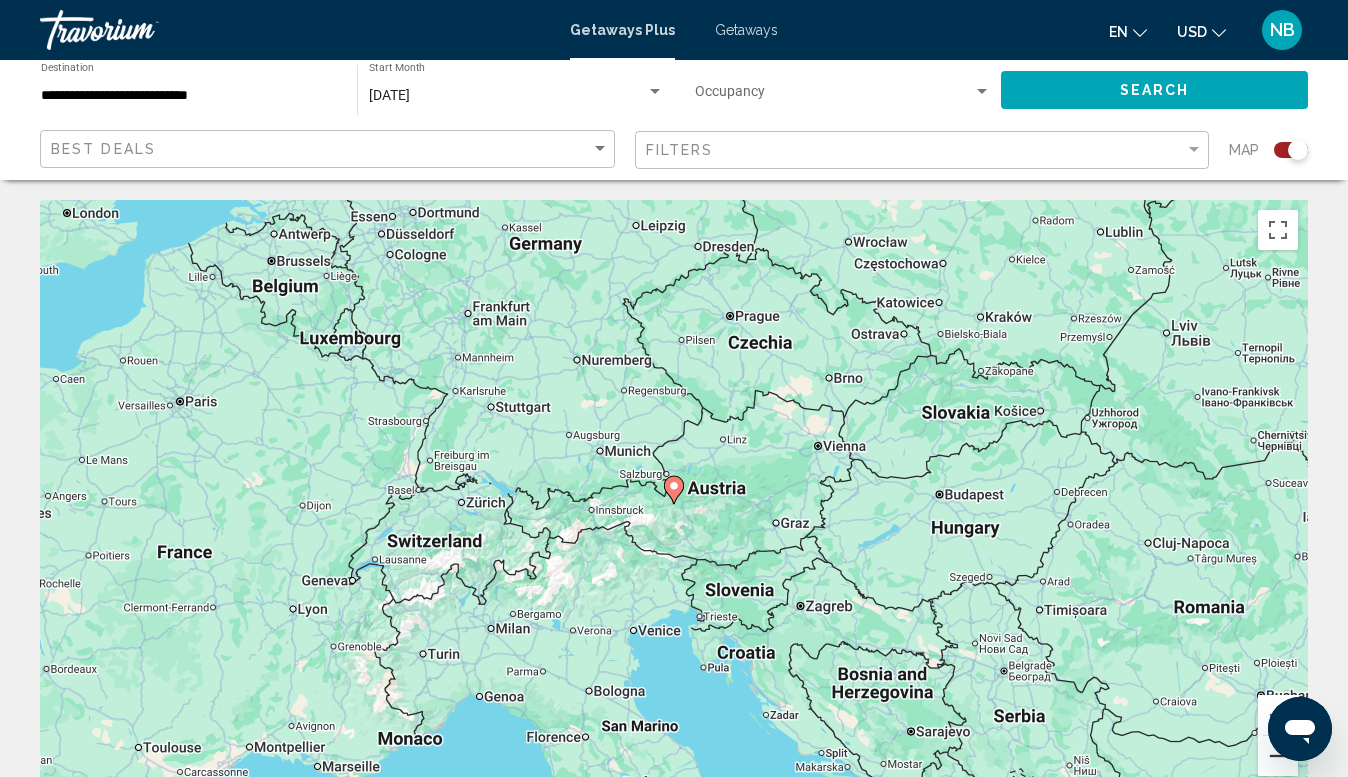 click at bounding box center [1278, 756] 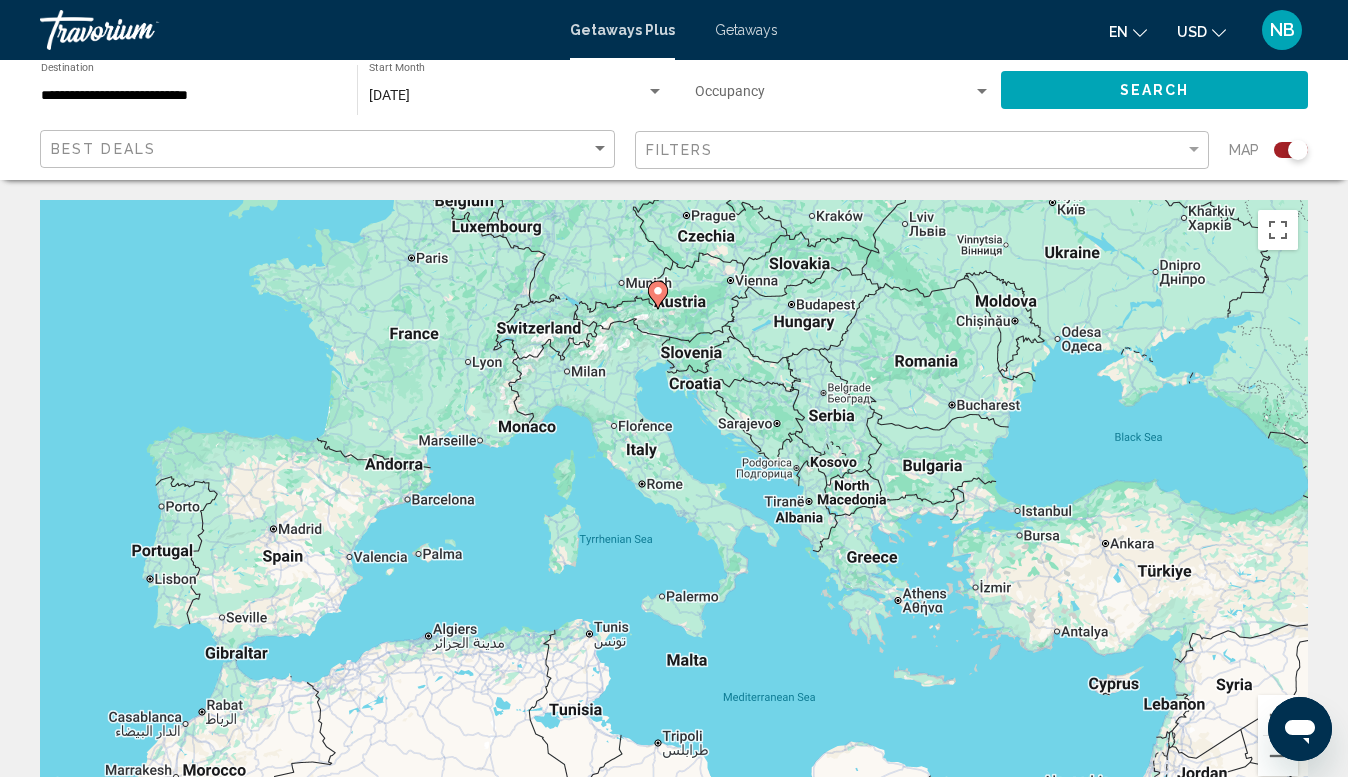 drag, startPoint x: 955, startPoint y: 673, endPoint x: 934, endPoint y: 467, distance: 207.06763 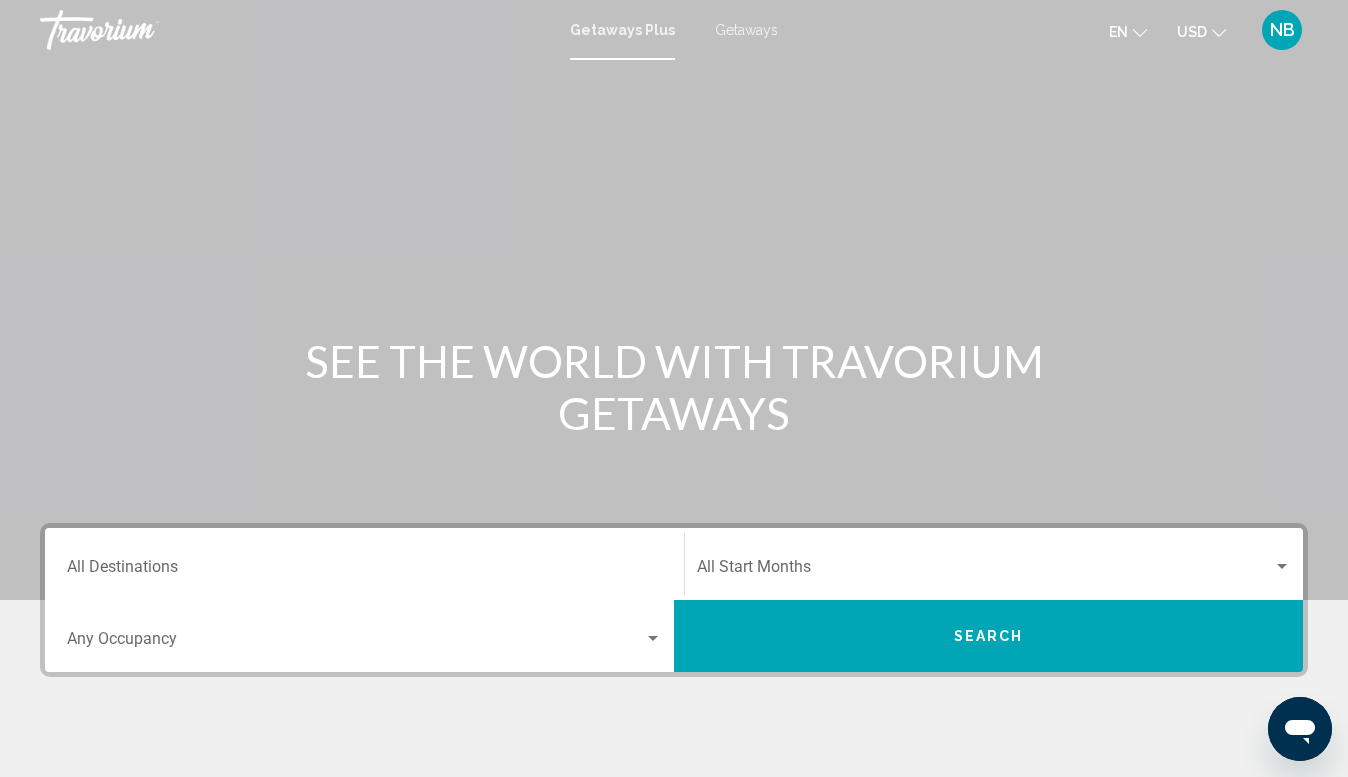 click at bounding box center (985, 571) 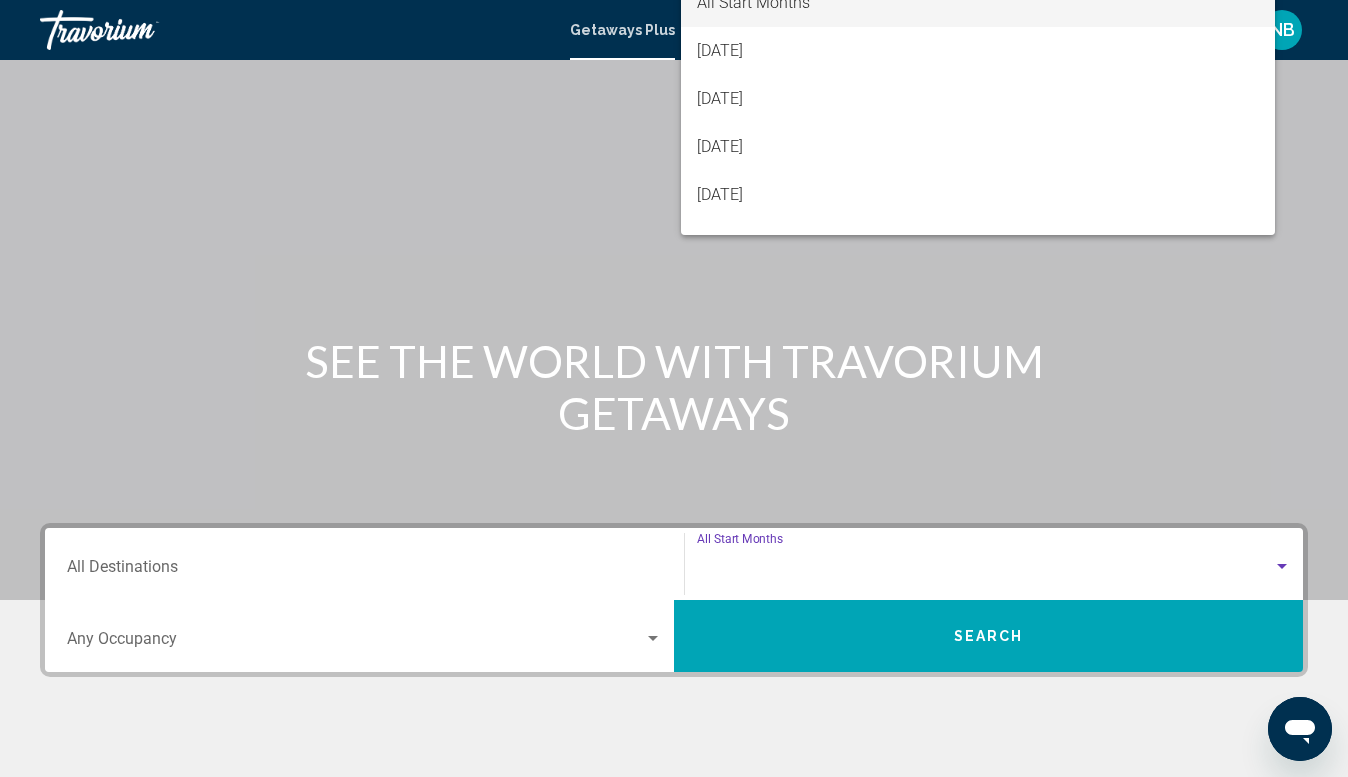 scroll, scrollTop: 345, scrollLeft: 0, axis: vertical 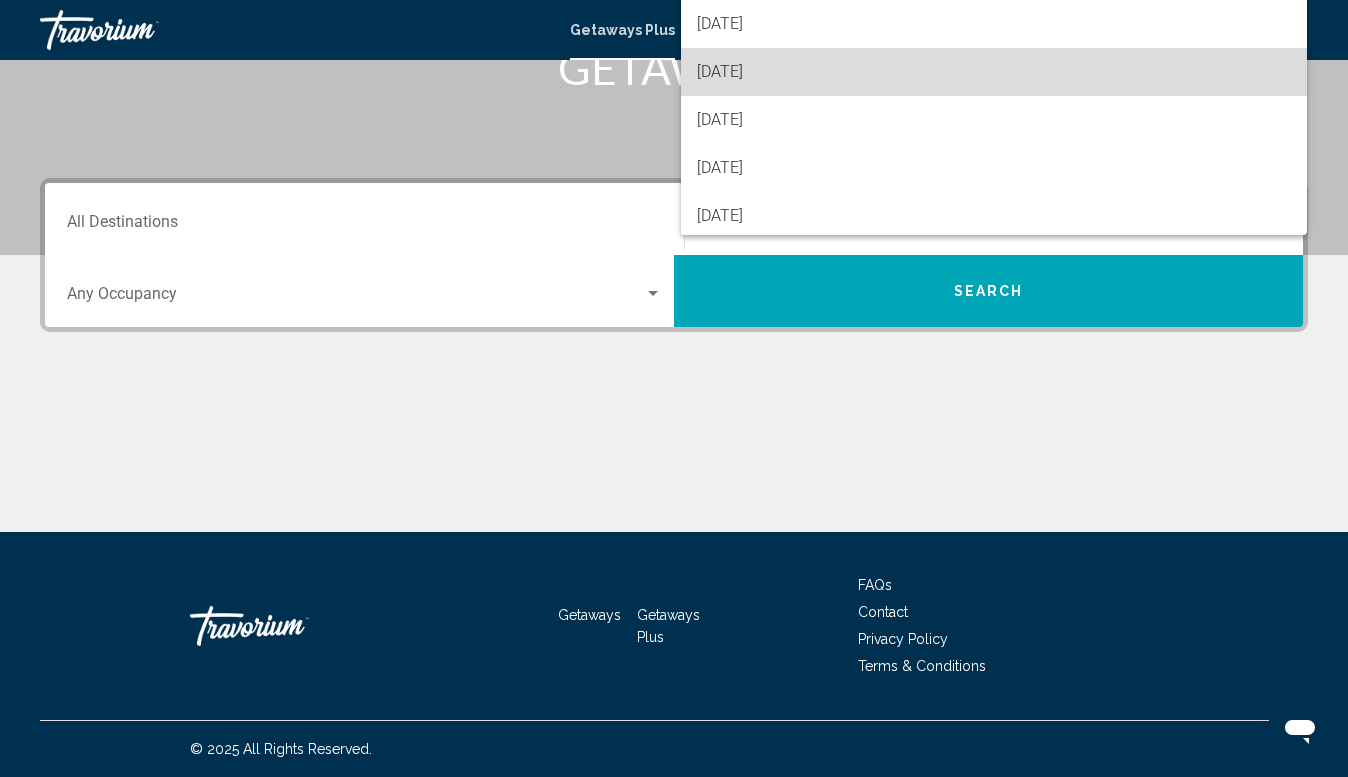 click on "[DATE]" at bounding box center [994, 72] 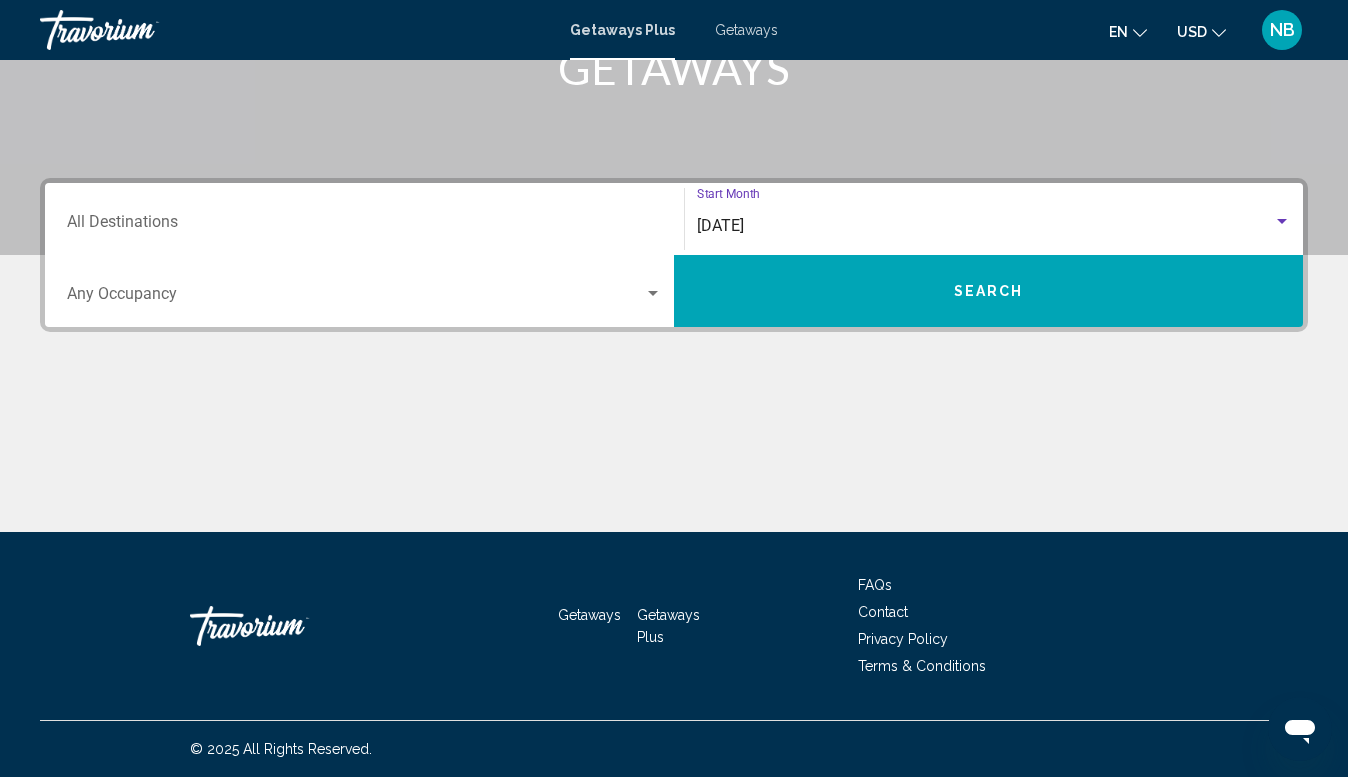 click at bounding box center (355, 298) 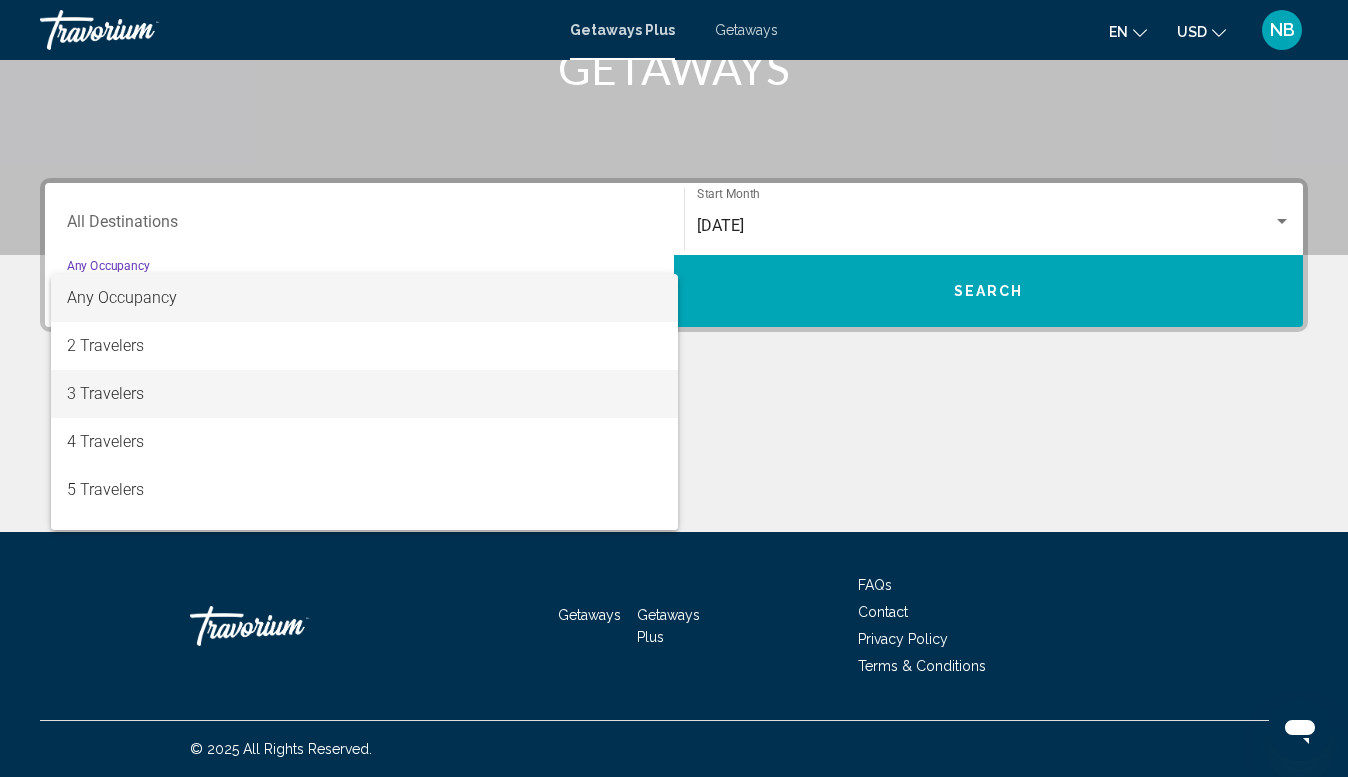click on "3 Travelers" at bounding box center [364, 394] 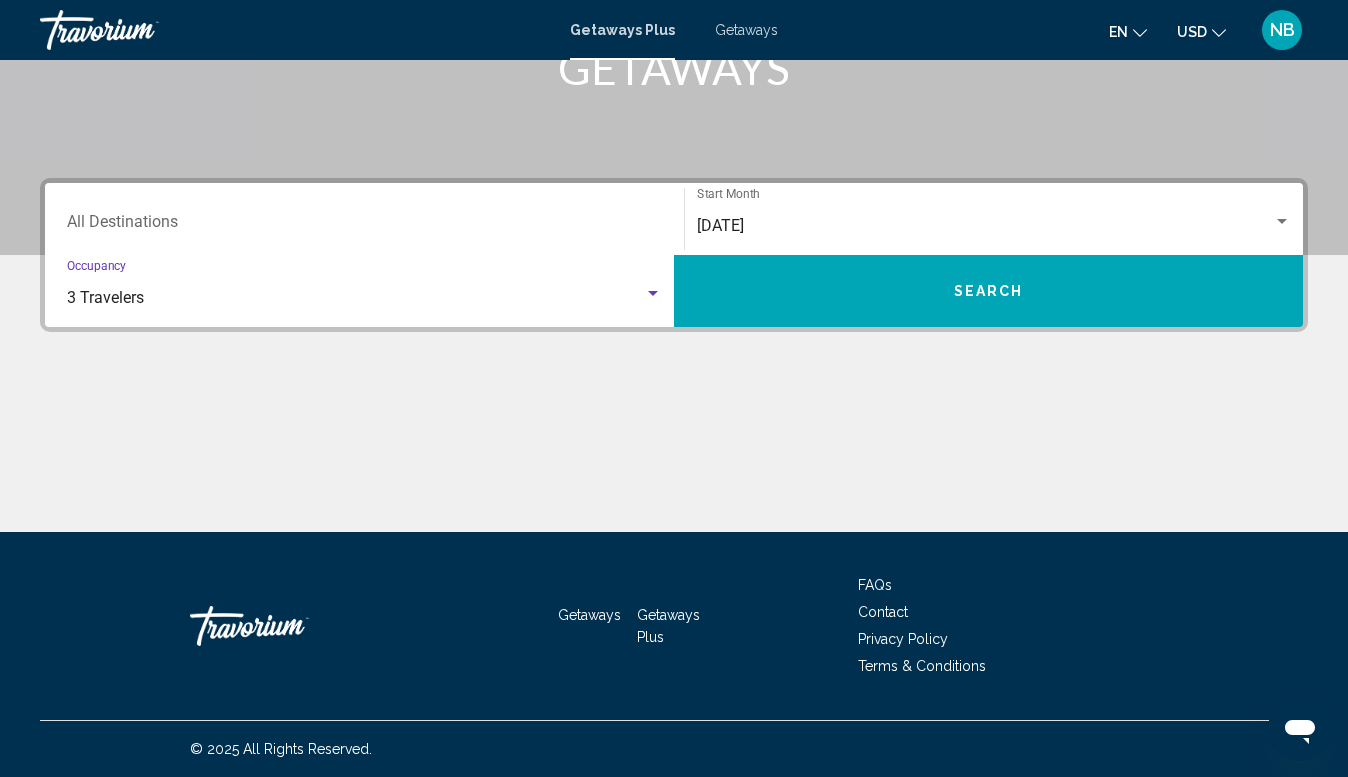 click on "Search" at bounding box center (988, 291) 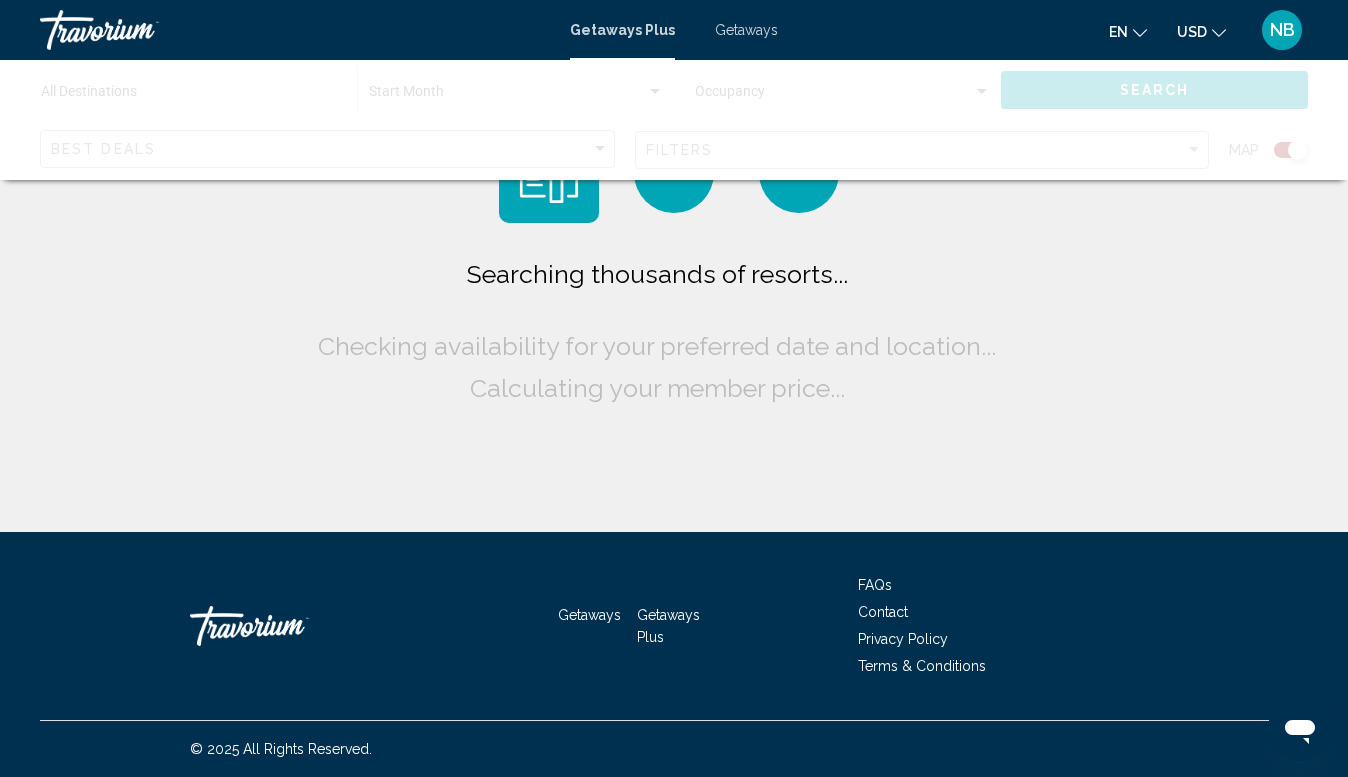 scroll, scrollTop: 0, scrollLeft: 0, axis: both 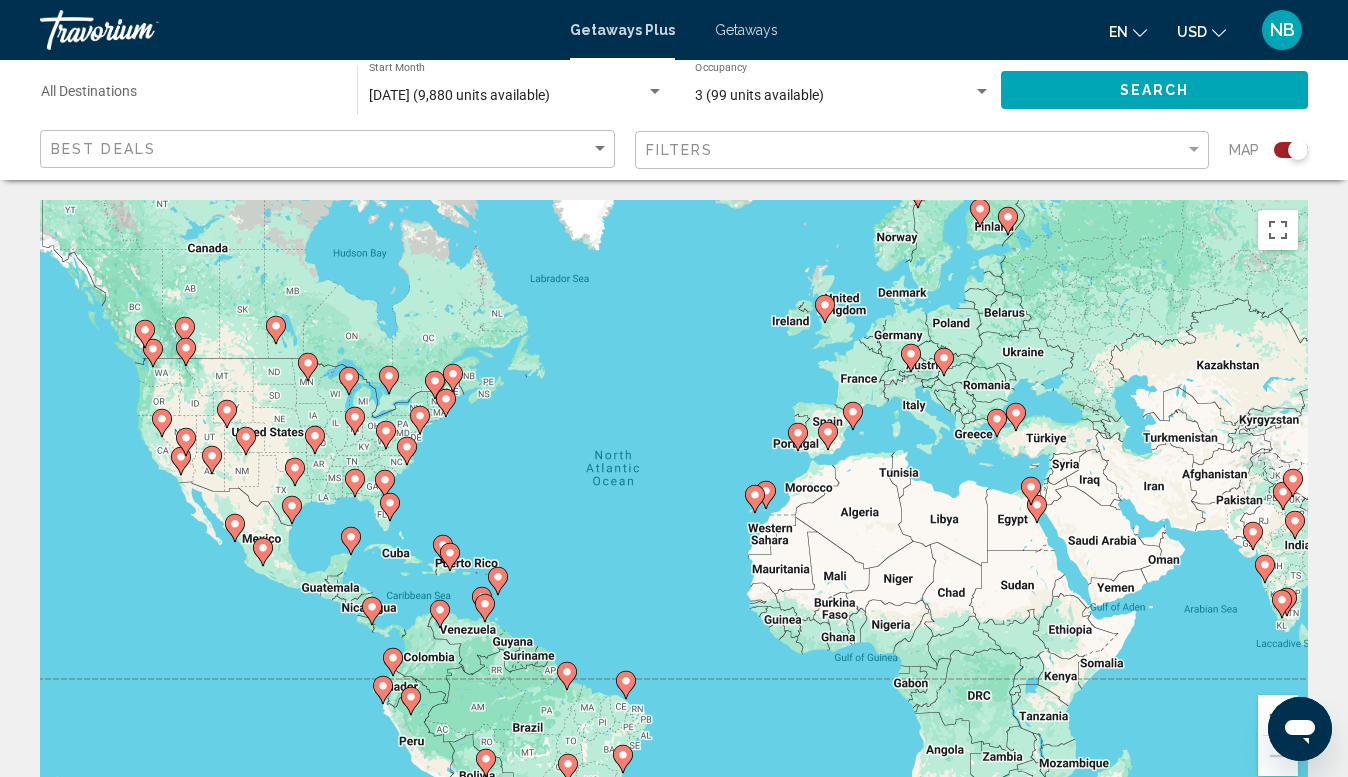 click on "To navigate, press the arrow keys. To activate drag with keyboard, press Alt + Enter. Once in keyboard drag state, use the arrow keys to move the marker. To complete the drag, press the Enter key. To cancel, press Escape." at bounding box center [674, 500] 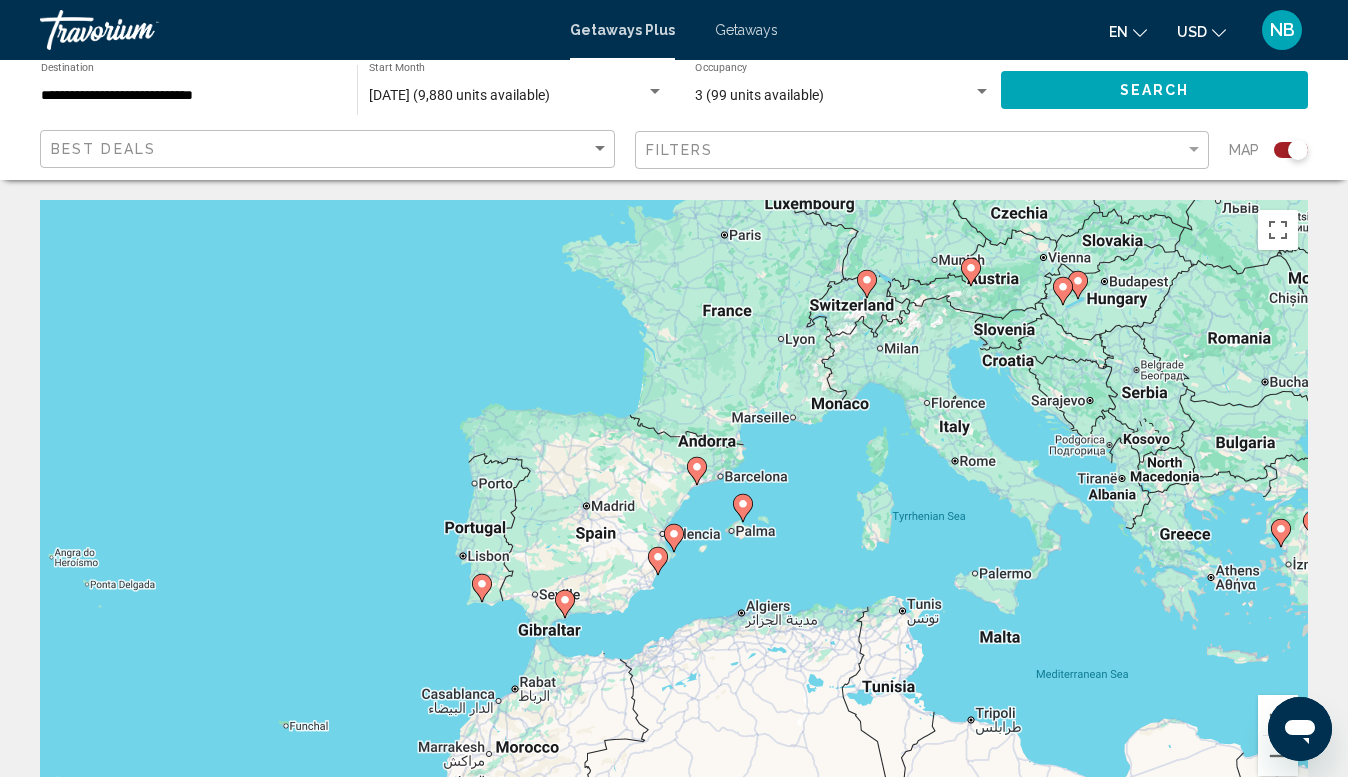 drag, startPoint x: 690, startPoint y: 561, endPoint x: 715, endPoint y: 547, distance: 28.653097 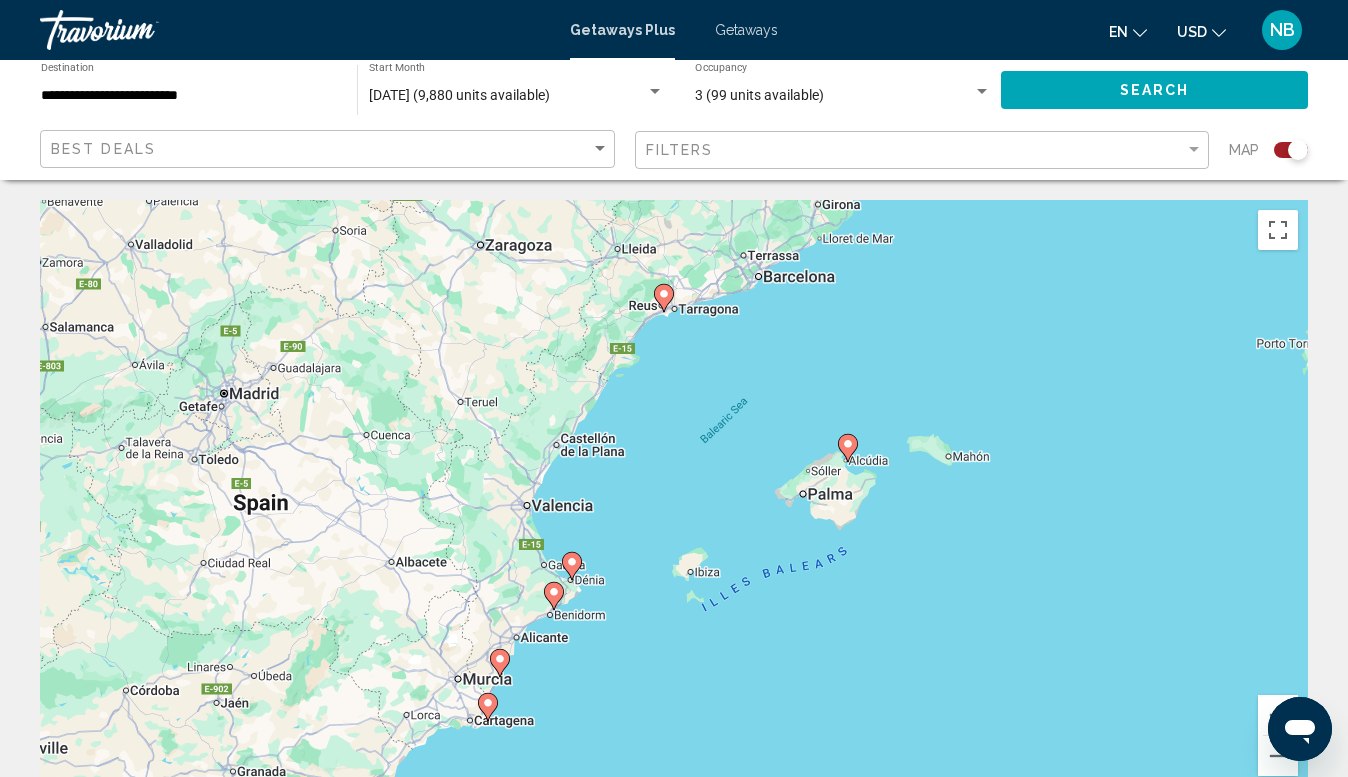 drag, startPoint x: 555, startPoint y: 648, endPoint x: 729, endPoint y: 609, distance: 178.31714 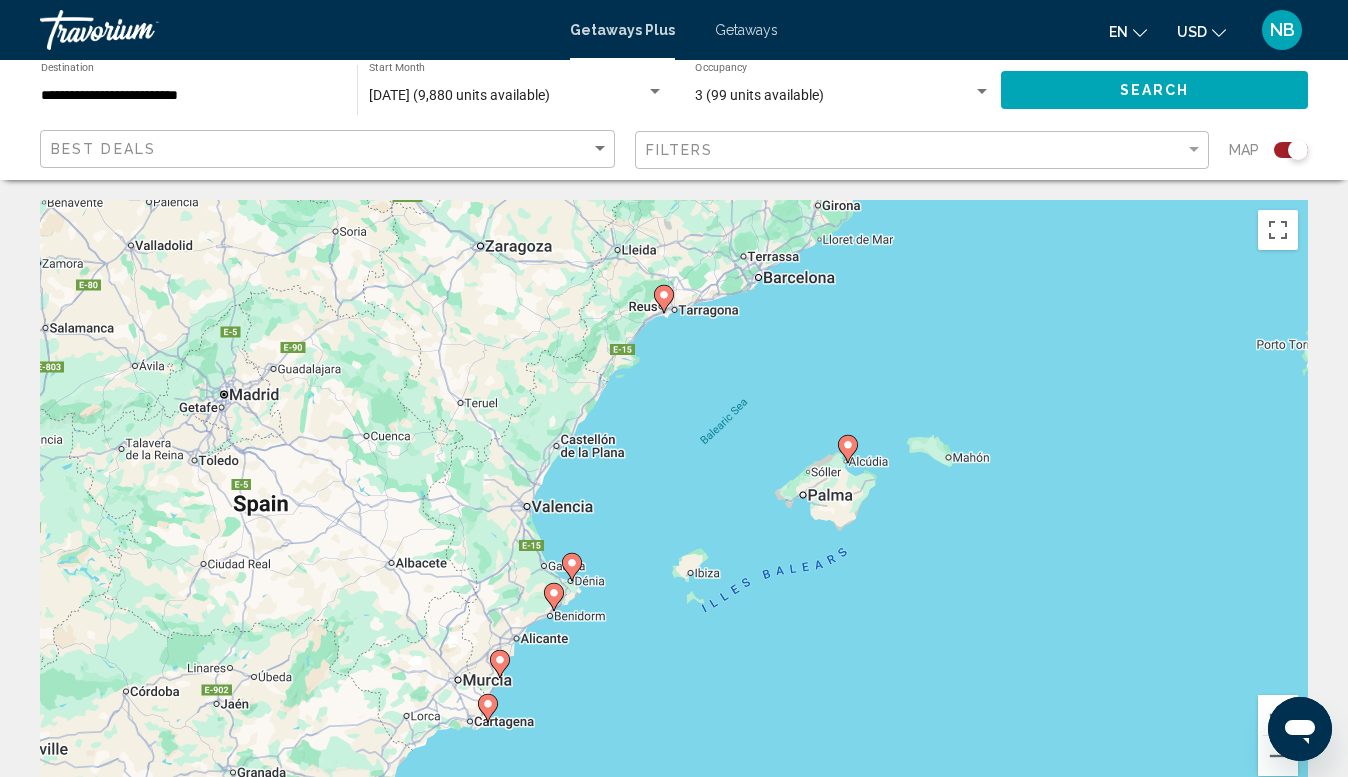 click 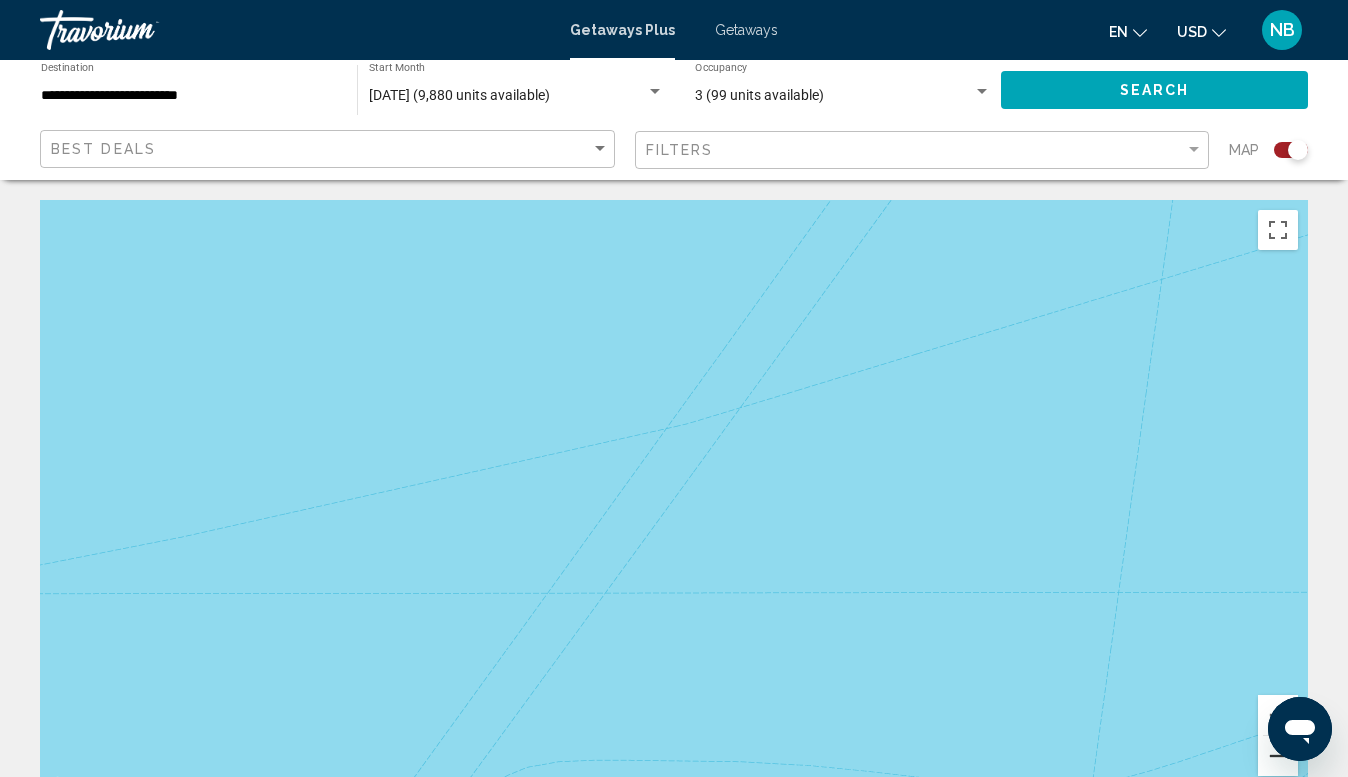 click at bounding box center [1278, 756] 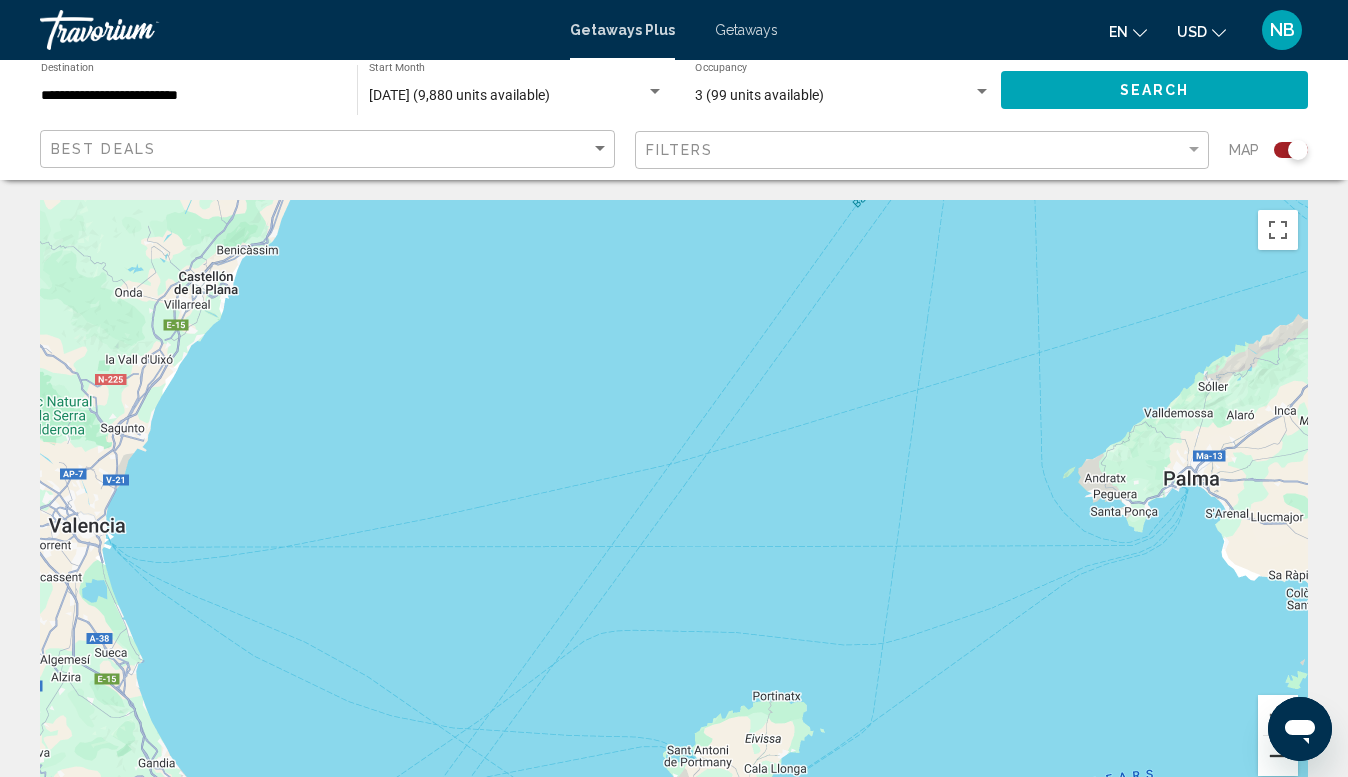 click at bounding box center [1278, 756] 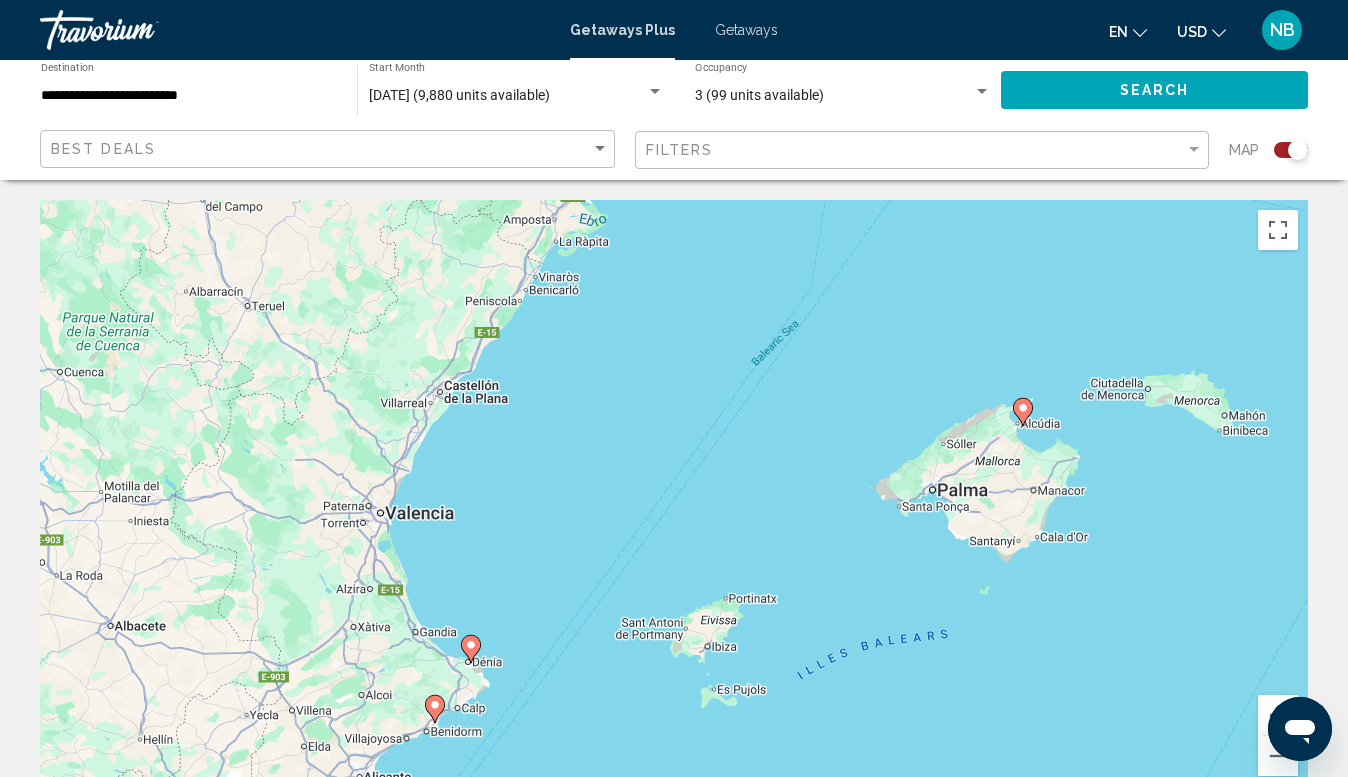 click 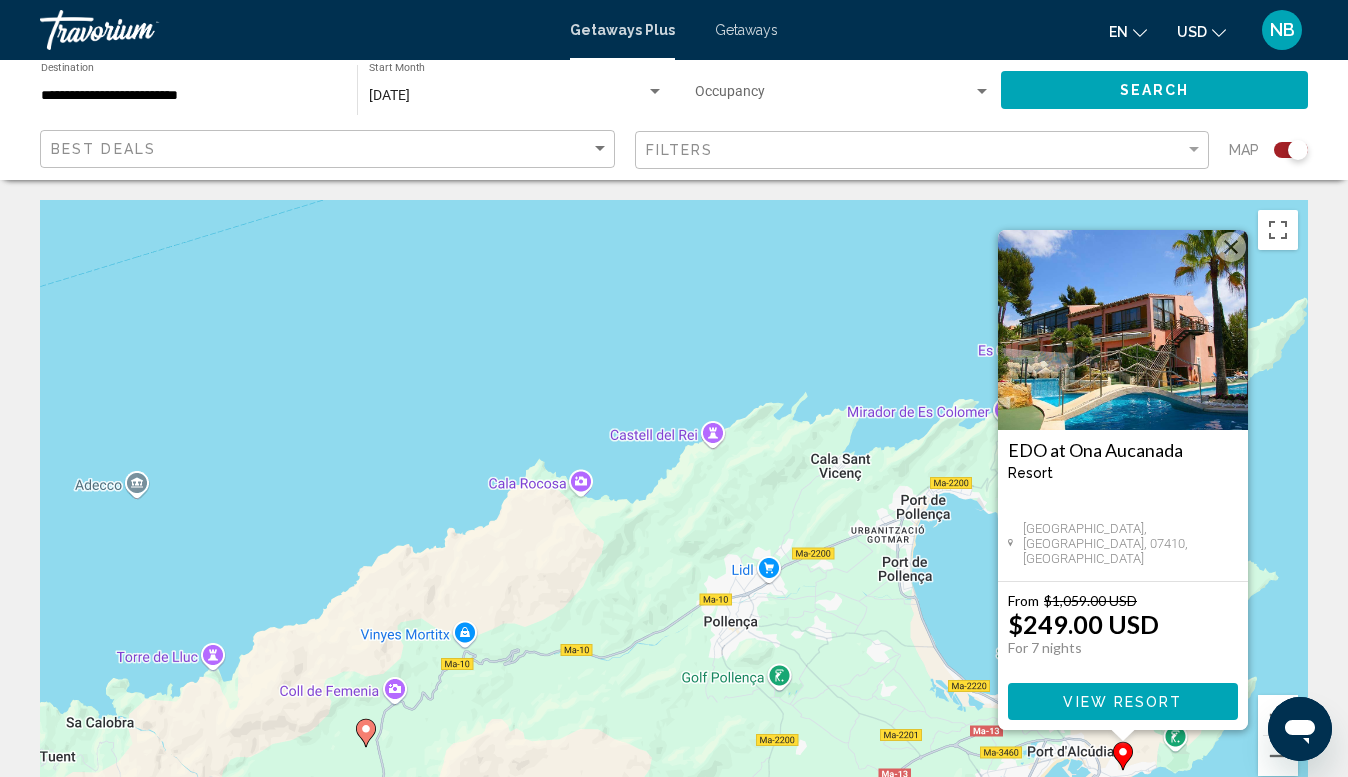 click at bounding box center [1123, 330] 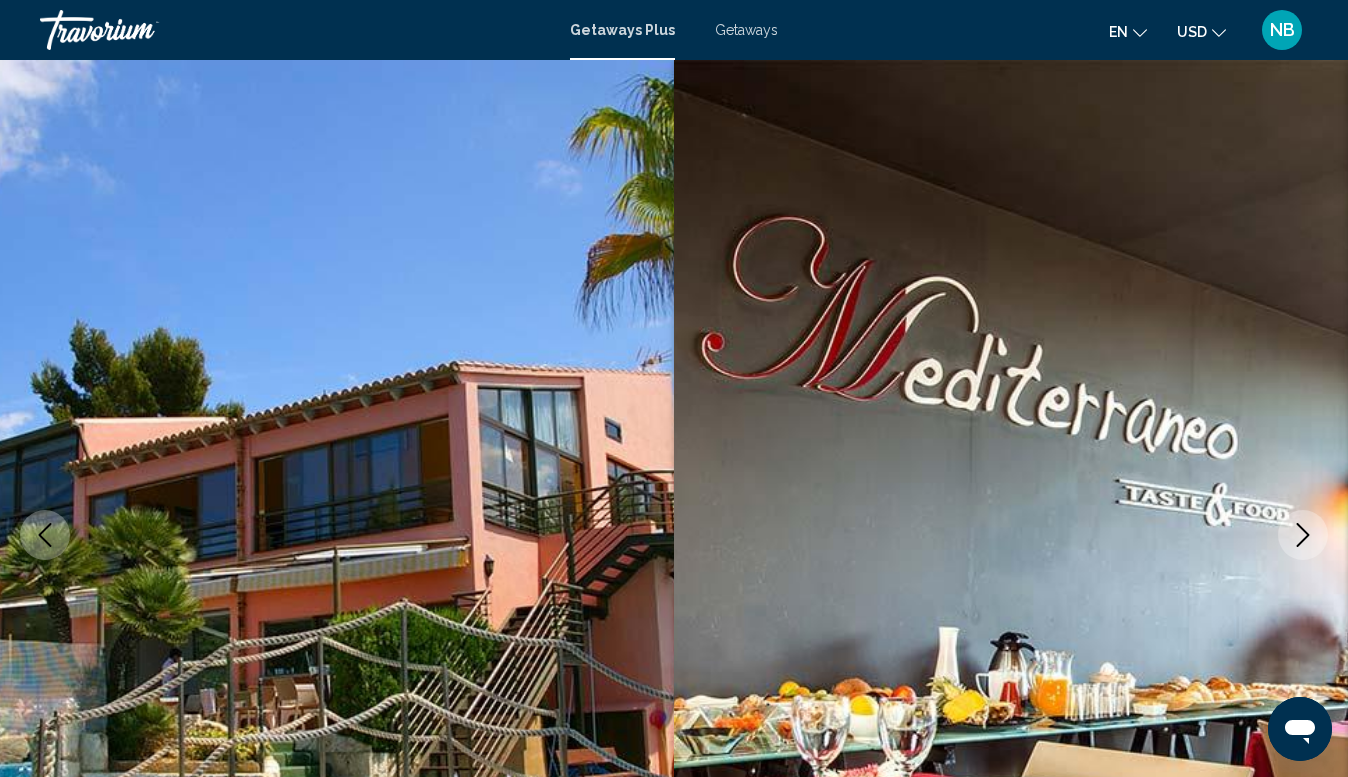 scroll, scrollTop: 2692, scrollLeft: 0, axis: vertical 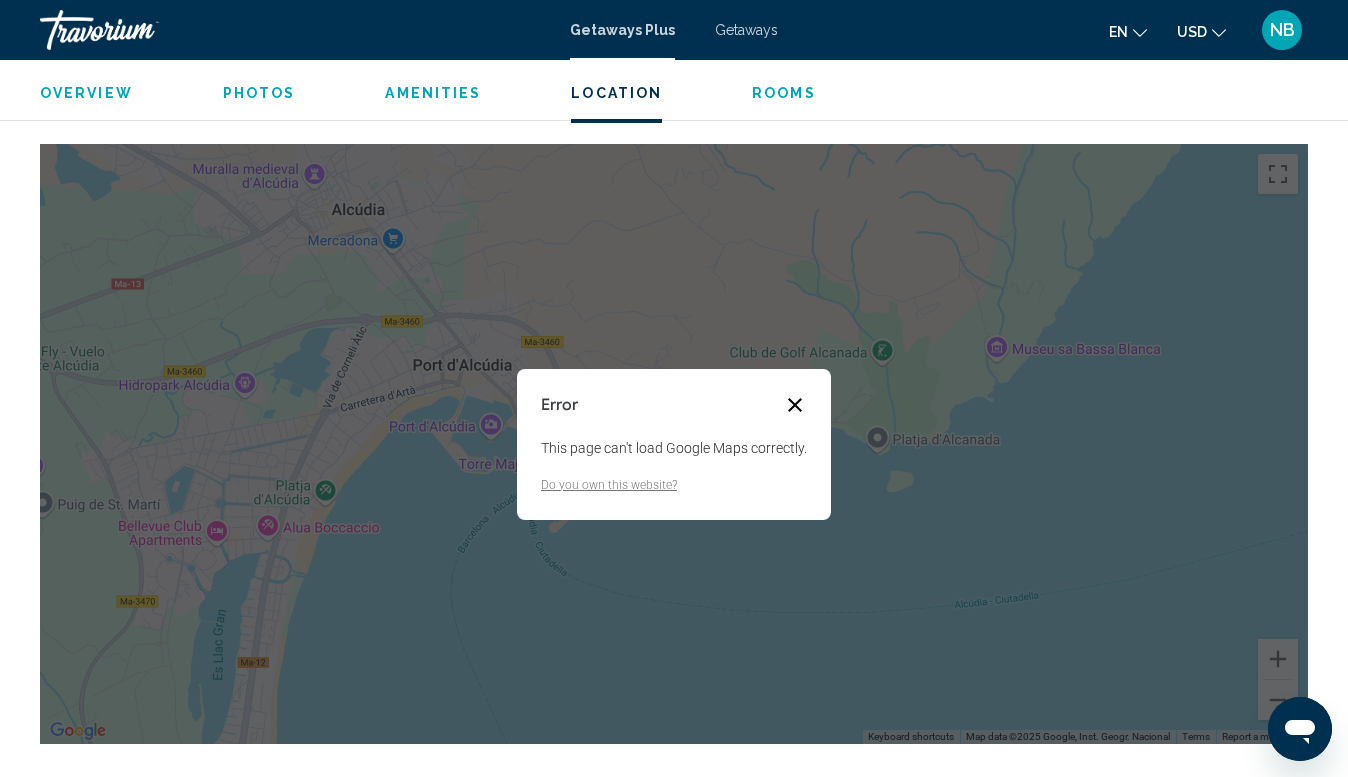 click at bounding box center (795, 405) 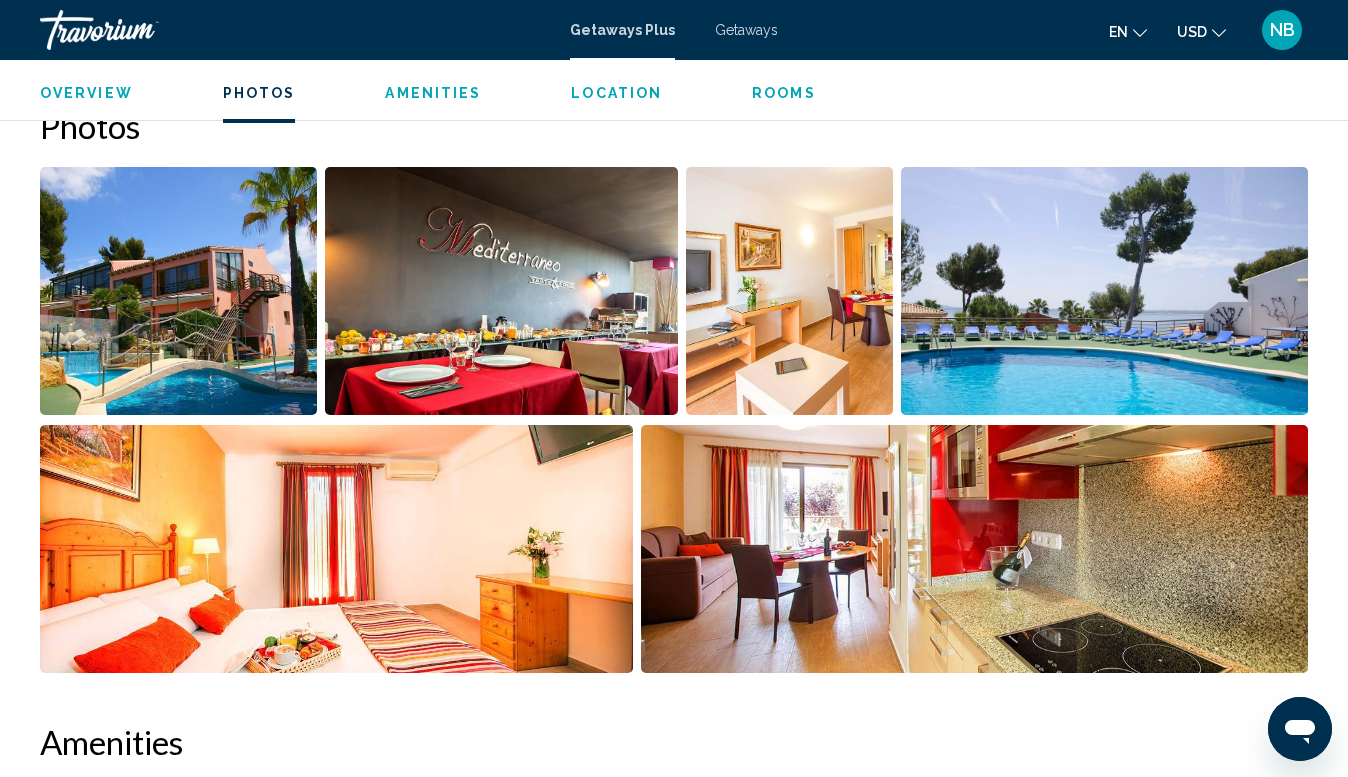 scroll, scrollTop: 1262, scrollLeft: 0, axis: vertical 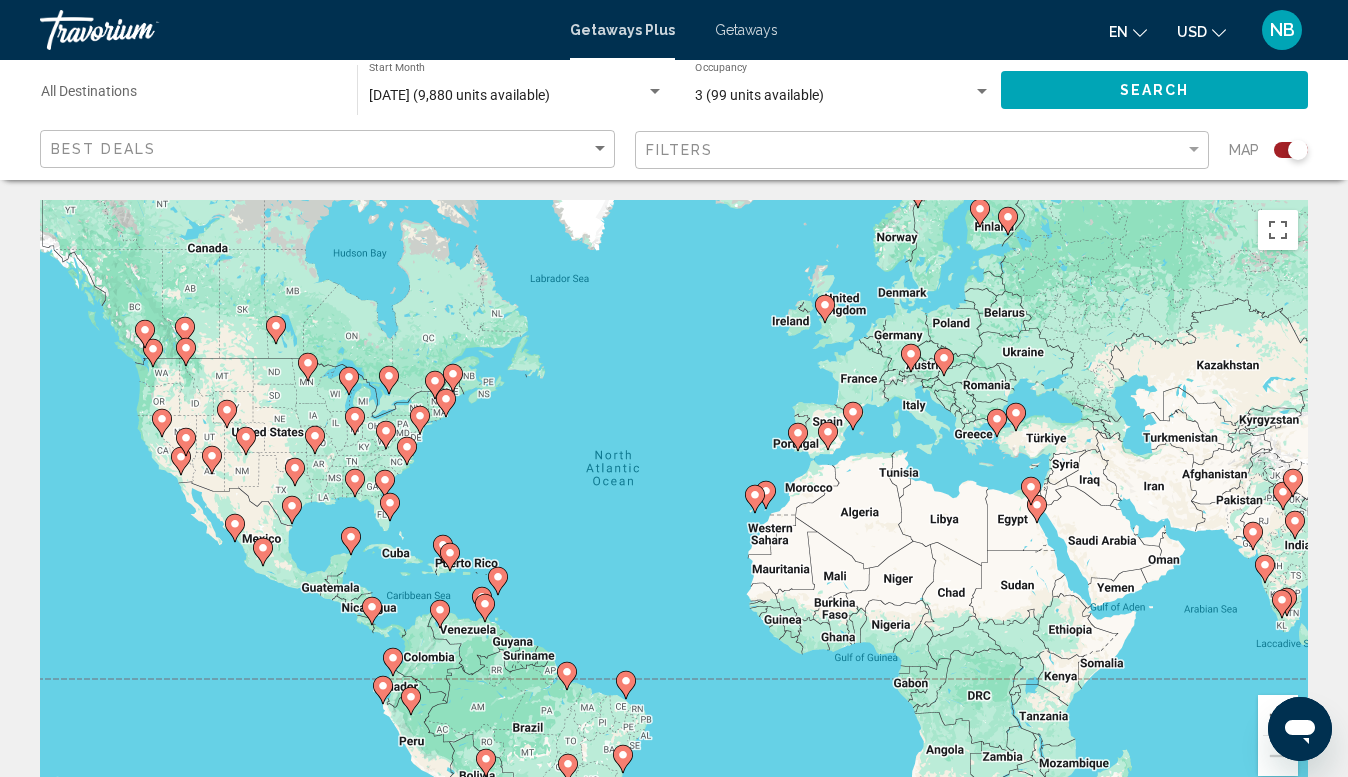 click 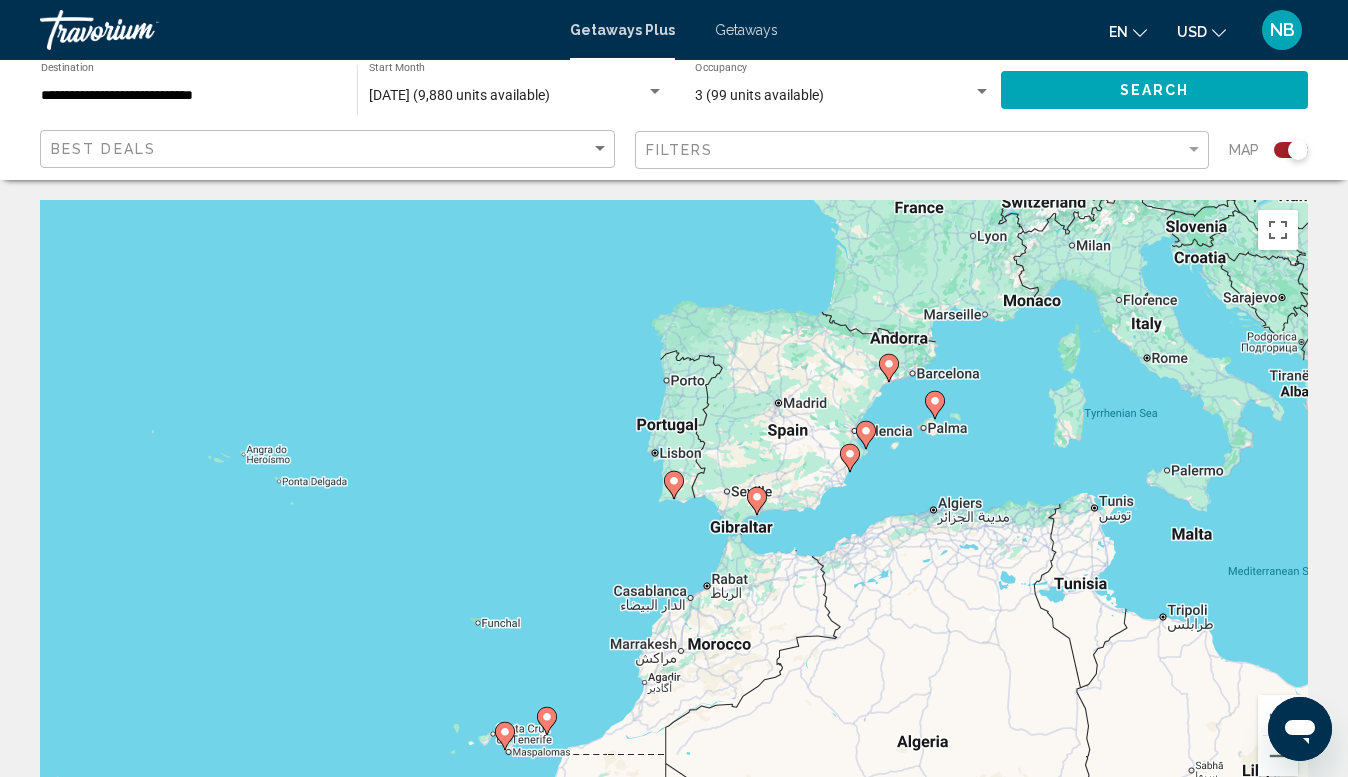 click 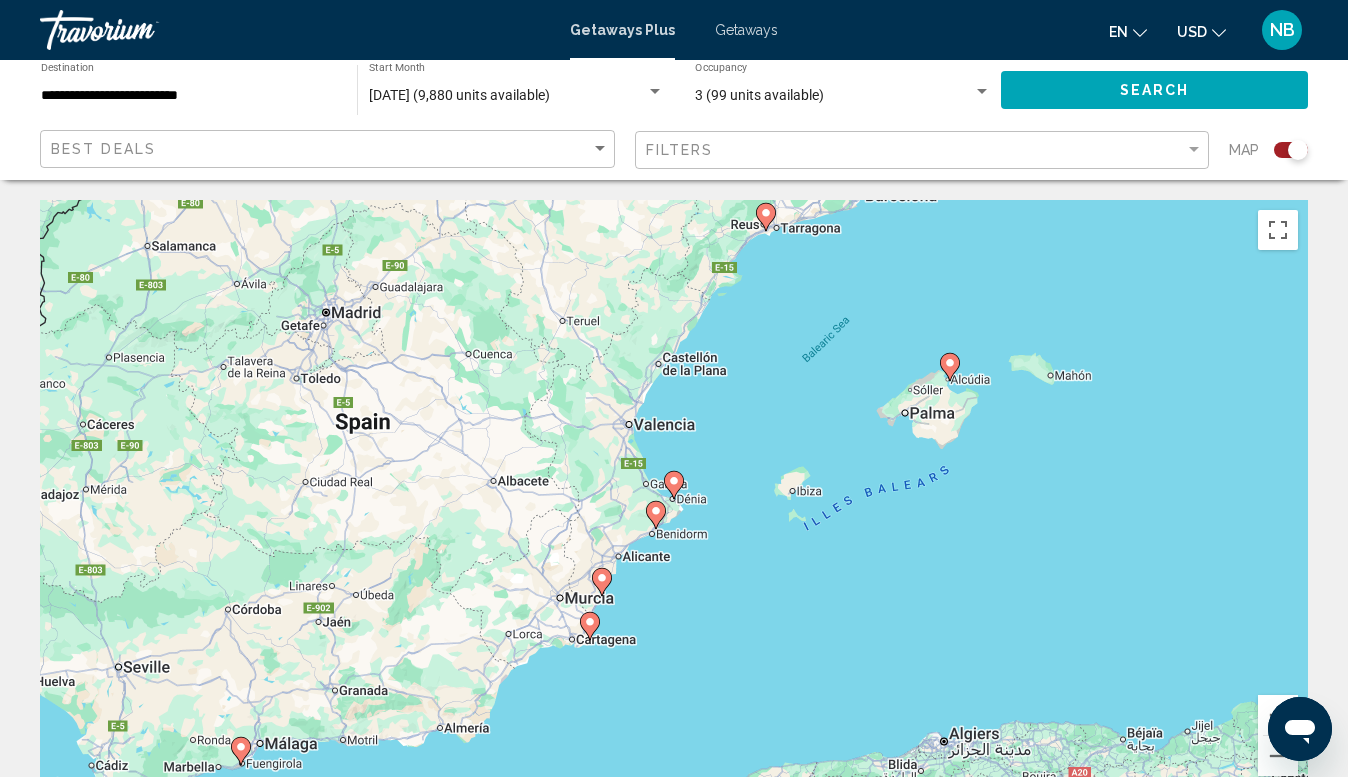 click 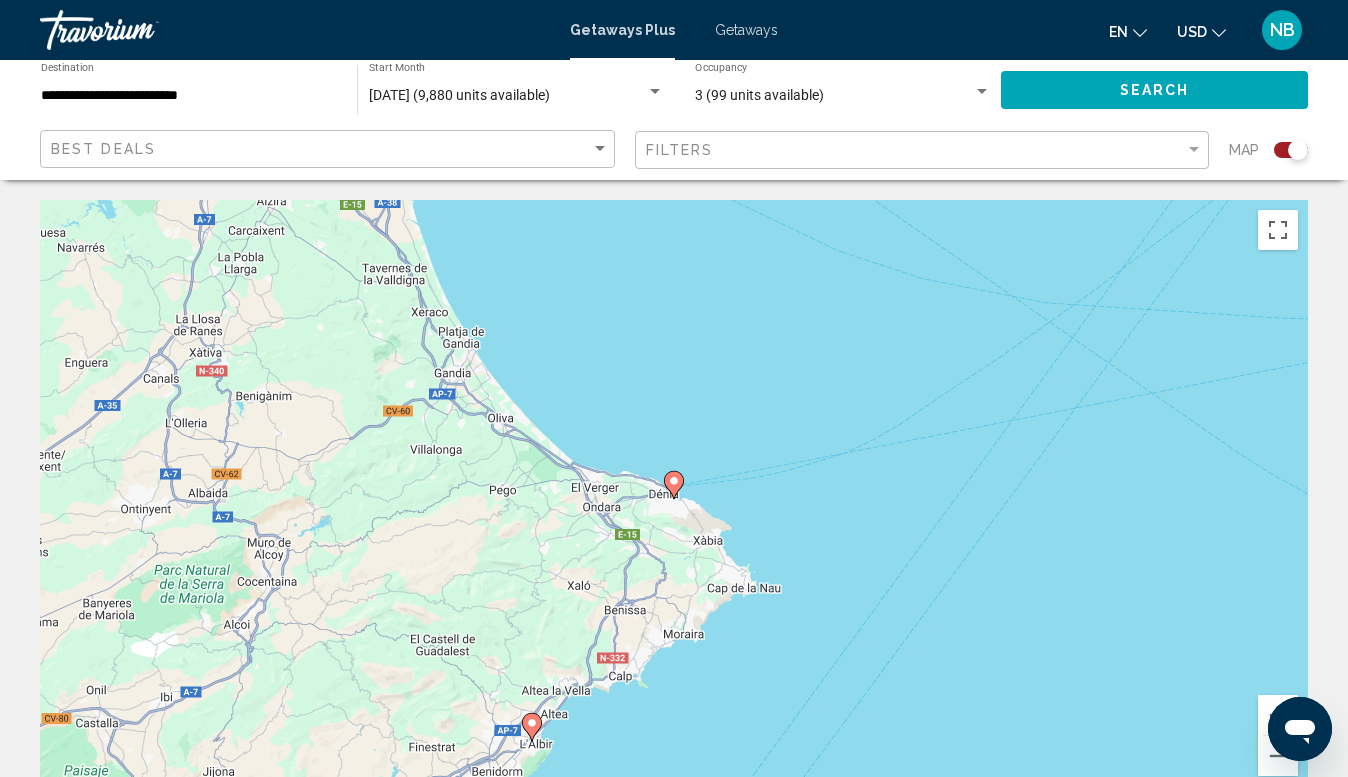 click 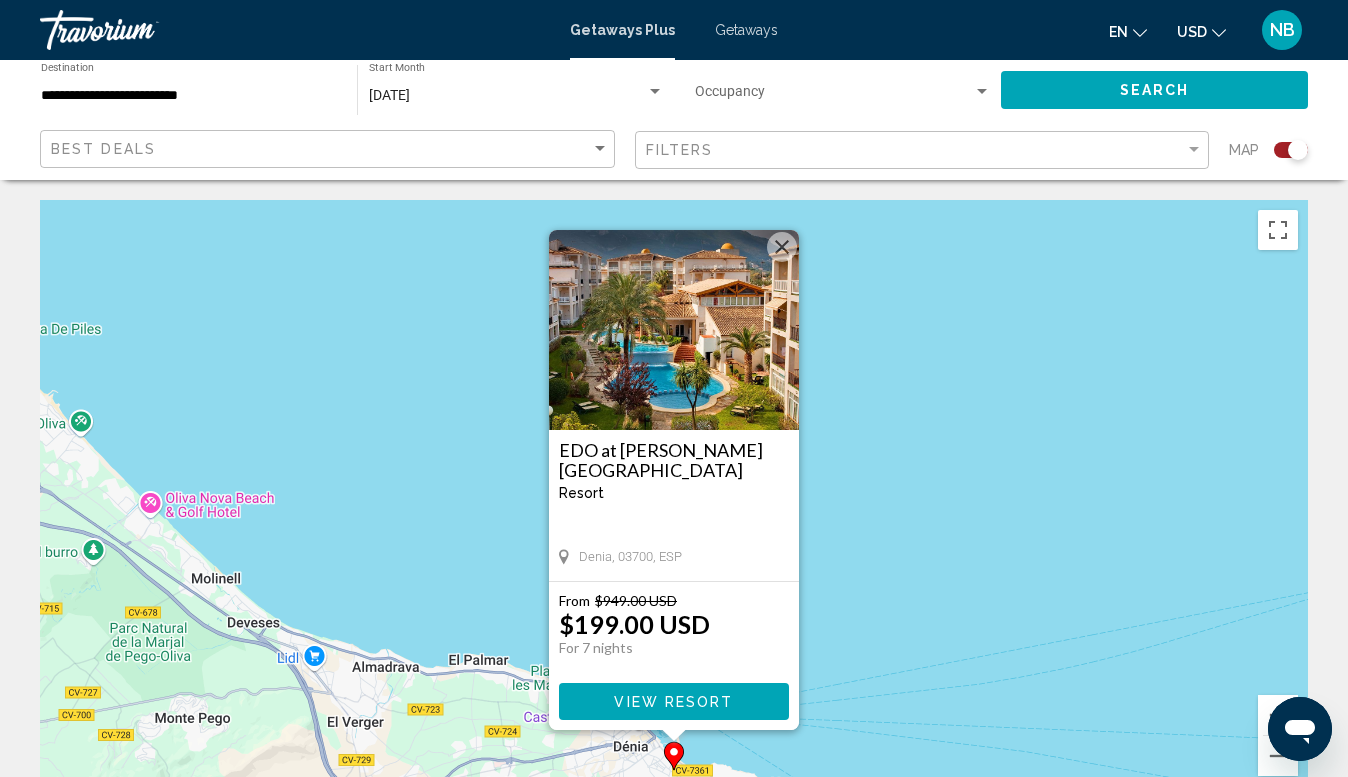 click at bounding box center [674, 330] 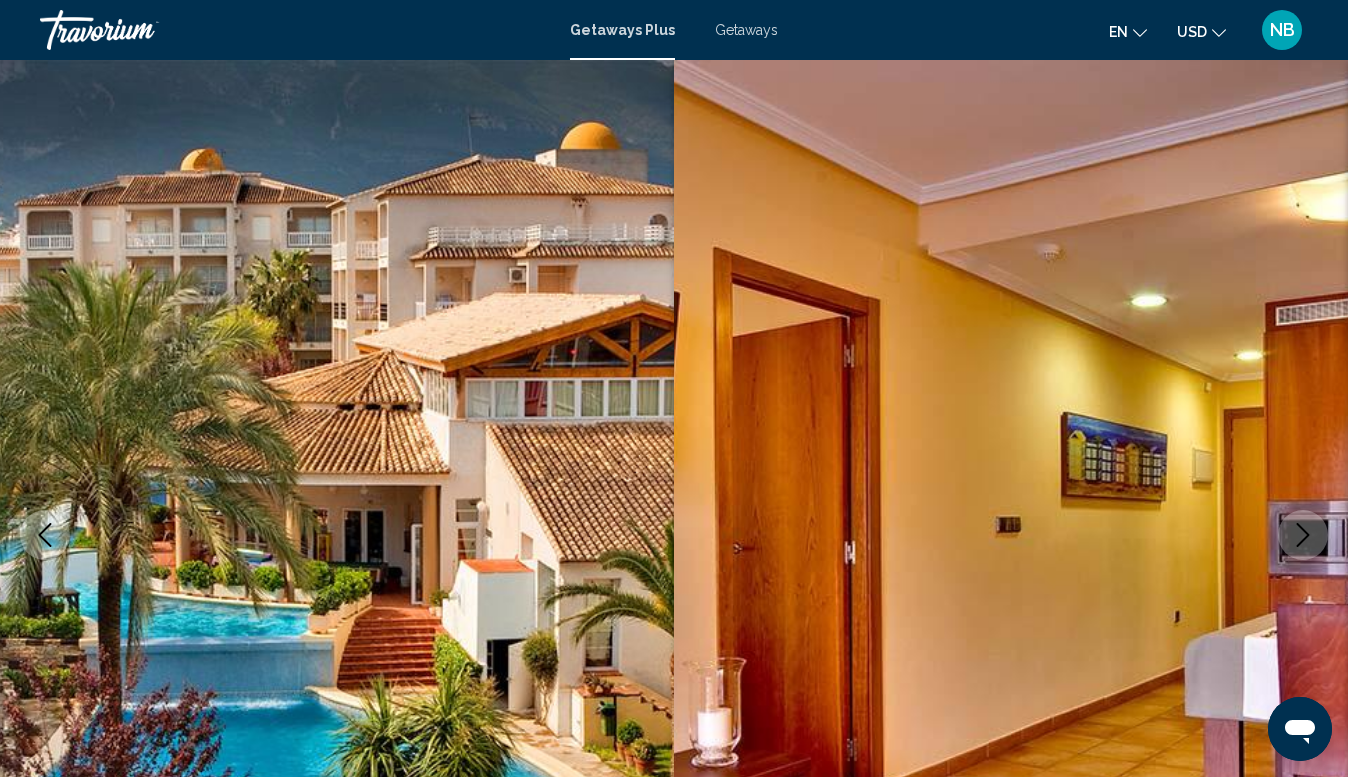 scroll, scrollTop: 2626, scrollLeft: 0, axis: vertical 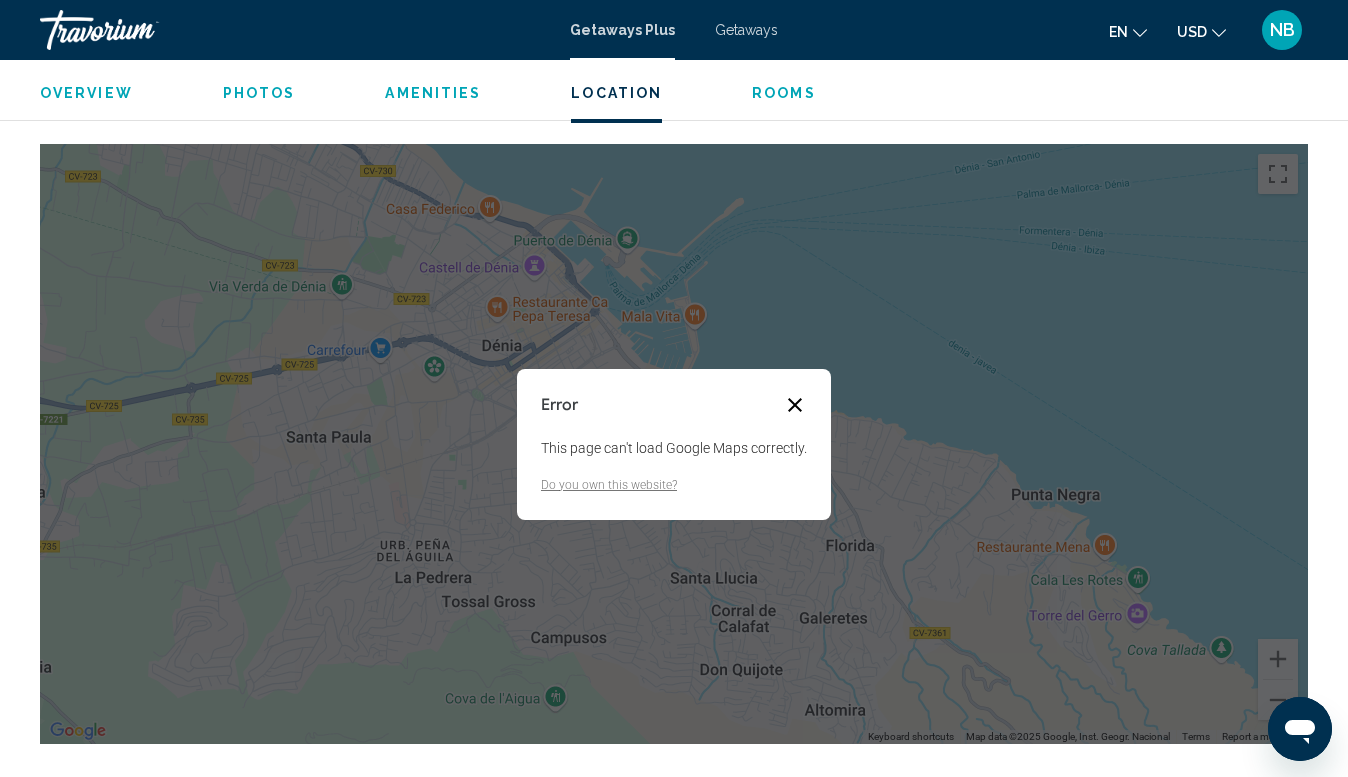 click at bounding box center (795, 405) 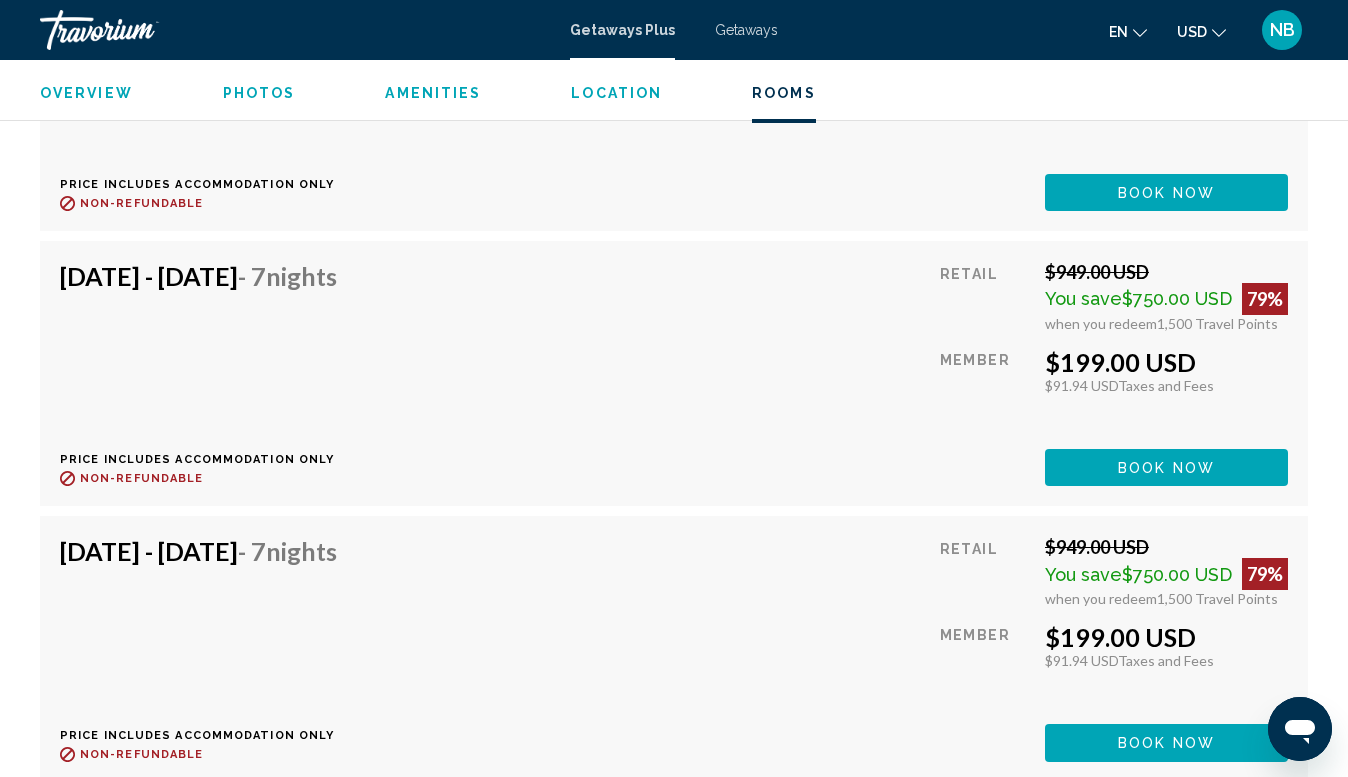scroll, scrollTop: 4152, scrollLeft: 0, axis: vertical 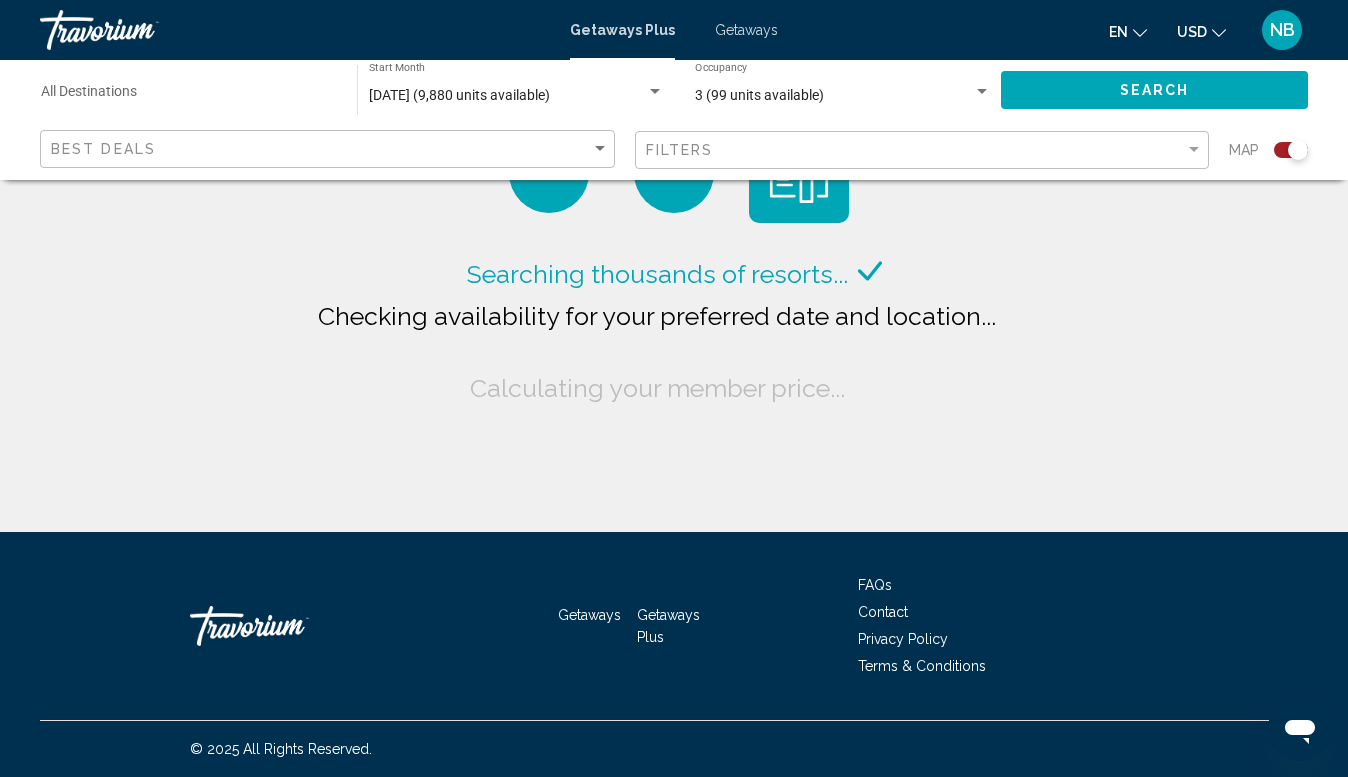 click on "Searching thousands of resorts..." 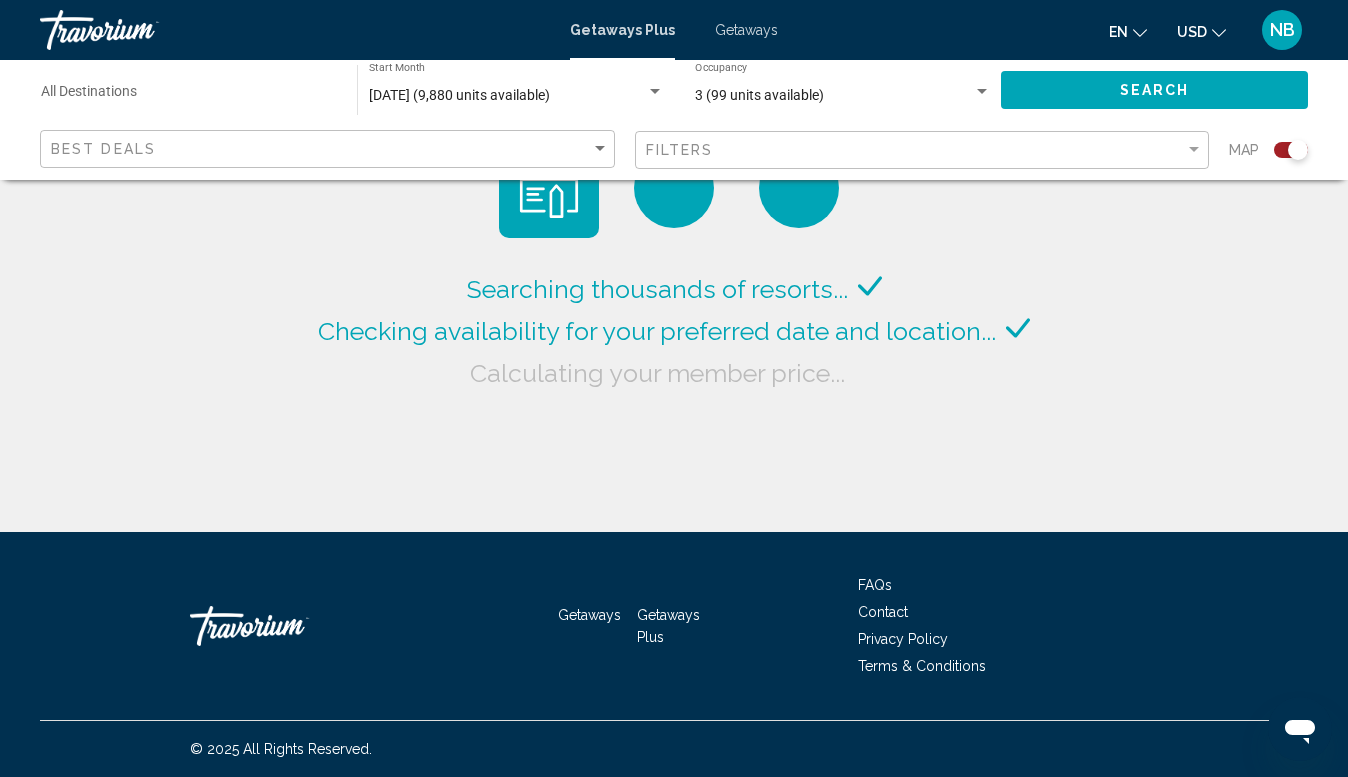 scroll, scrollTop: 0, scrollLeft: 0, axis: both 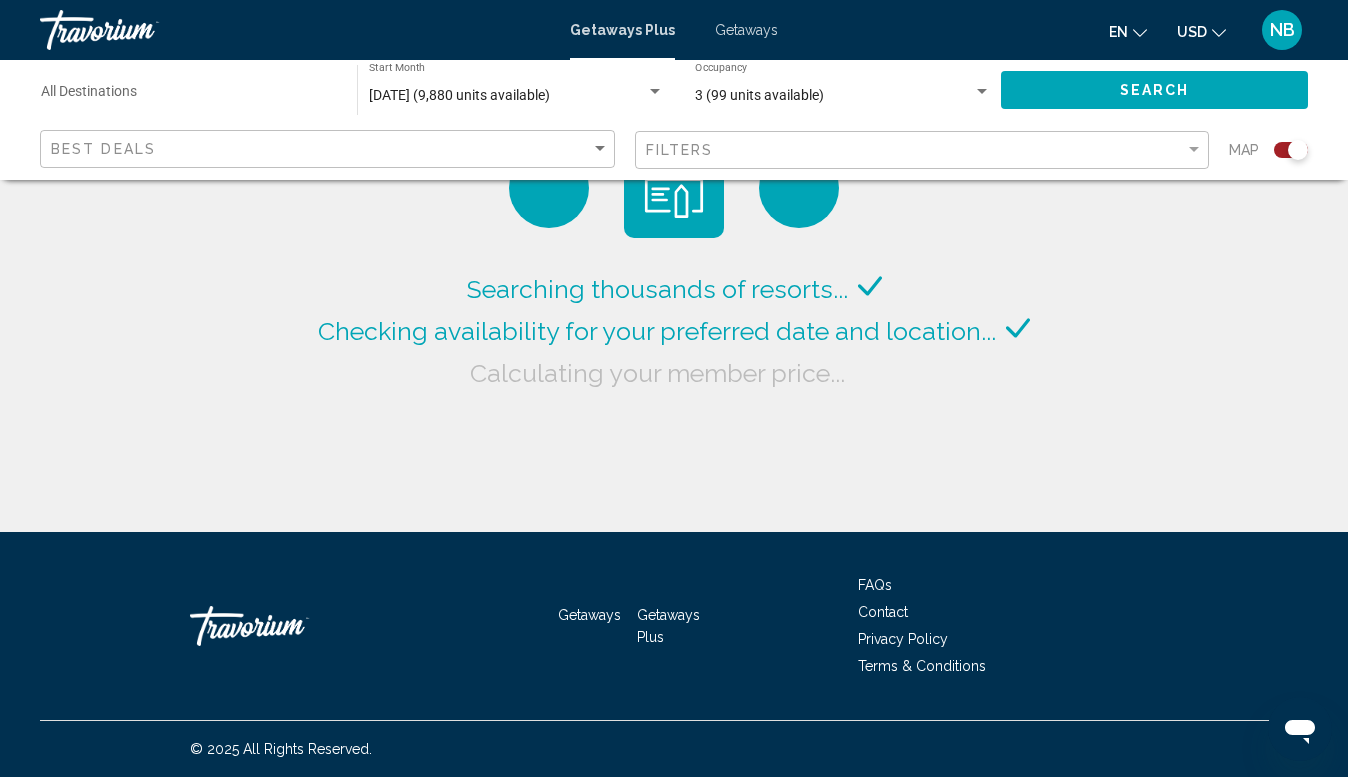 click on "Searching thousands of resorts...
Checking availability for your preferred date and location...
Calculating your member price..." 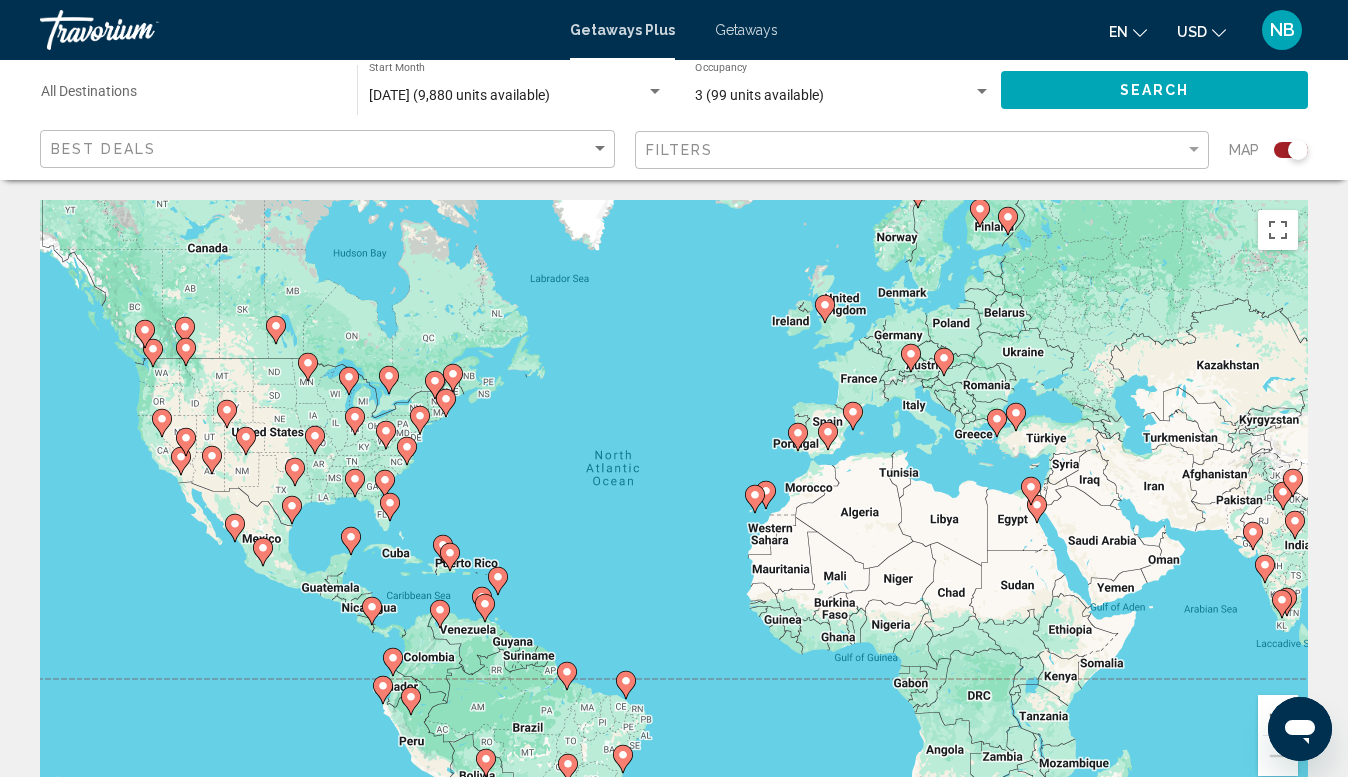 click on "To navigate, press the arrow keys. To activate drag with keyboard, press Alt + Enter. Once in keyboard drag state, use the arrow keys to move the marker. To complete the drag, press the Enter key. To cancel, press Escape." at bounding box center [674, 500] 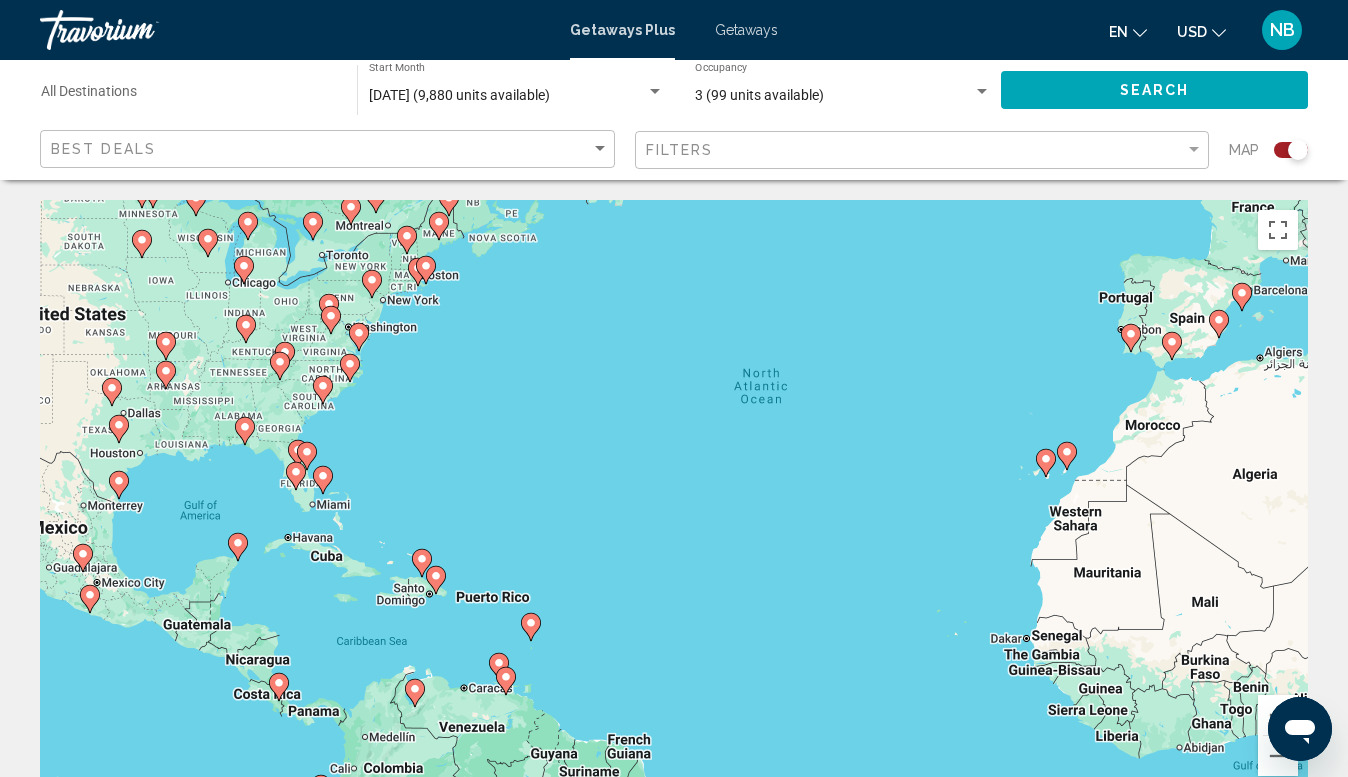 click on "To navigate, press the arrow keys. To activate drag with keyboard, press Alt + Enter. Once in keyboard drag state, use the arrow keys to move the marker. To complete the drag, press the Enter key. To cancel, press Escape." at bounding box center [674, 500] 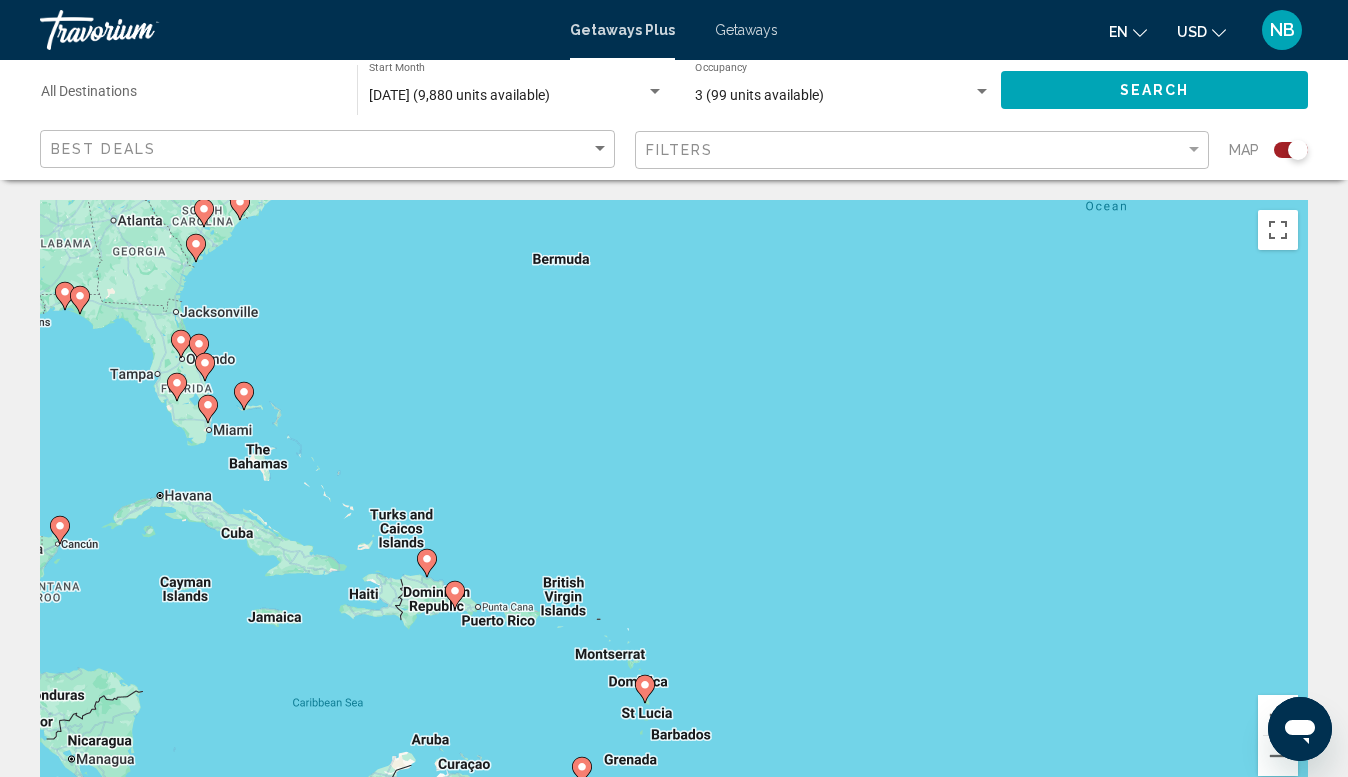 click on "To navigate, press the arrow keys. To activate drag with keyboard, press Alt + Enter. Once in keyboard drag state, use the arrow keys to move the marker. To complete the drag, press the Enter key. To cancel, press Escape." at bounding box center [674, 500] 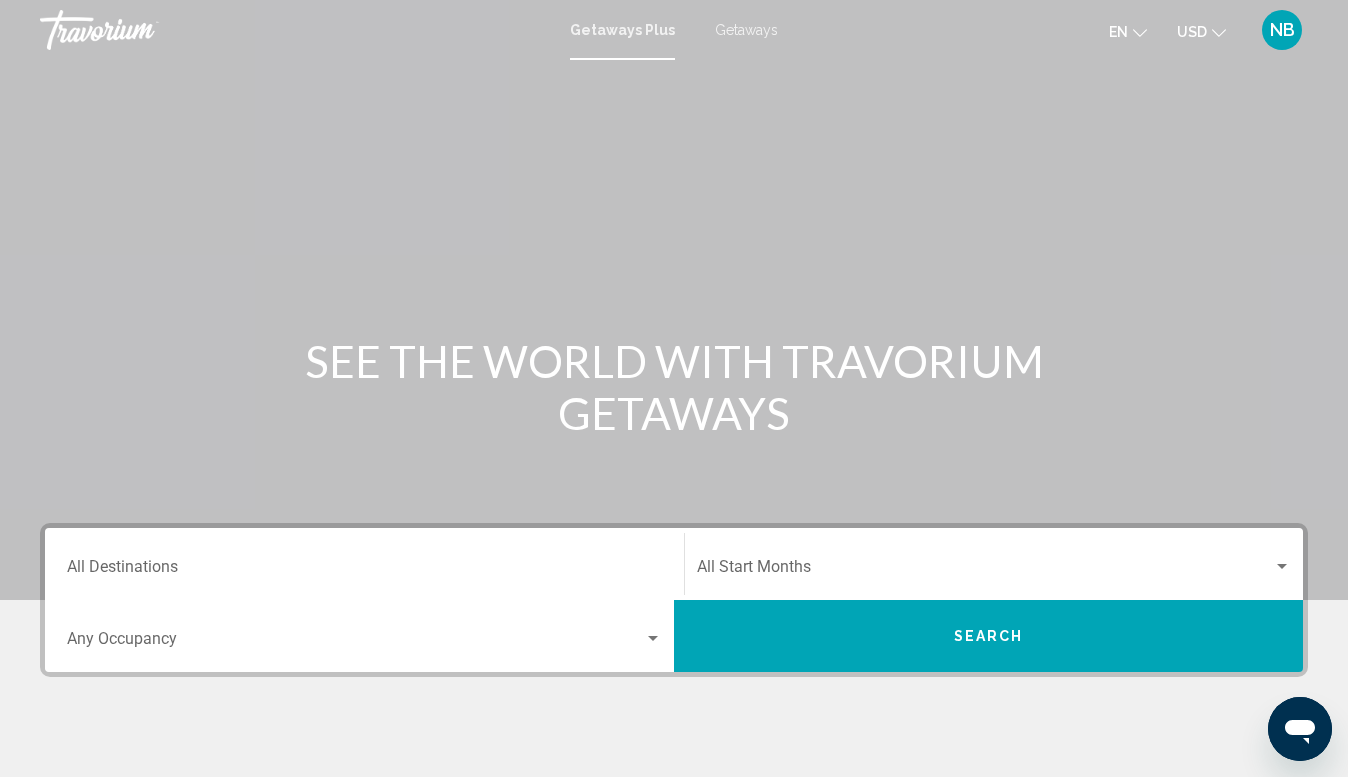 click at bounding box center [985, 571] 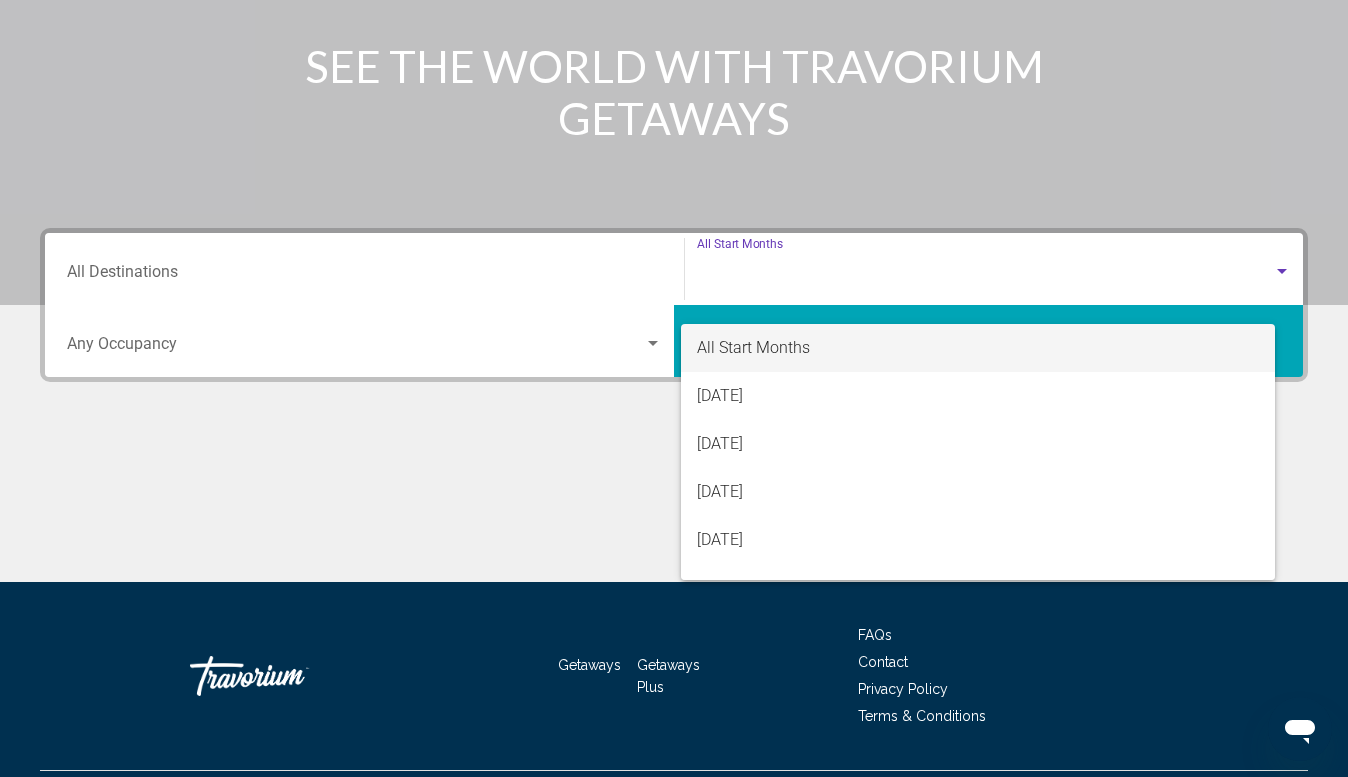 scroll, scrollTop: 345, scrollLeft: 0, axis: vertical 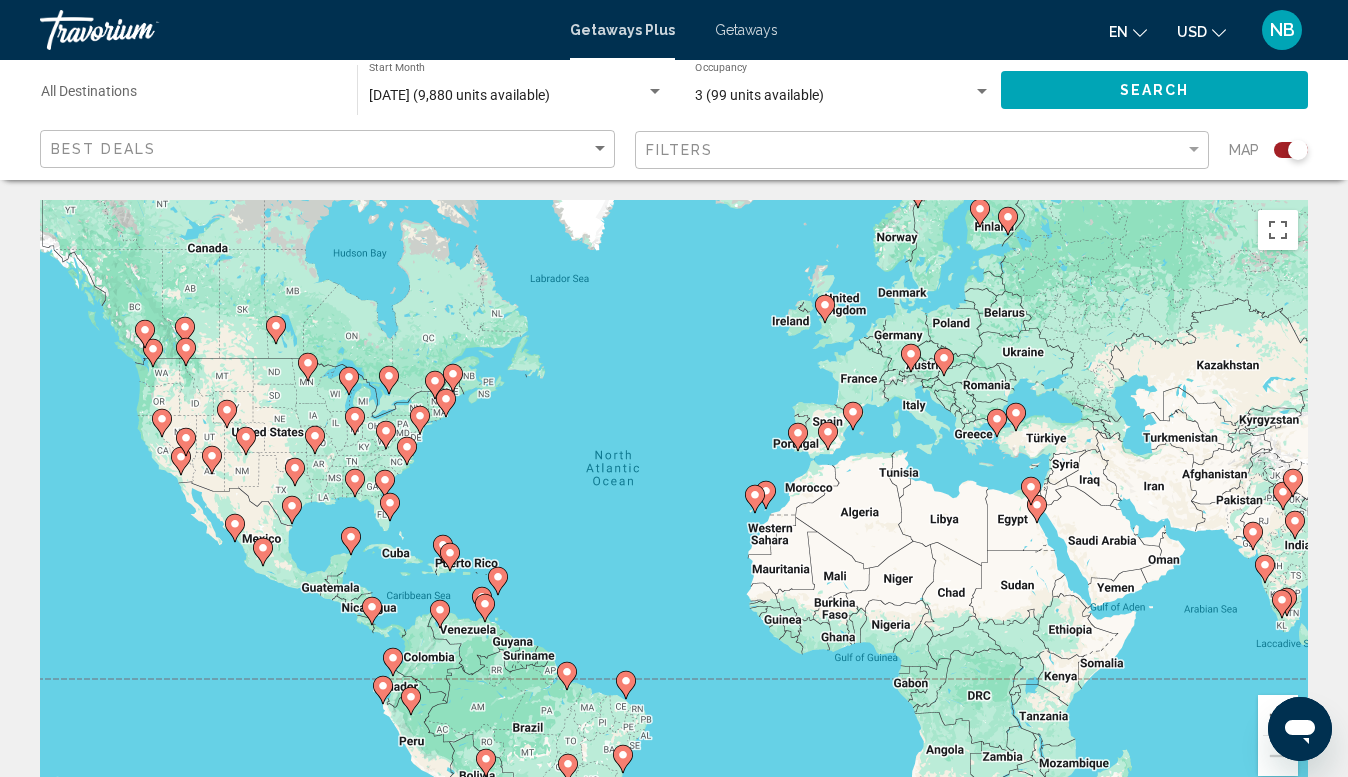 click at bounding box center [450, 557] 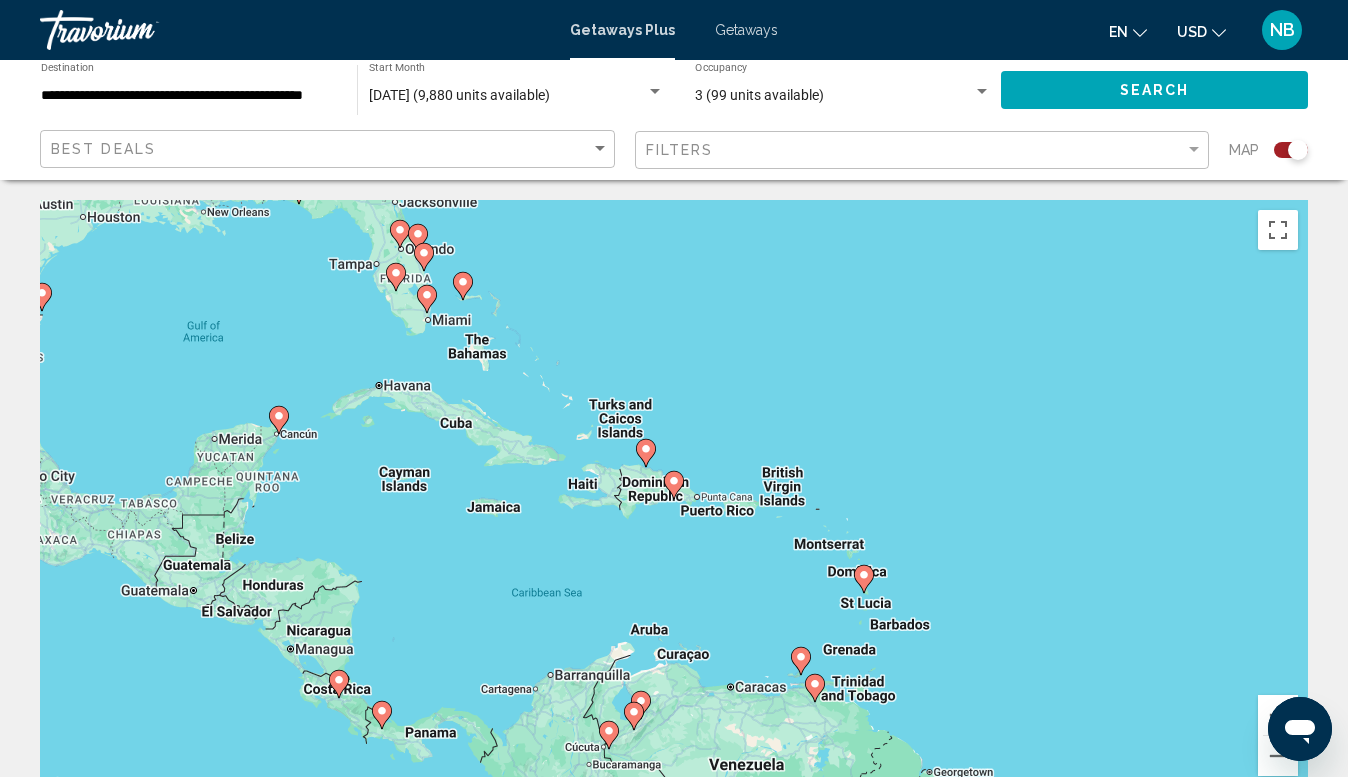 scroll, scrollTop: 0, scrollLeft: 0, axis: both 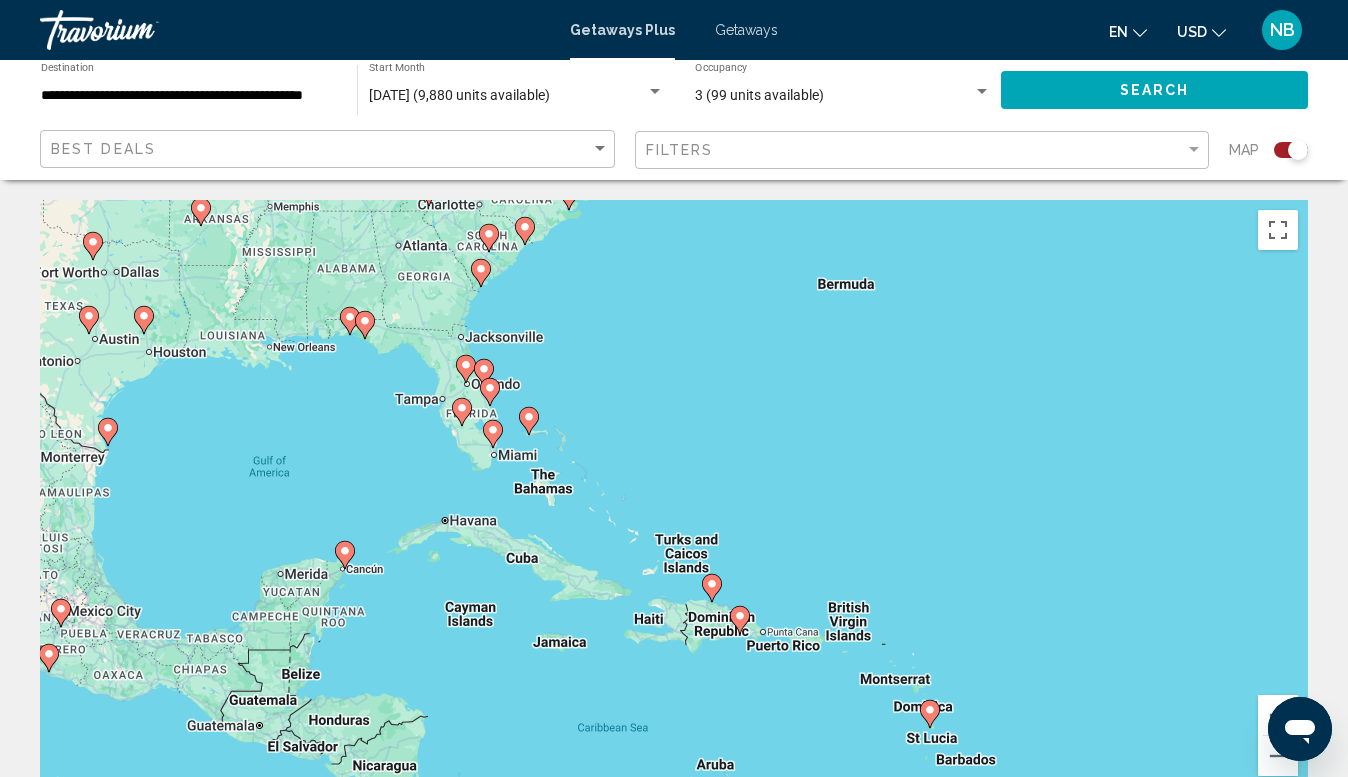 drag, startPoint x: 461, startPoint y: 448, endPoint x: 523, endPoint y: 584, distance: 149.46571 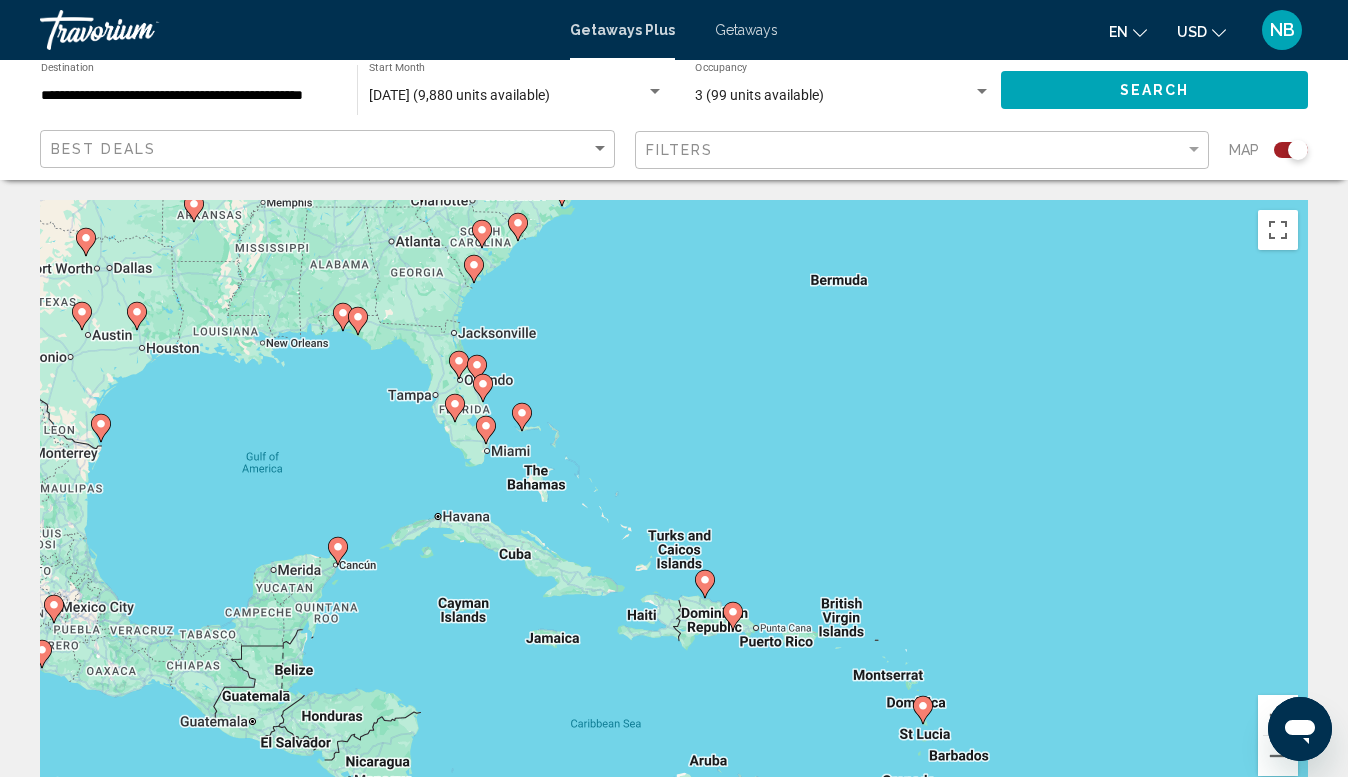 click 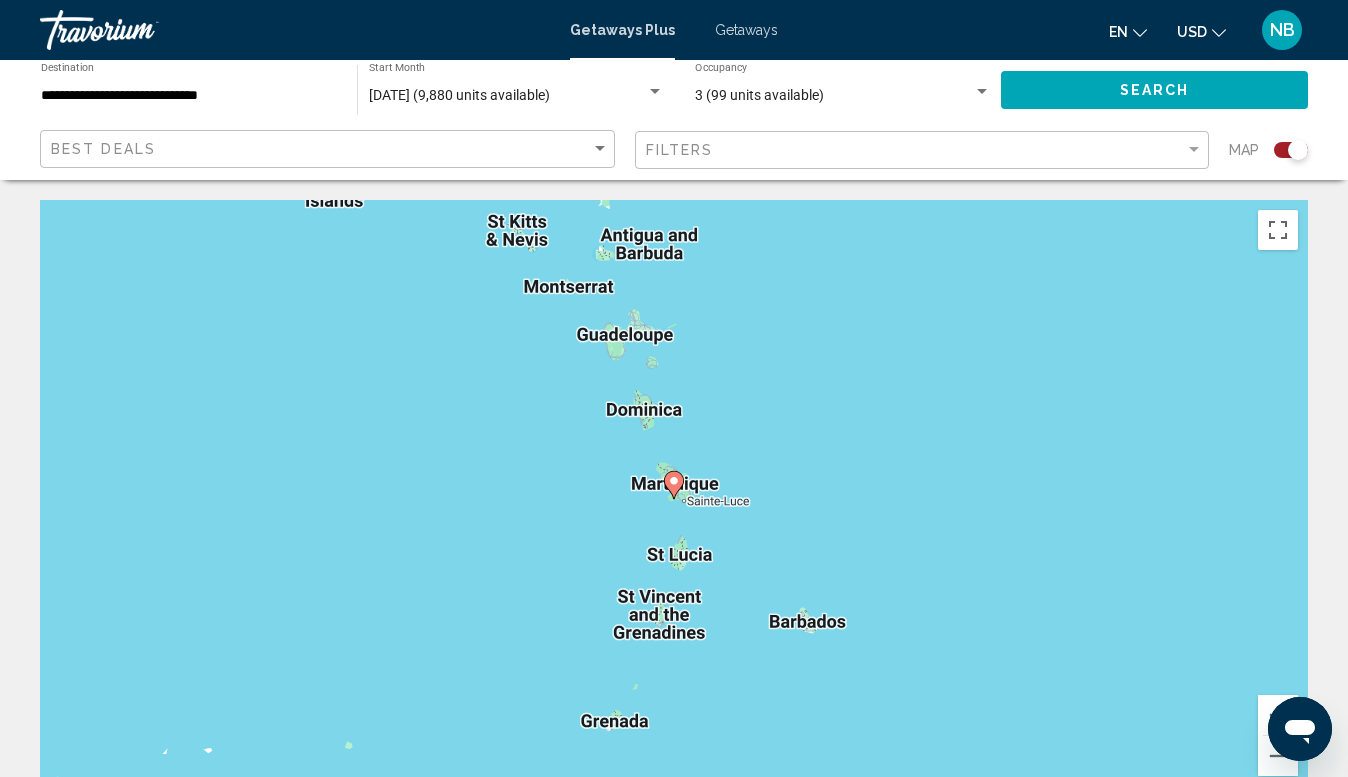 click 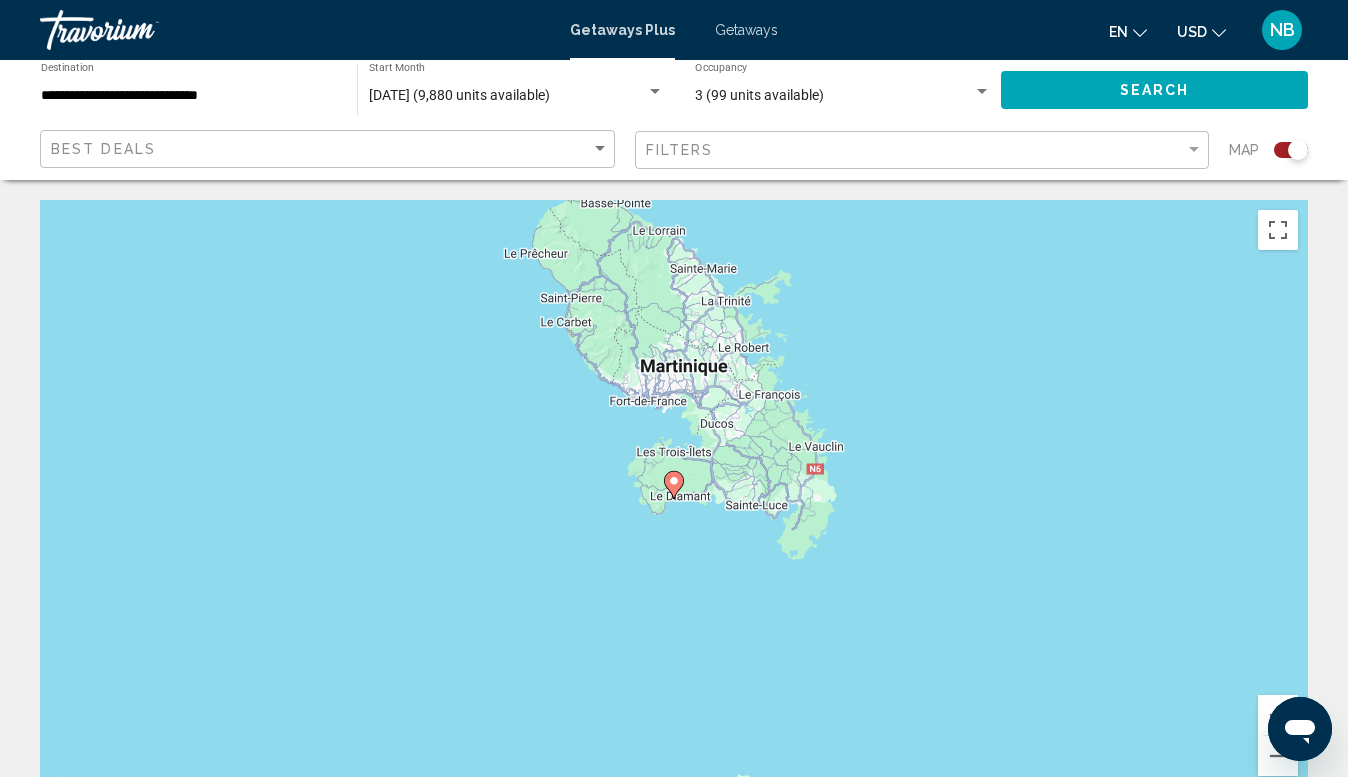 click 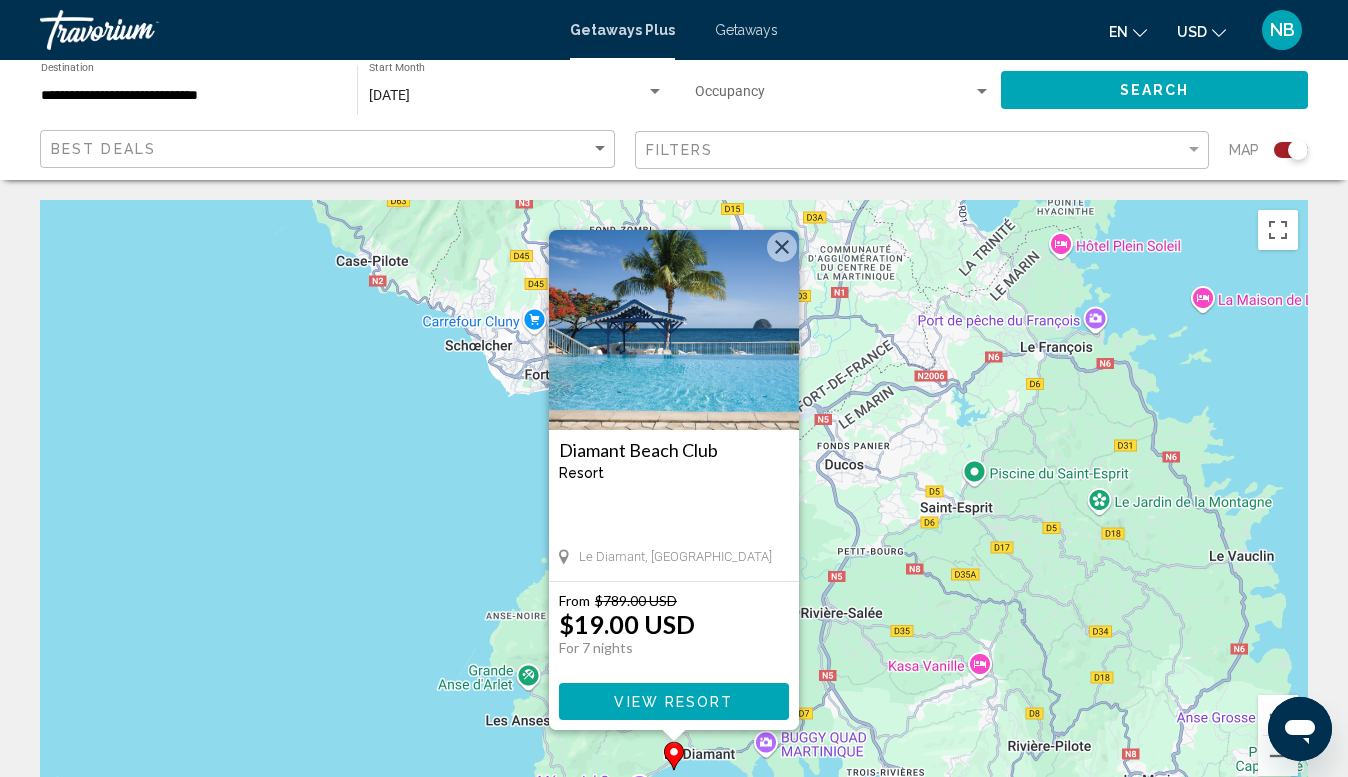 click at bounding box center (674, 330) 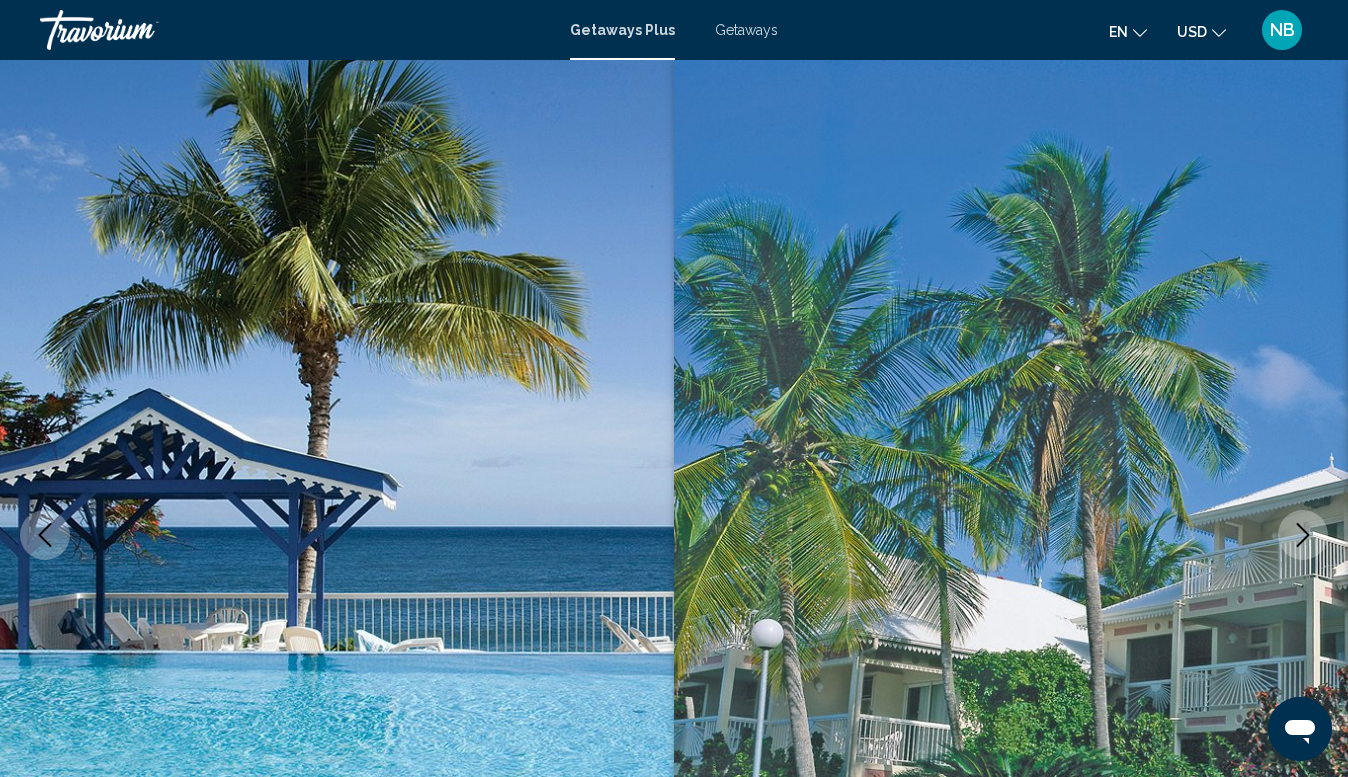 scroll, scrollTop: 2778, scrollLeft: 0, axis: vertical 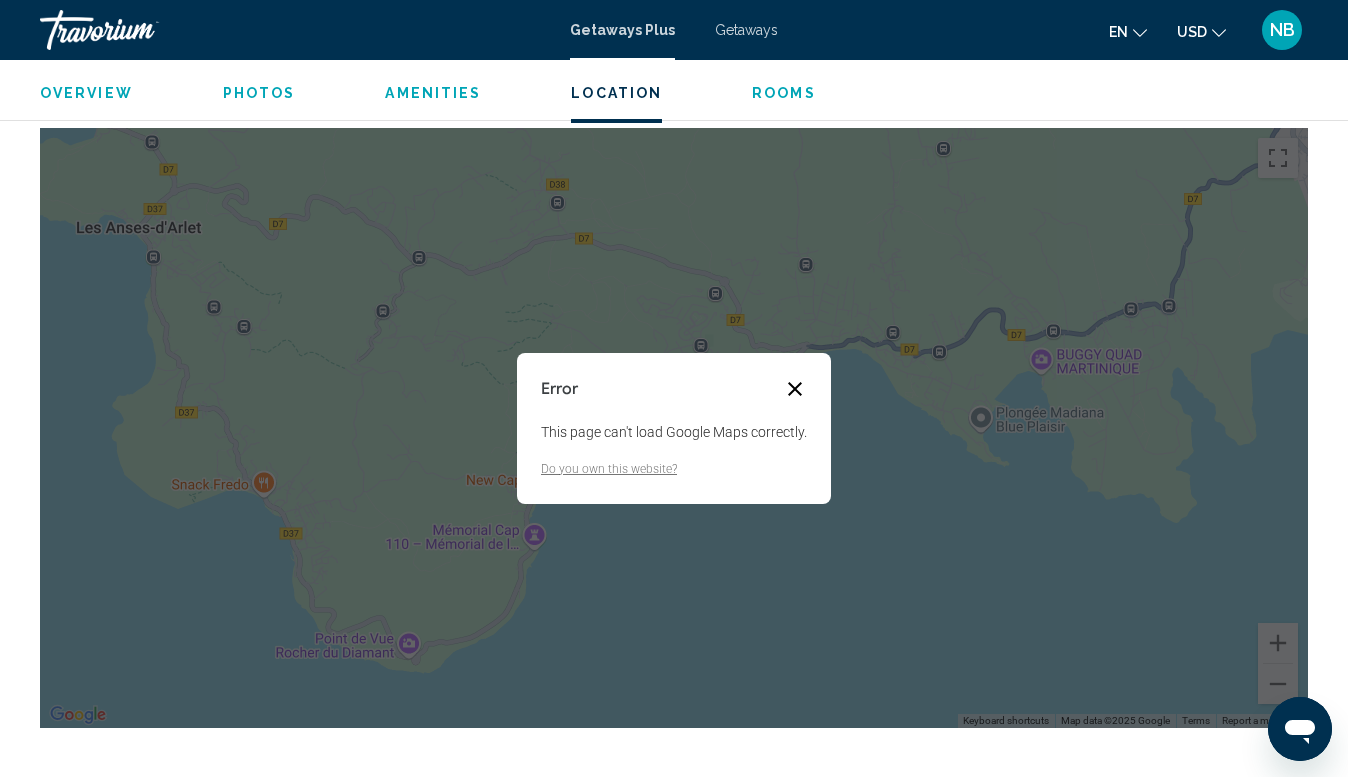 click at bounding box center (795, 389) 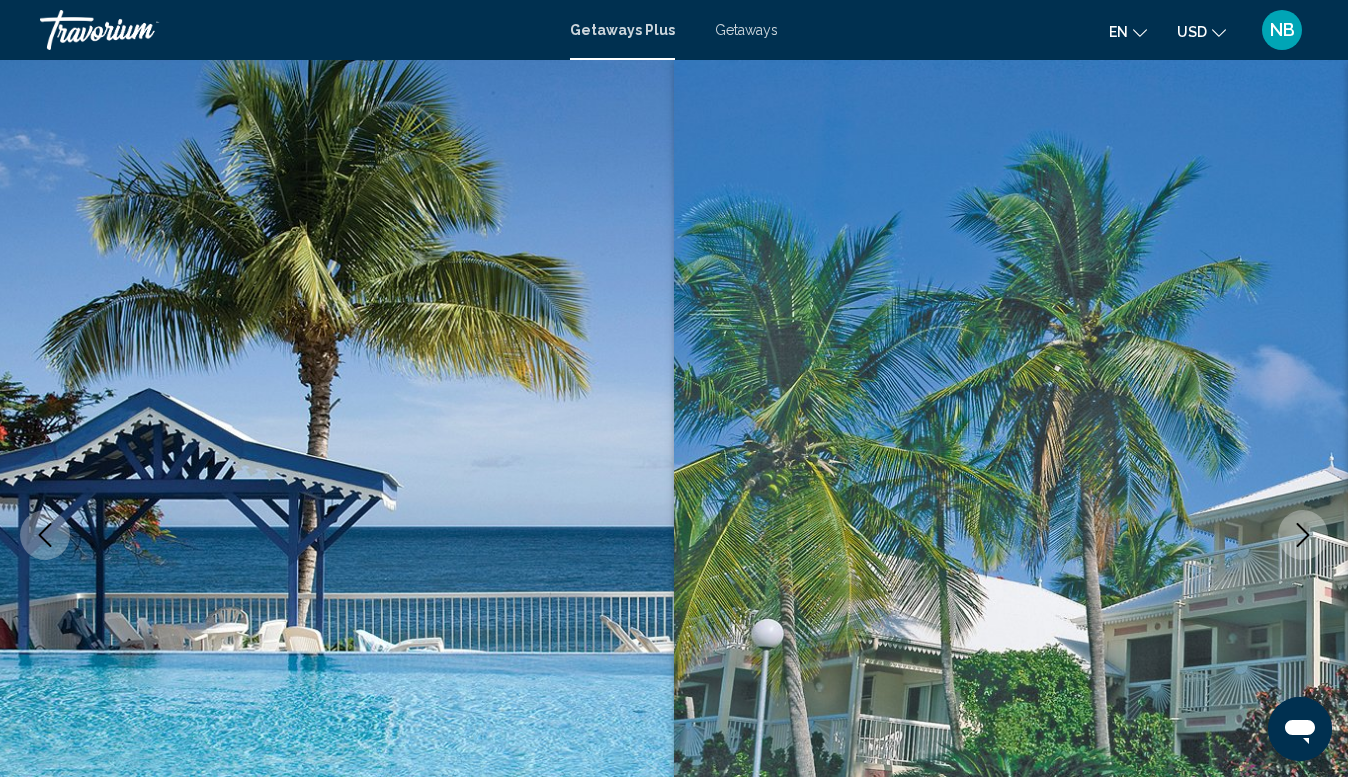 scroll, scrollTop: 0, scrollLeft: 0, axis: both 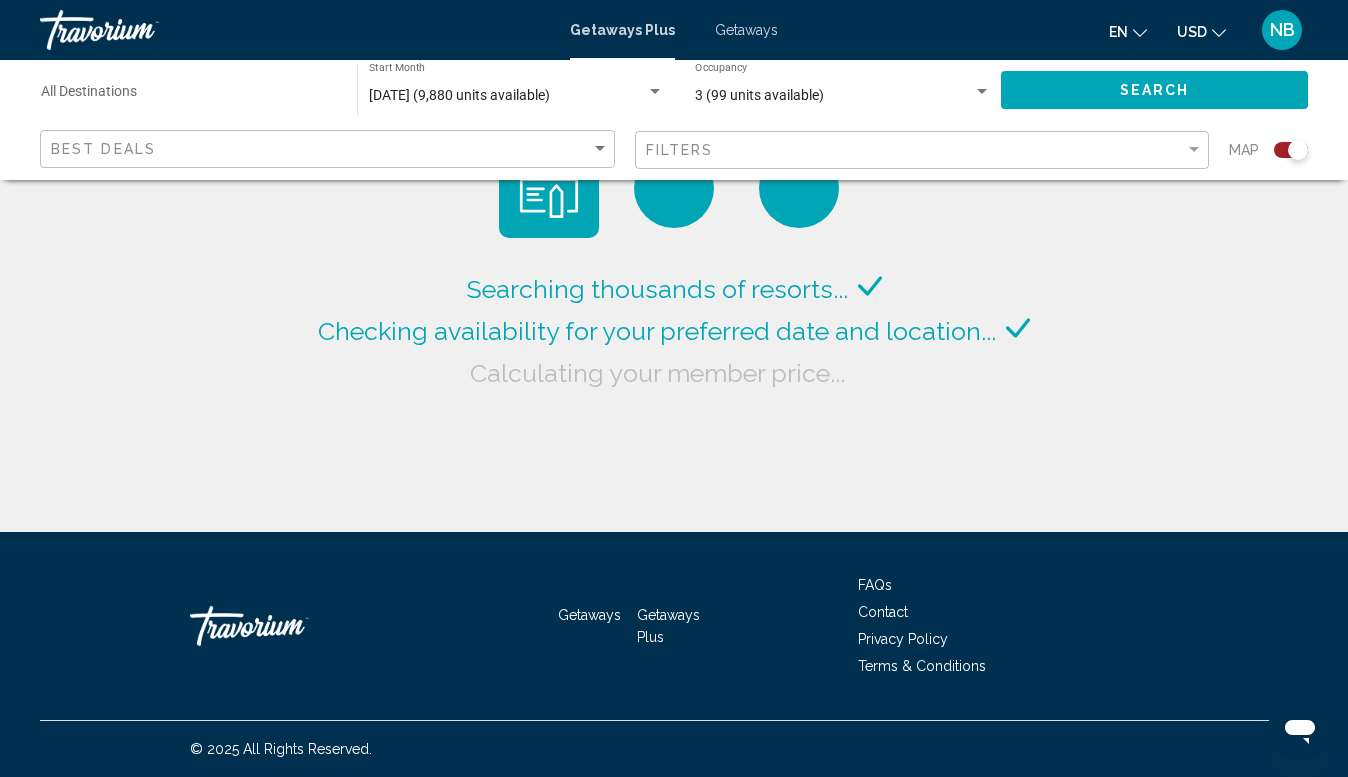 click on "Searching thousands of resorts...
Checking availability for your preferred date and location...
Calculating your member price..." 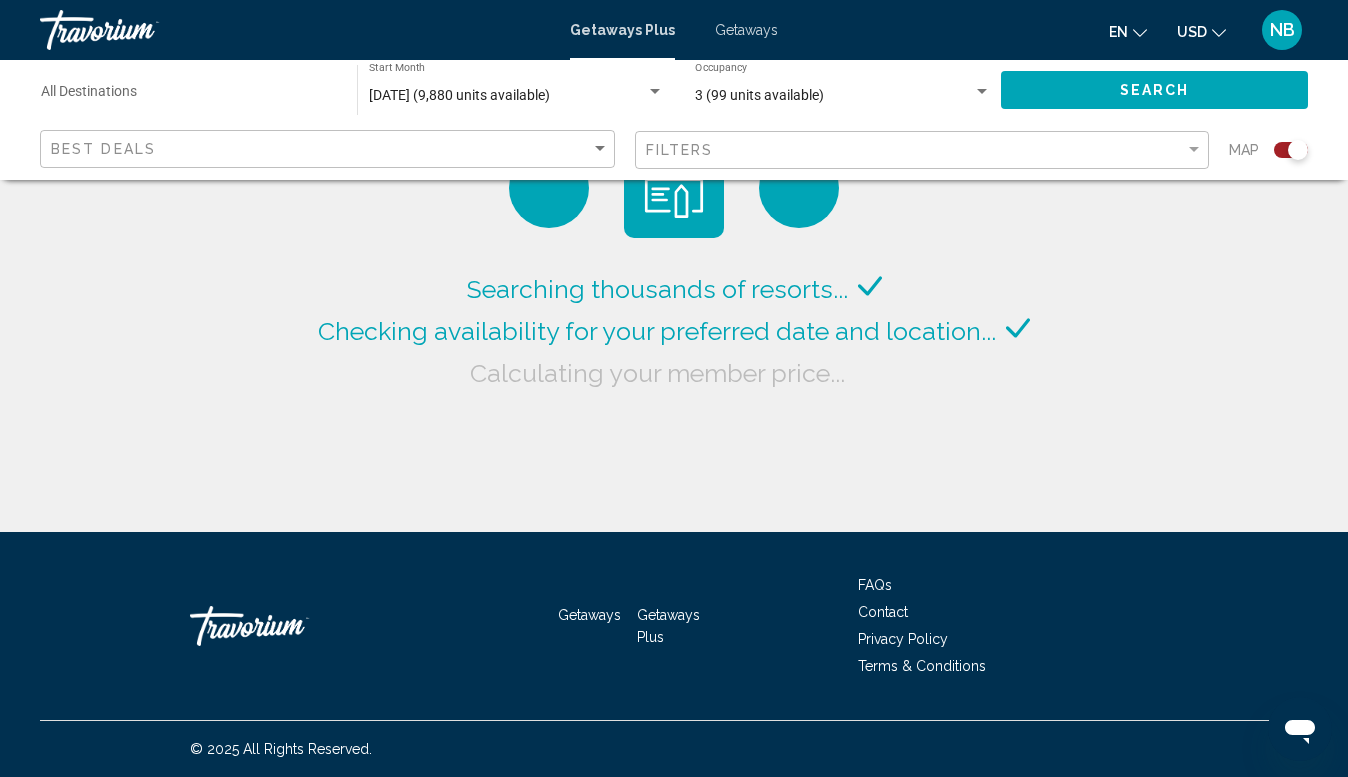 scroll, scrollTop: 0, scrollLeft: 0, axis: both 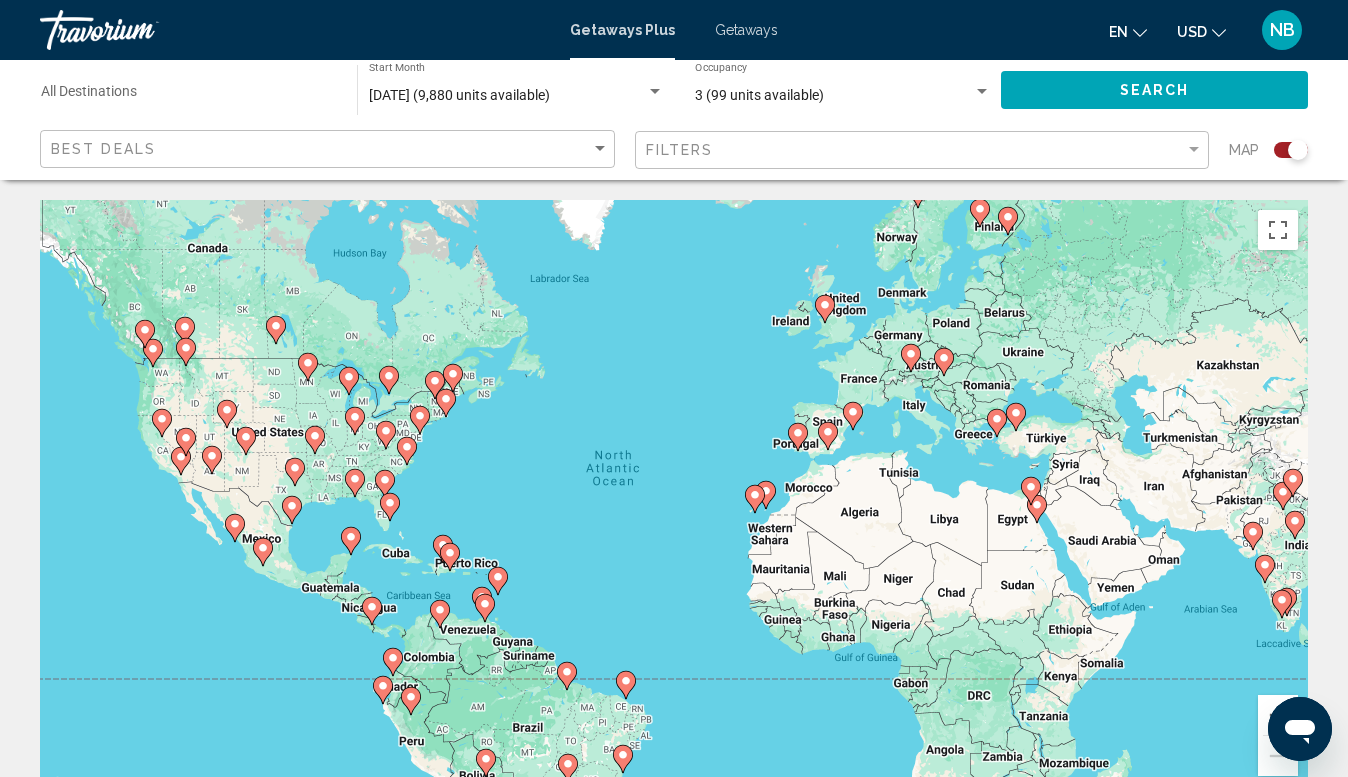 click on "To navigate, press the arrow keys. To activate drag with keyboard, press Alt + Enter. Once in keyboard drag state, use the arrow keys to move the marker. To complete the drag, press the Enter key. To cancel, press Escape." at bounding box center (674, 500) 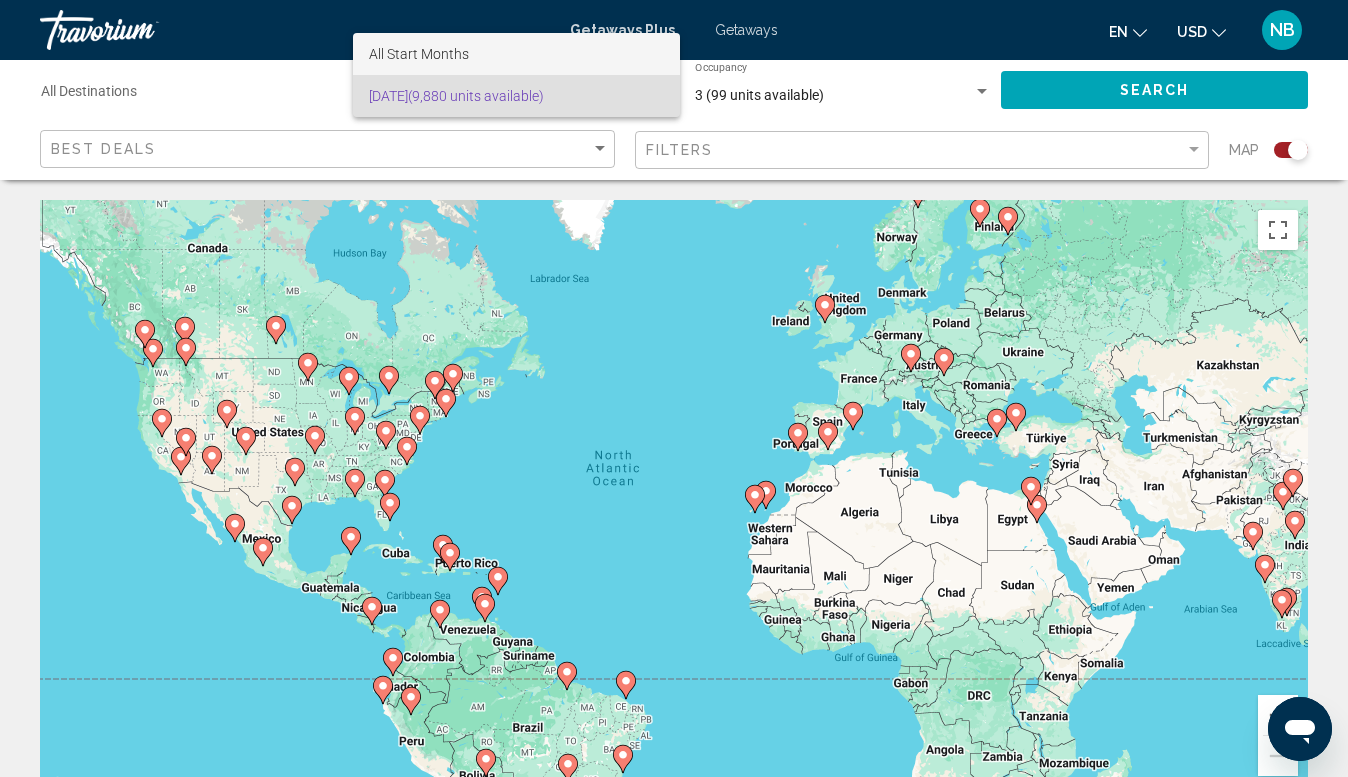 click on "All Start Months" at bounding box center (516, 54) 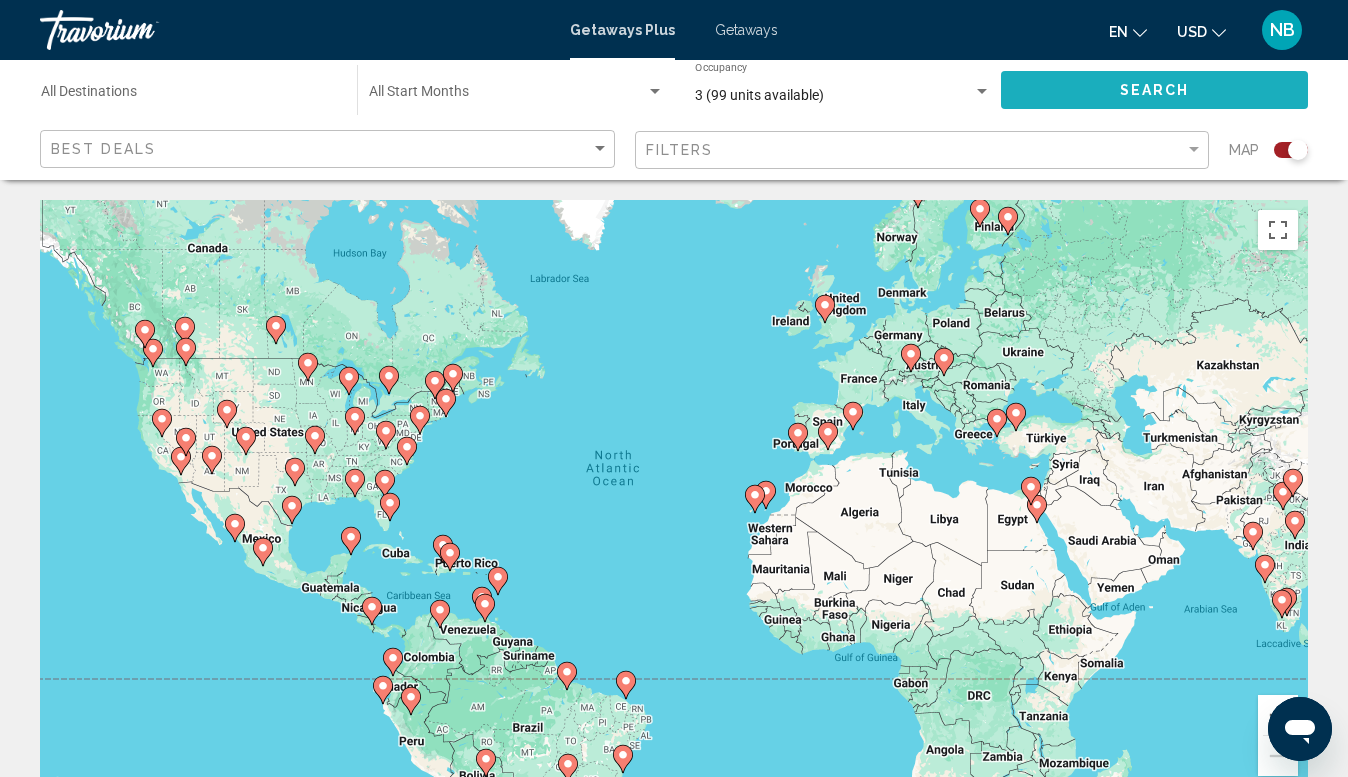 click on "Search" 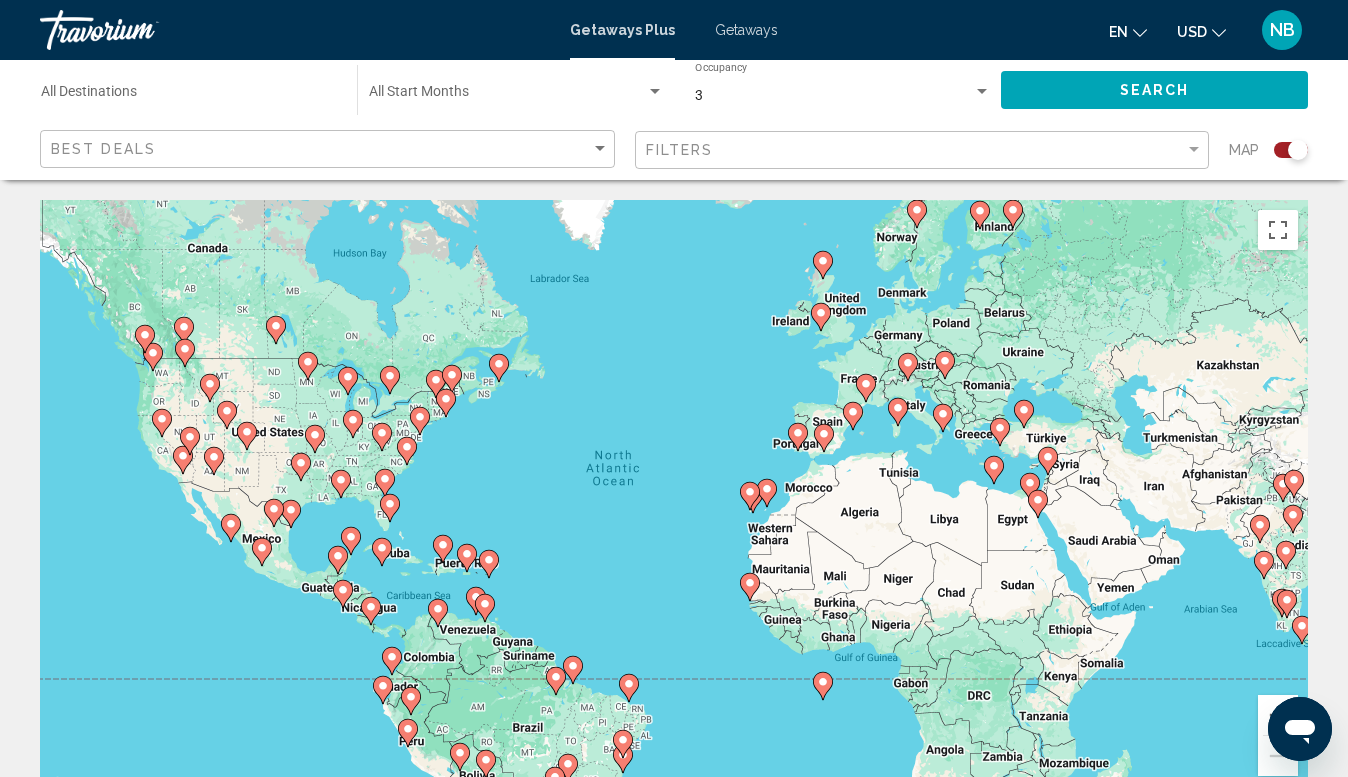 click 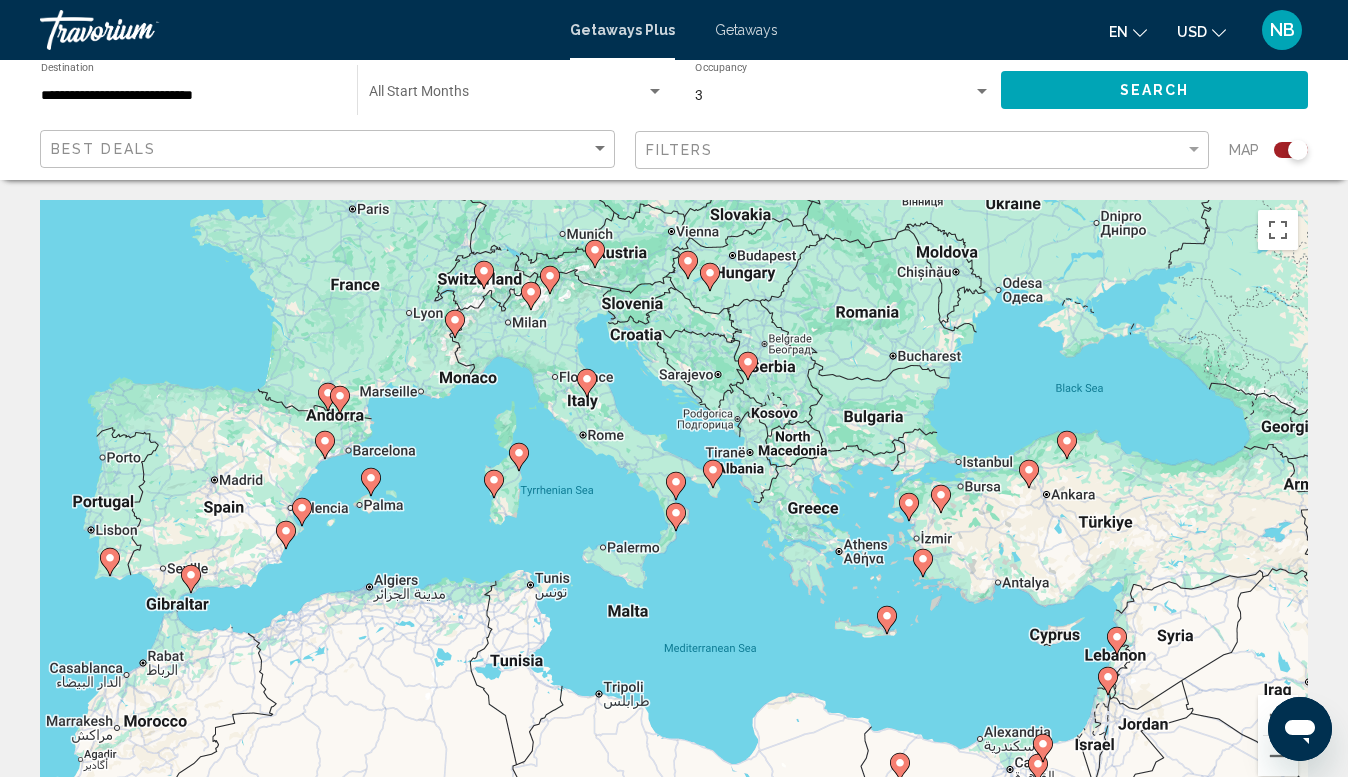 click at bounding box center (655, 91) 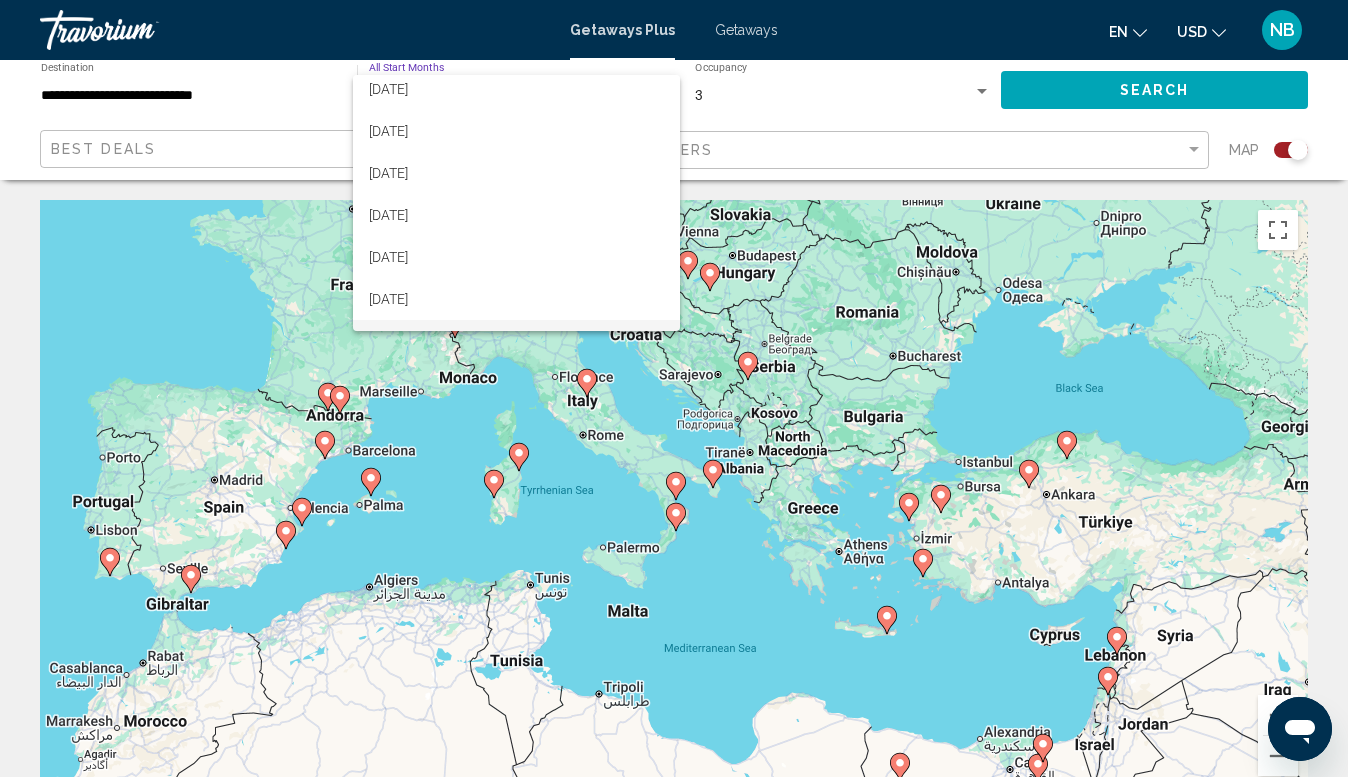 scroll, scrollTop: 48, scrollLeft: 0, axis: vertical 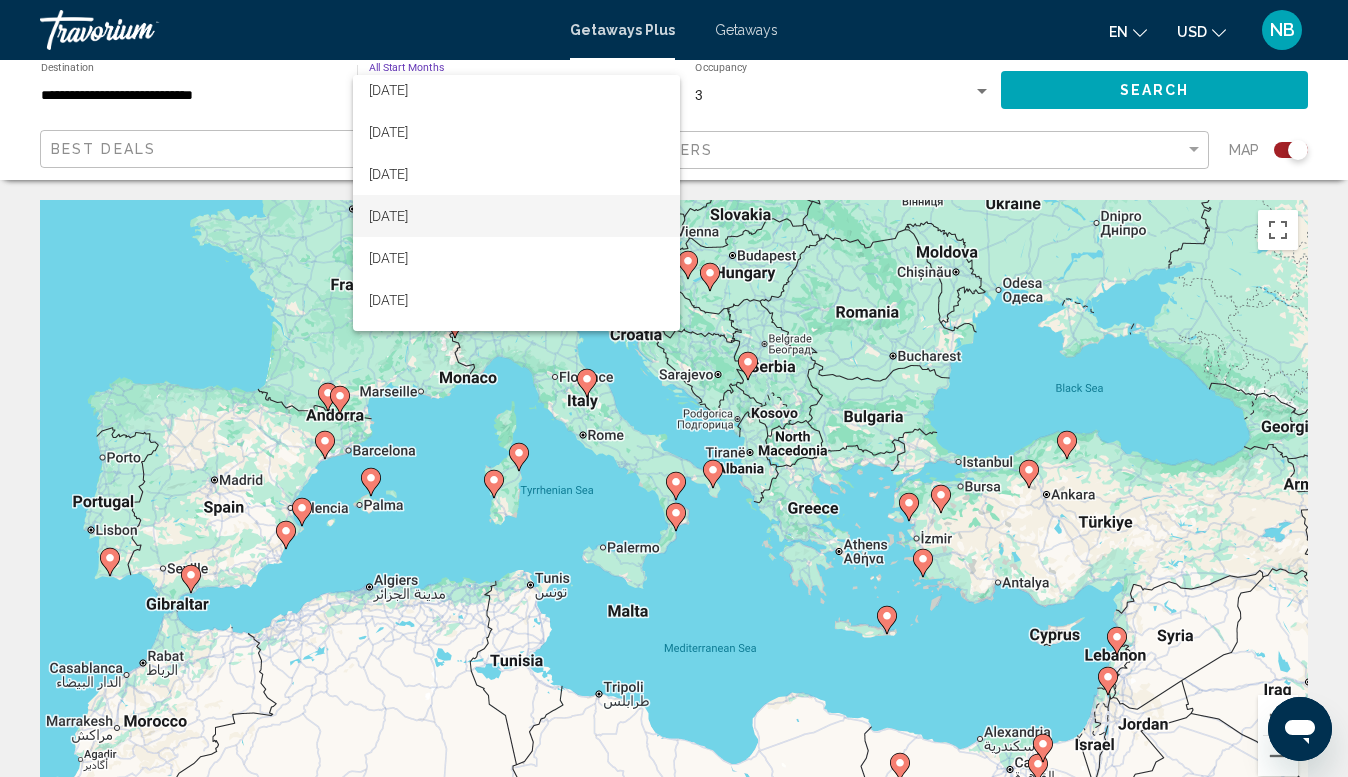 click on "[DATE]" at bounding box center (516, 216) 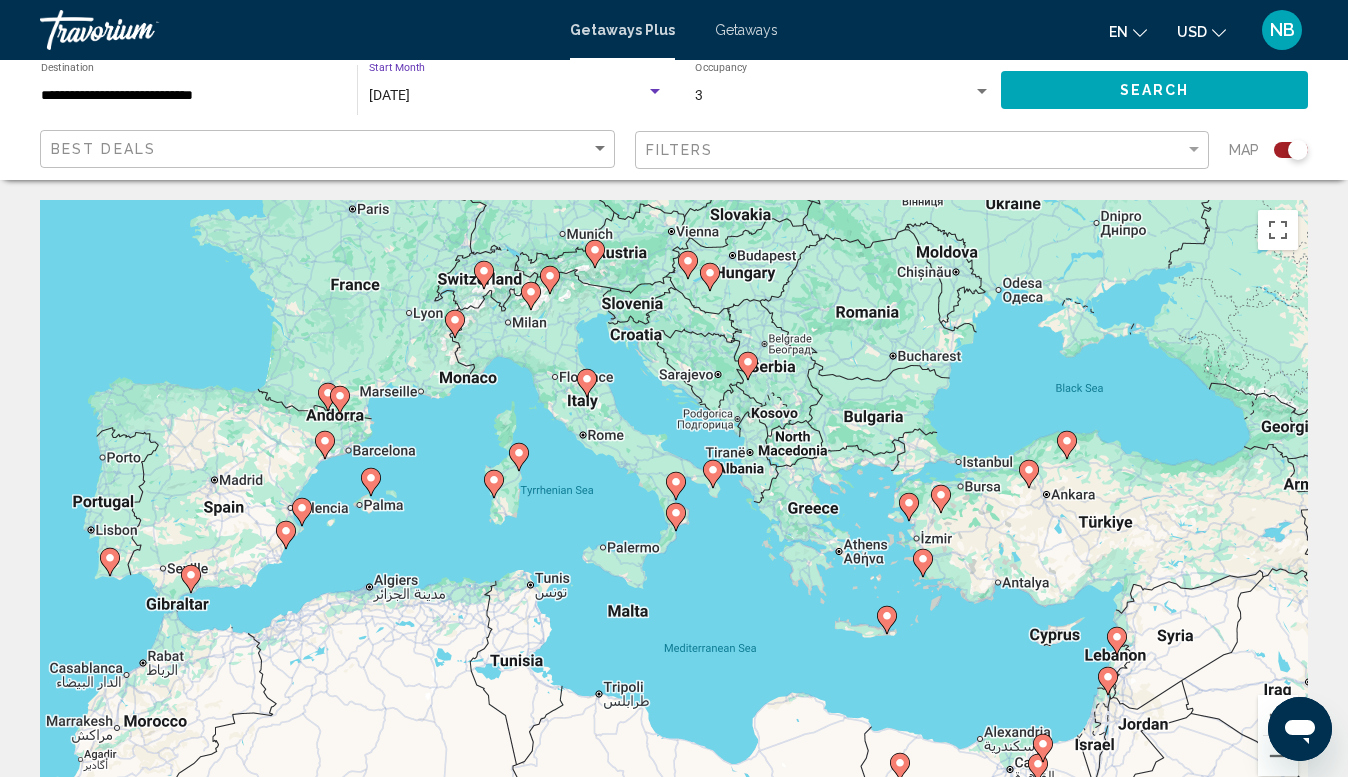 click on "Search" 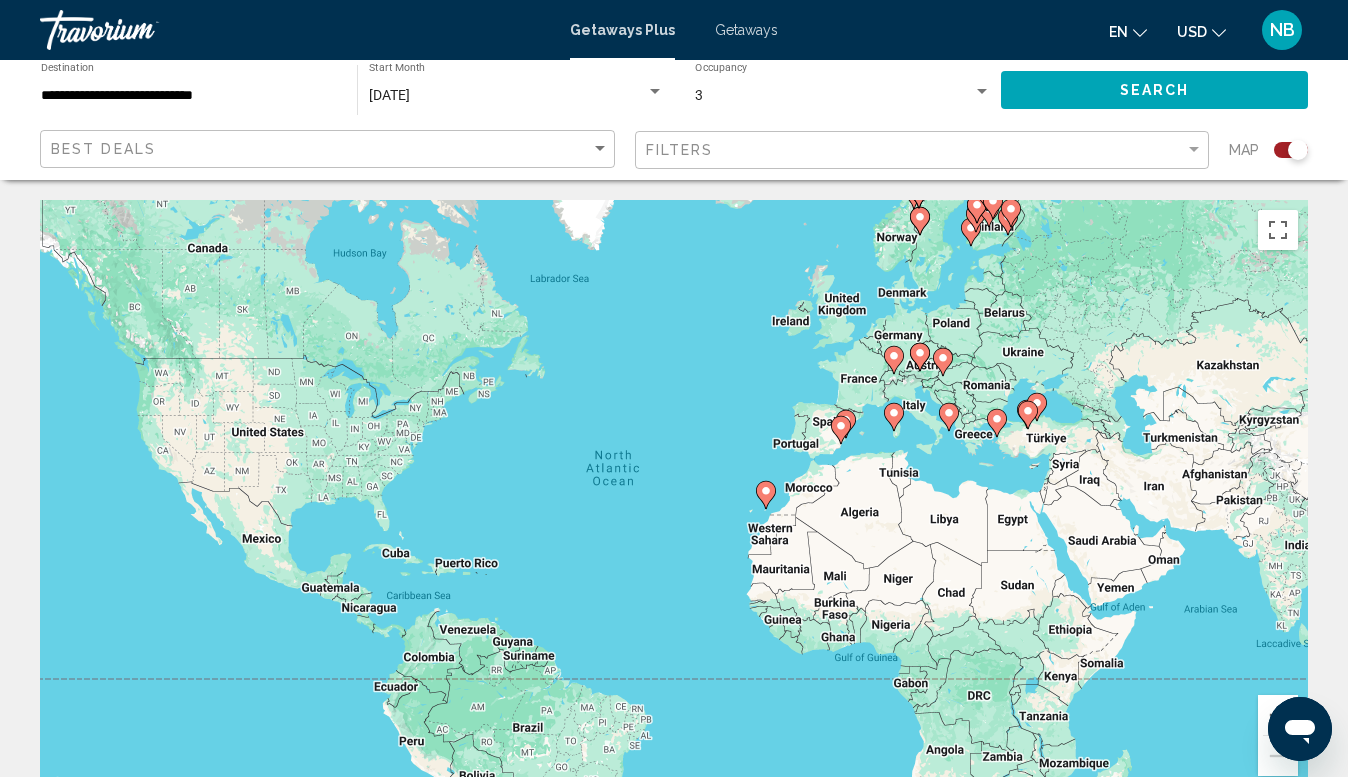 click on "To navigate, press the arrow keys. To activate drag with keyboard, press Alt + Enter. Once in keyboard drag state, use the arrow keys to move the marker. To complete the drag, press the Enter key. To cancel, press Escape." at bounding box center [674, 500] 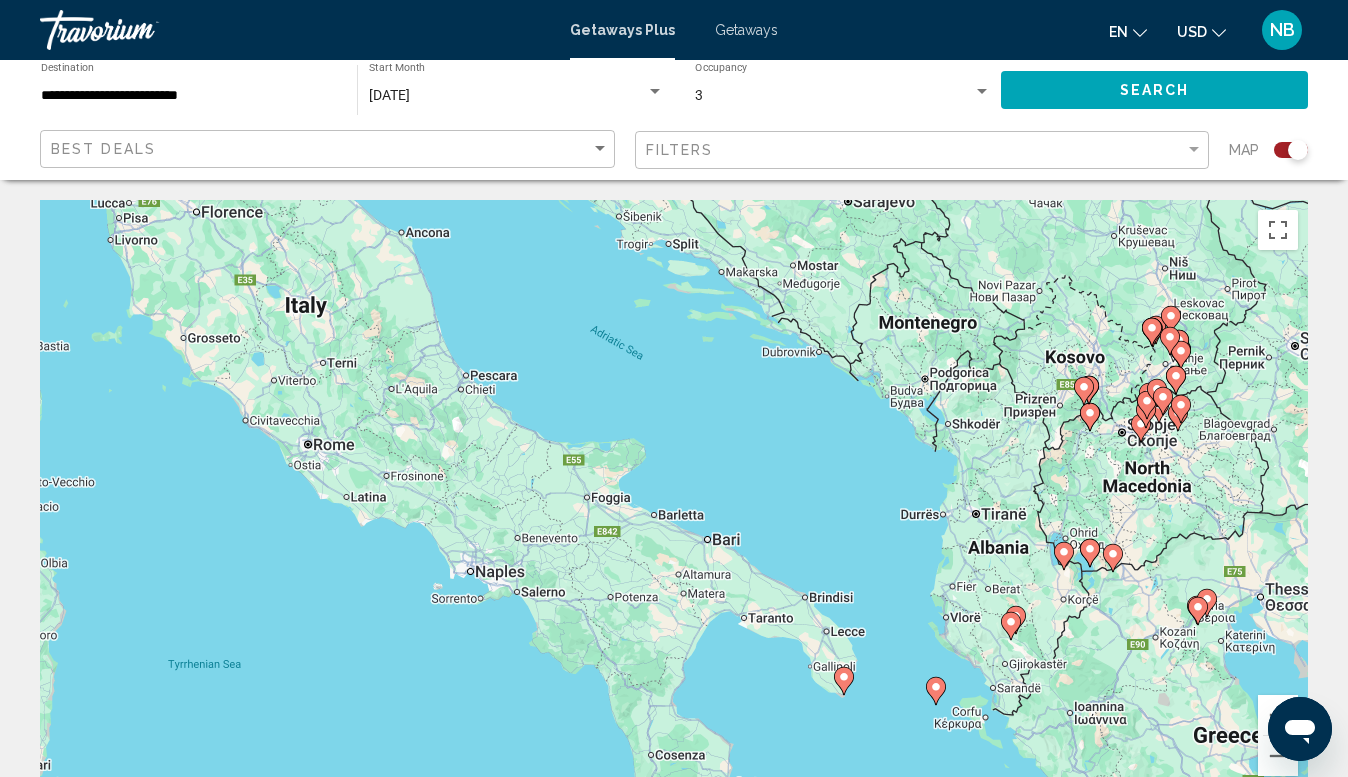 drag, startPoint x: 553, startPoint y: 463, endPoint x: 725, endPoint y: 660, distance: 261.52057 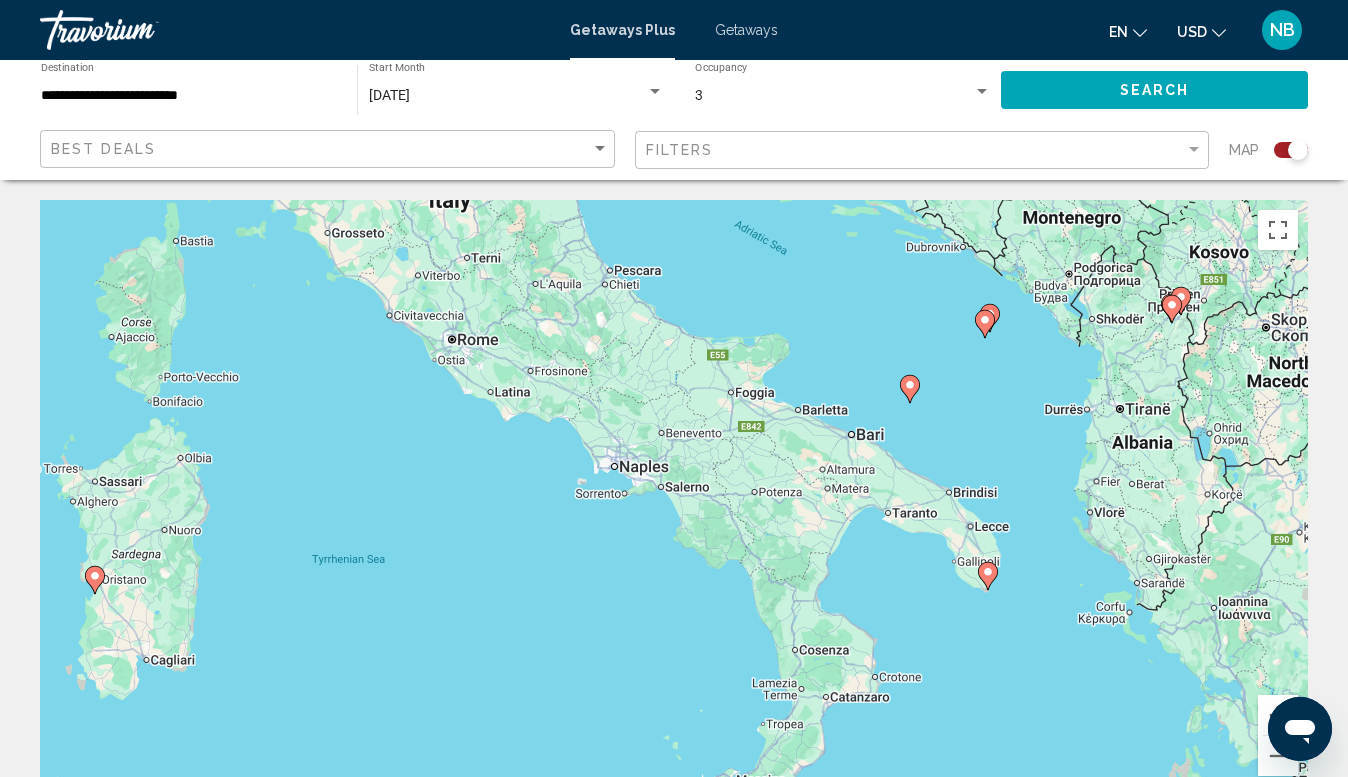 drag, startPoint x: 449, startPoint y: 413, endPoint x: 644, endPoint y: 202, distance: 287.3082 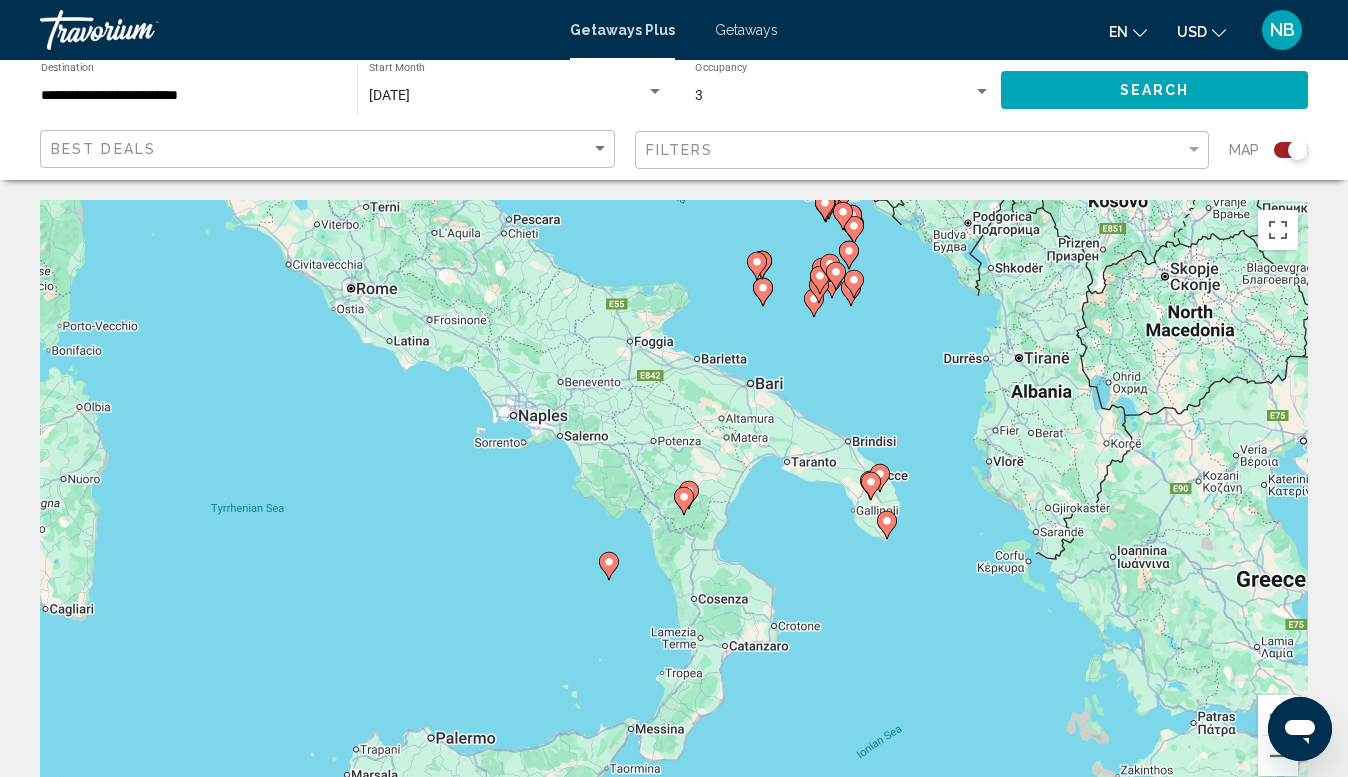 drag, startPoint x: 641, startPoint y: 202, endPoint x: 467, endPoint y: 271, distance: 187.18173 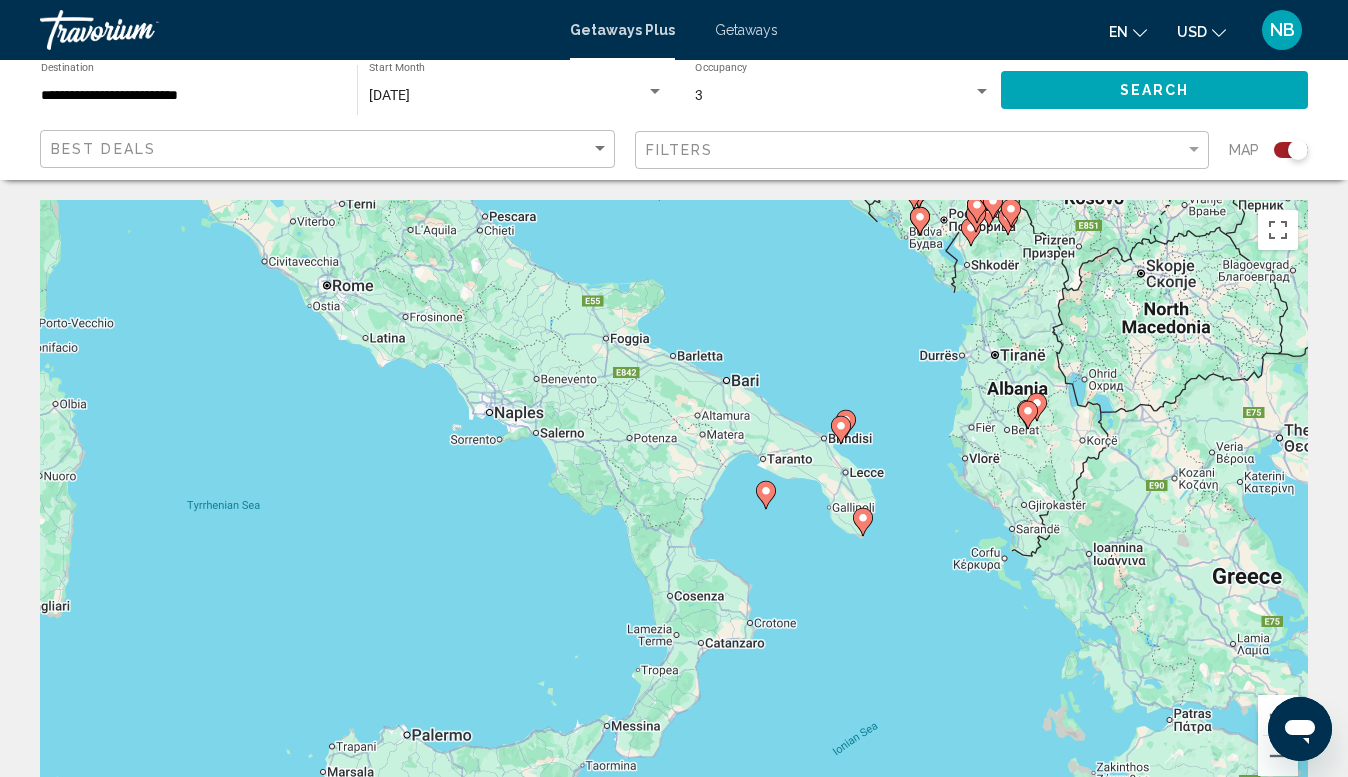 click 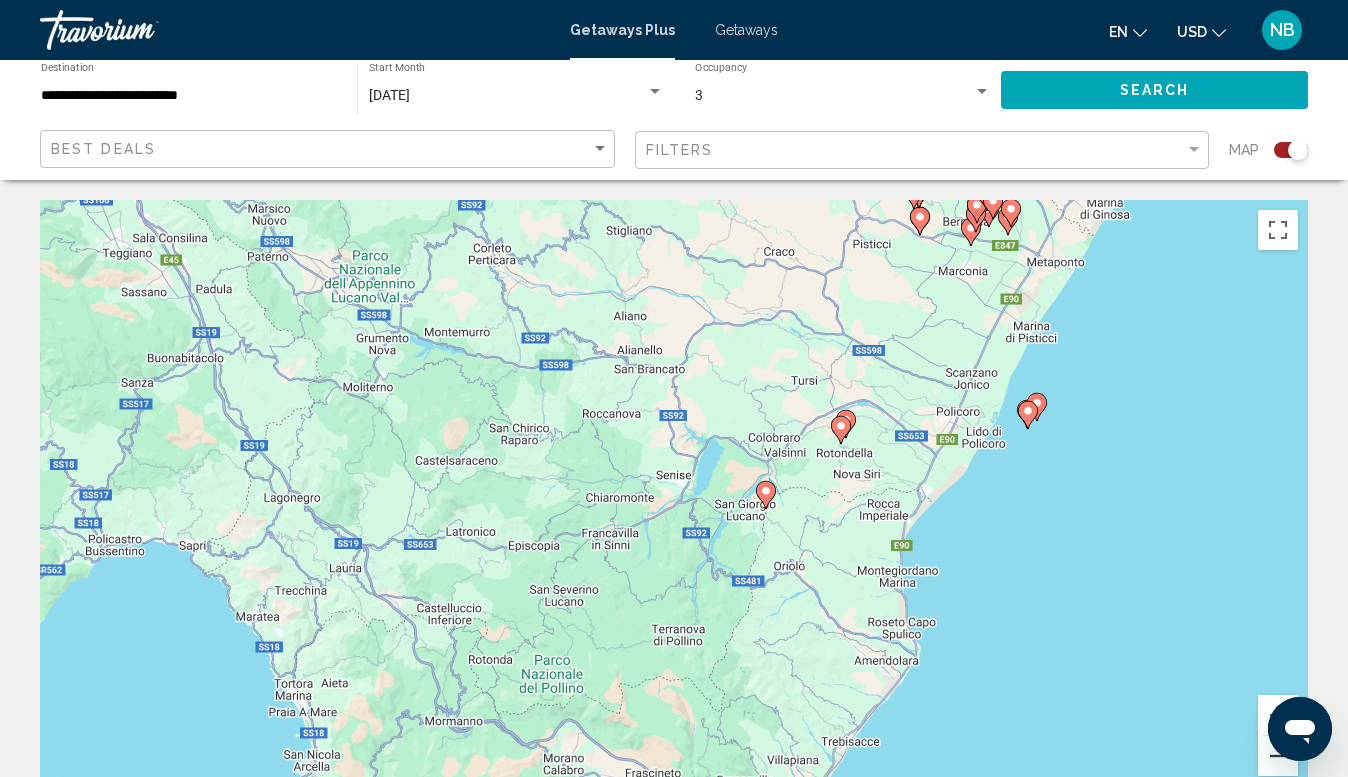 click at bounding box center [1278, 756] 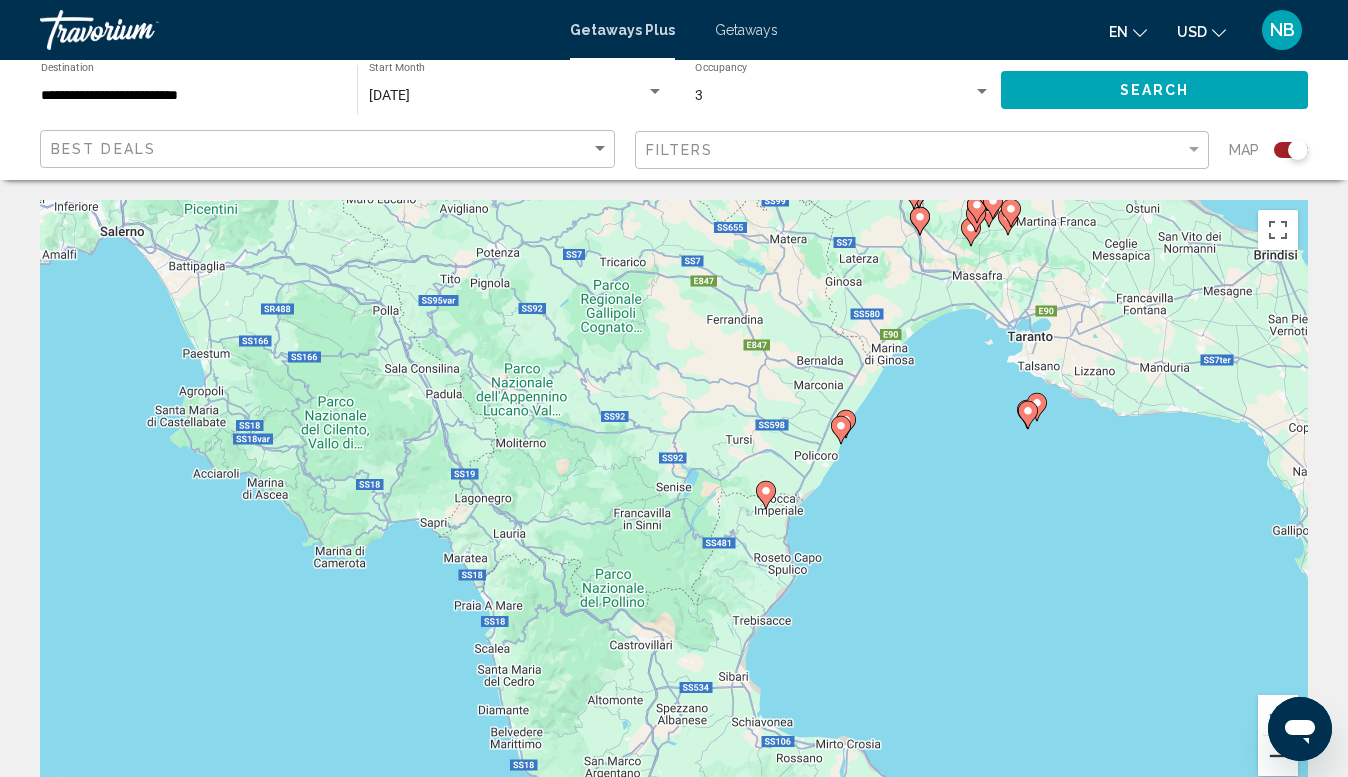 click at bounding box center [1278, 756] 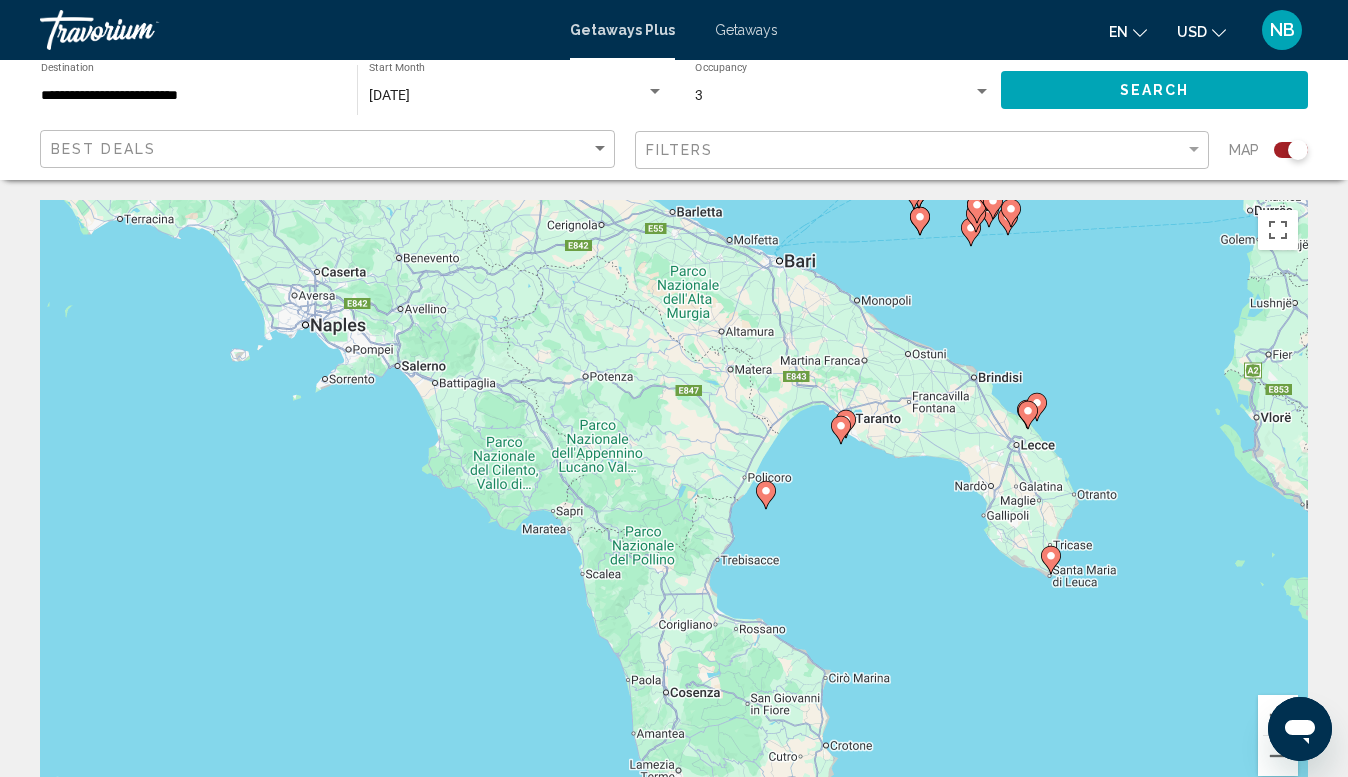 click 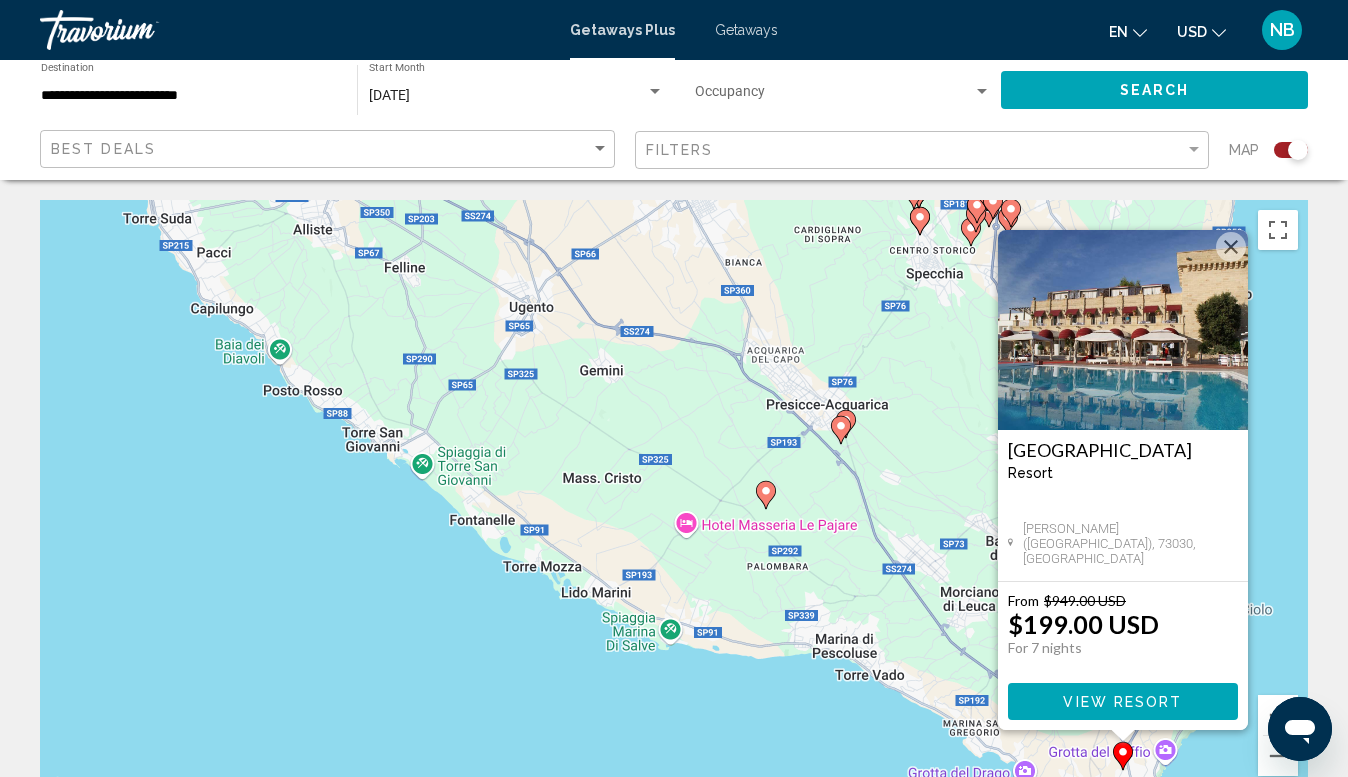click at bounding box center (1123, 330) 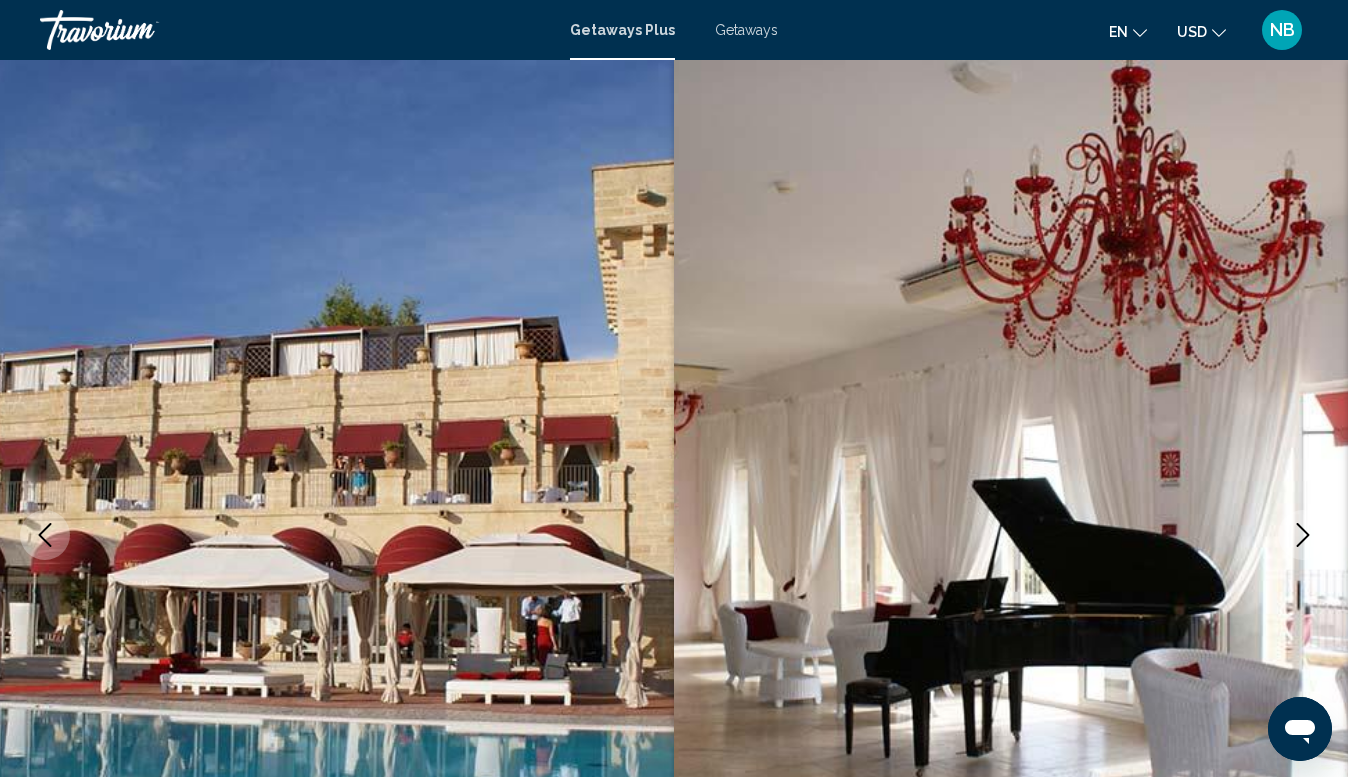 scroll, scrollTop: 2606, scrollLeft: 0, axis: vertical 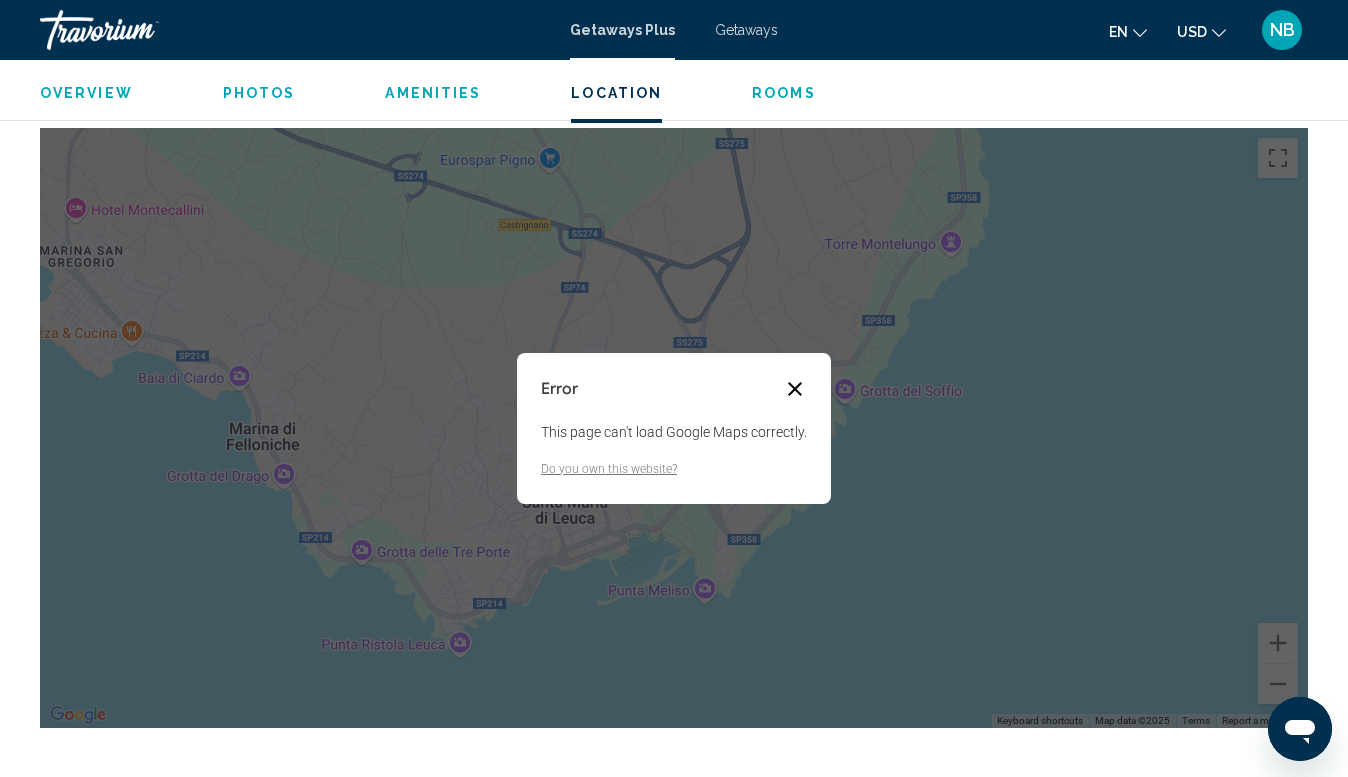 click at bounding box center (795, 389) 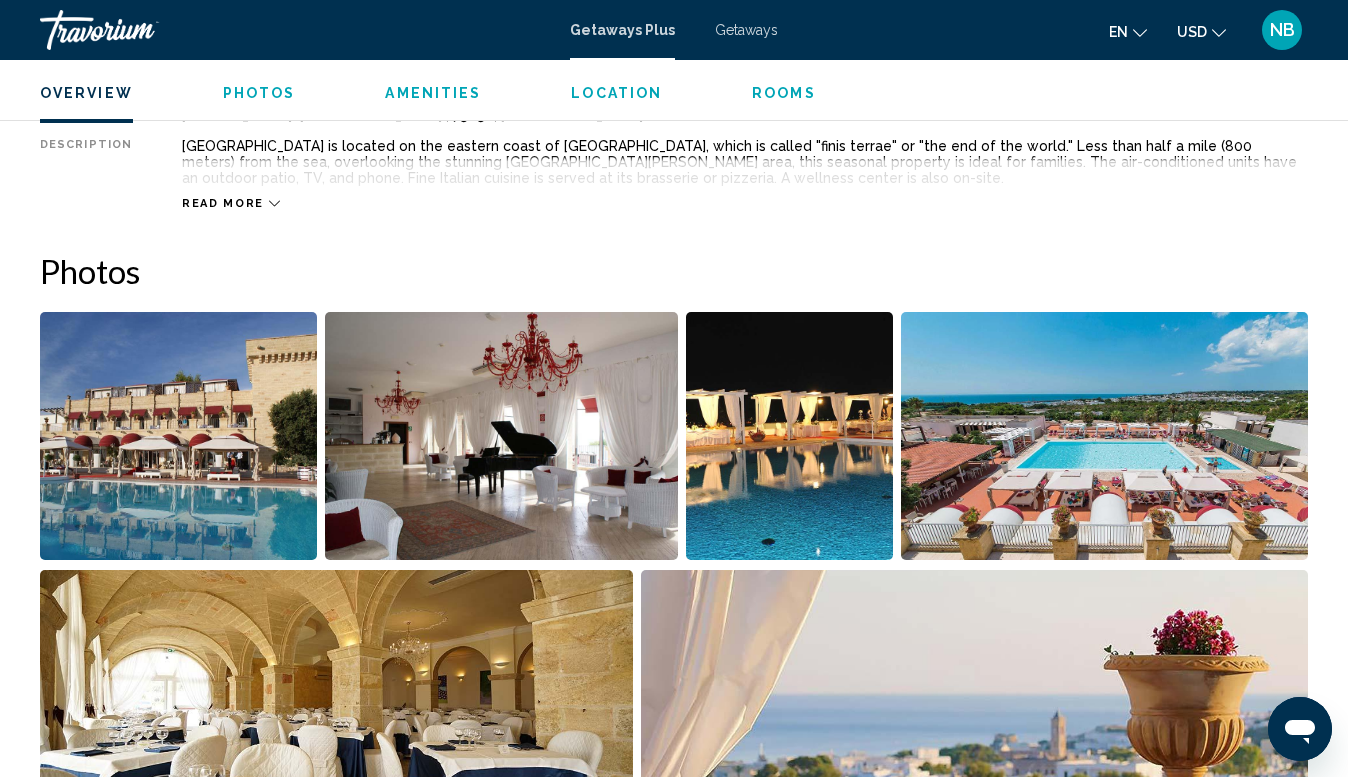 scroll, scrollTop: 1112, scrollLeft: 0, axis: vertical 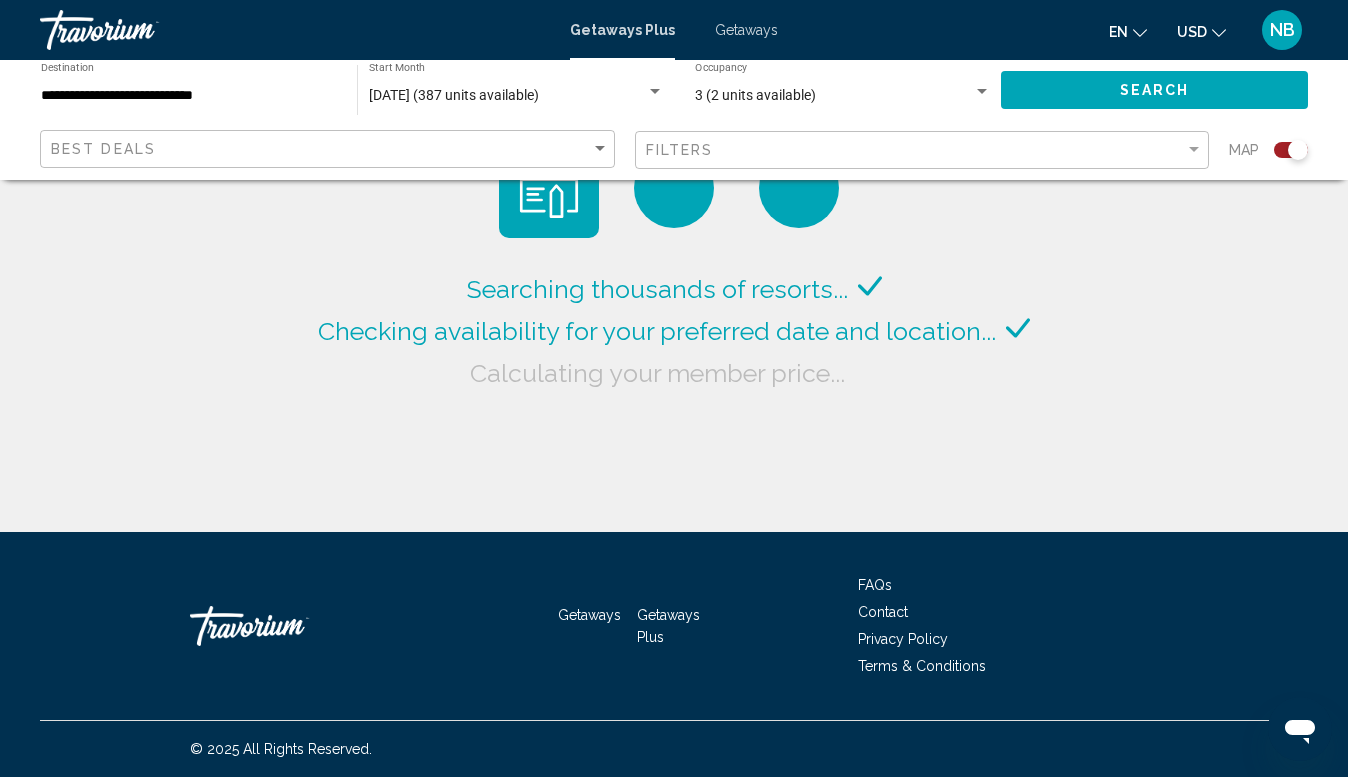 click on "Searching thousands of resorts...
Checking availability for your preferred date and location...
Calculating your member price..." 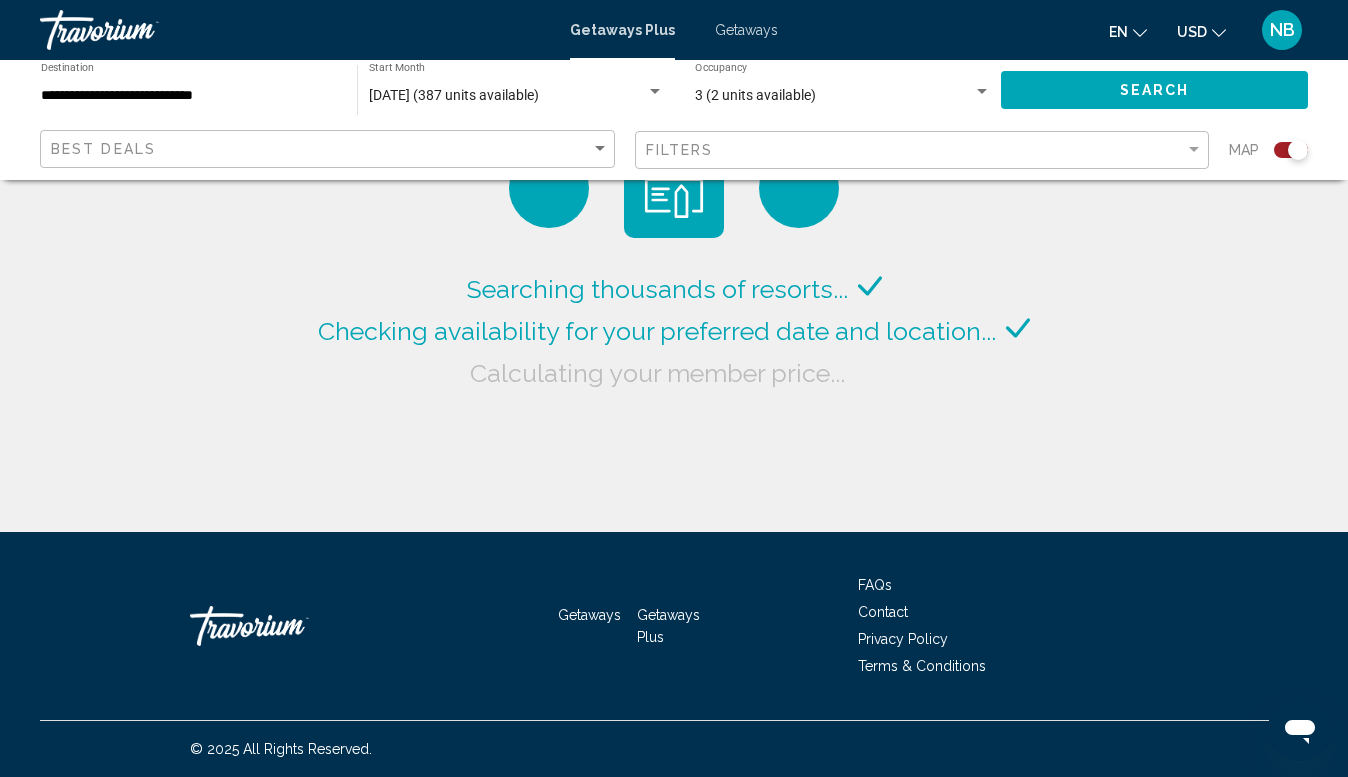 scroll, scrollTop: 0, scrollLeft: 0, axis: both 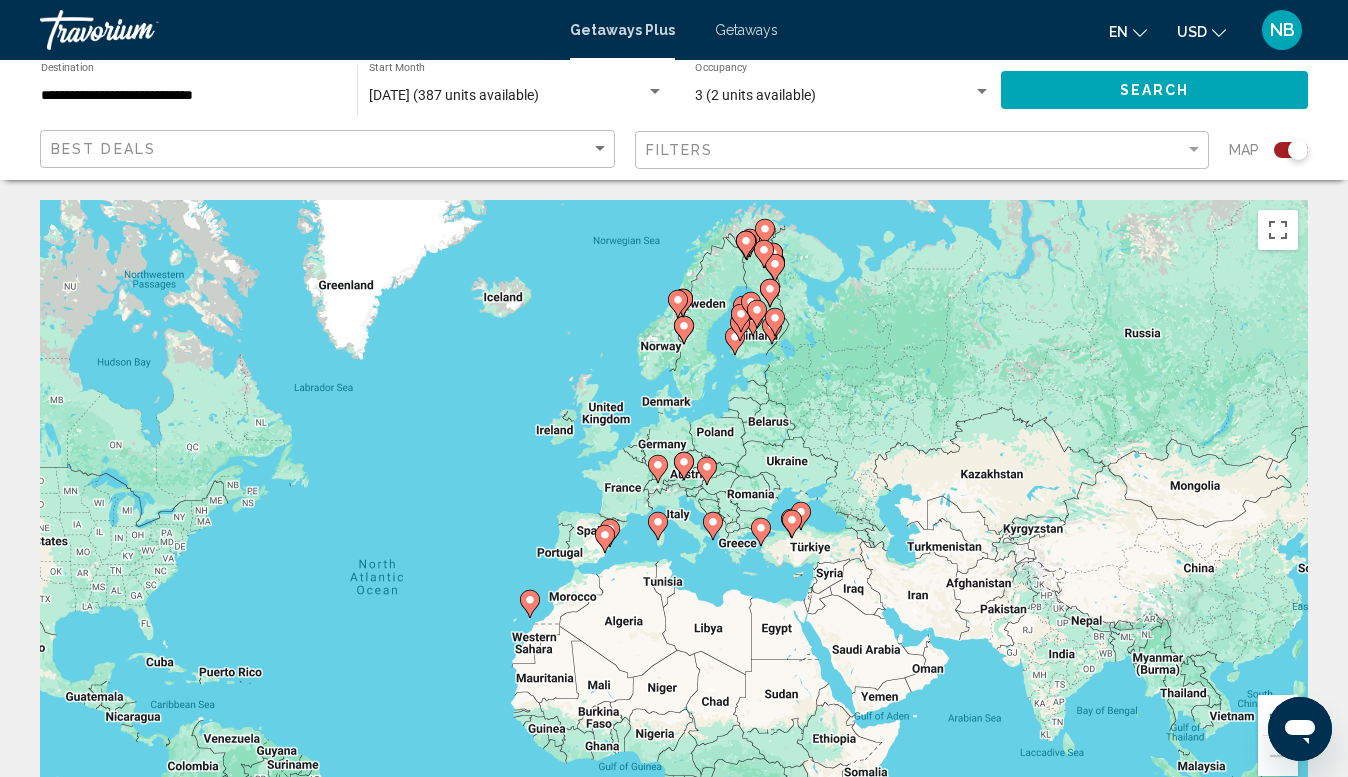drag, startPoint x: 995, startPoint y: 499, endPoint x: 757, endPoint y: 606, distance: 260.94635 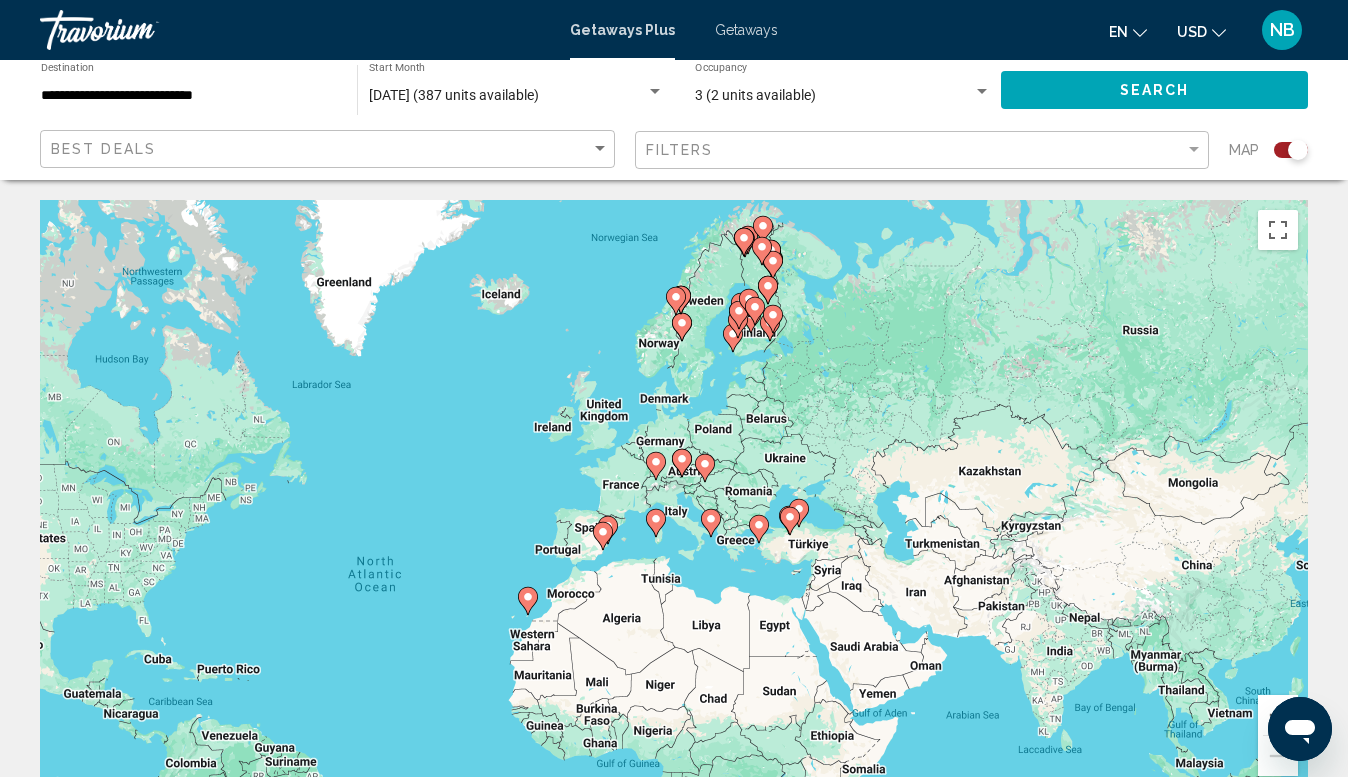 click 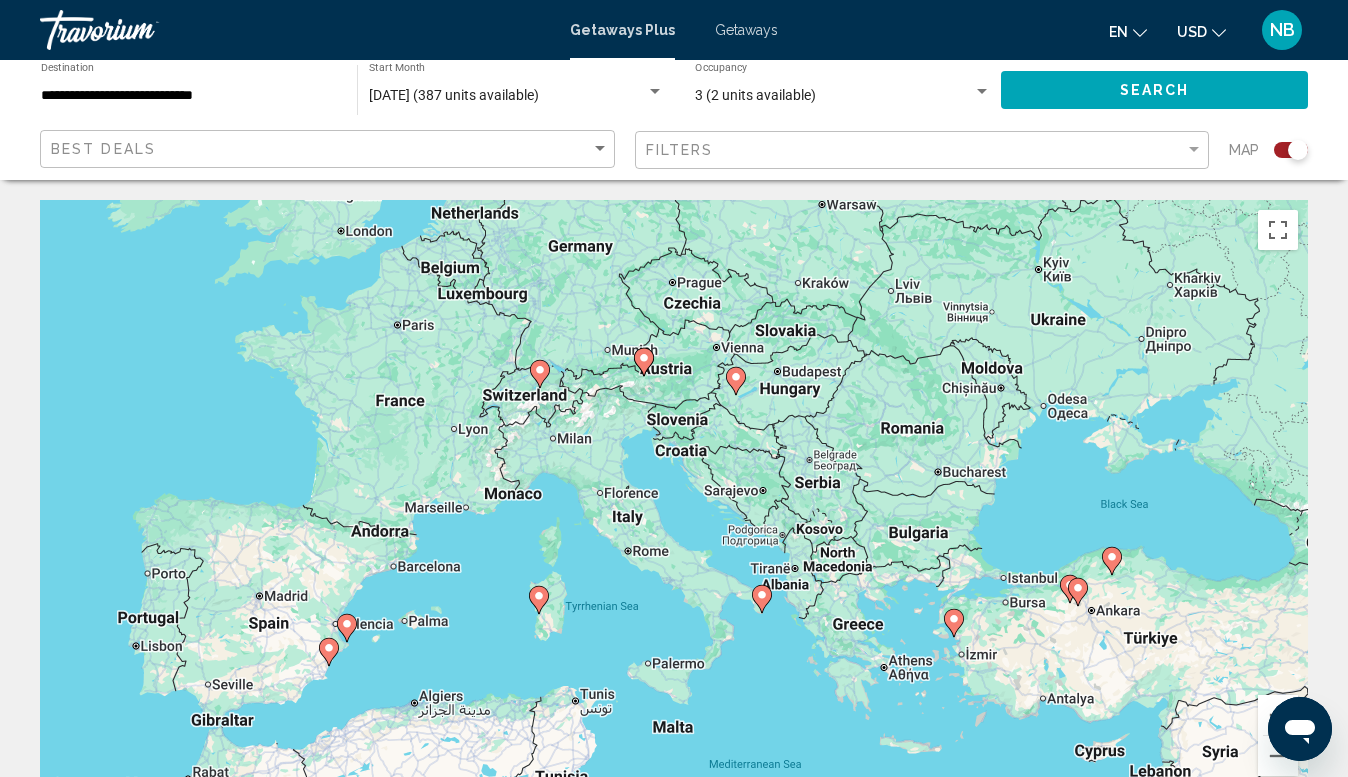 drag, startPoint x: 783, startPoint y: 447, endPoint x: 639, endPoint y: 564, distance: 185.53975 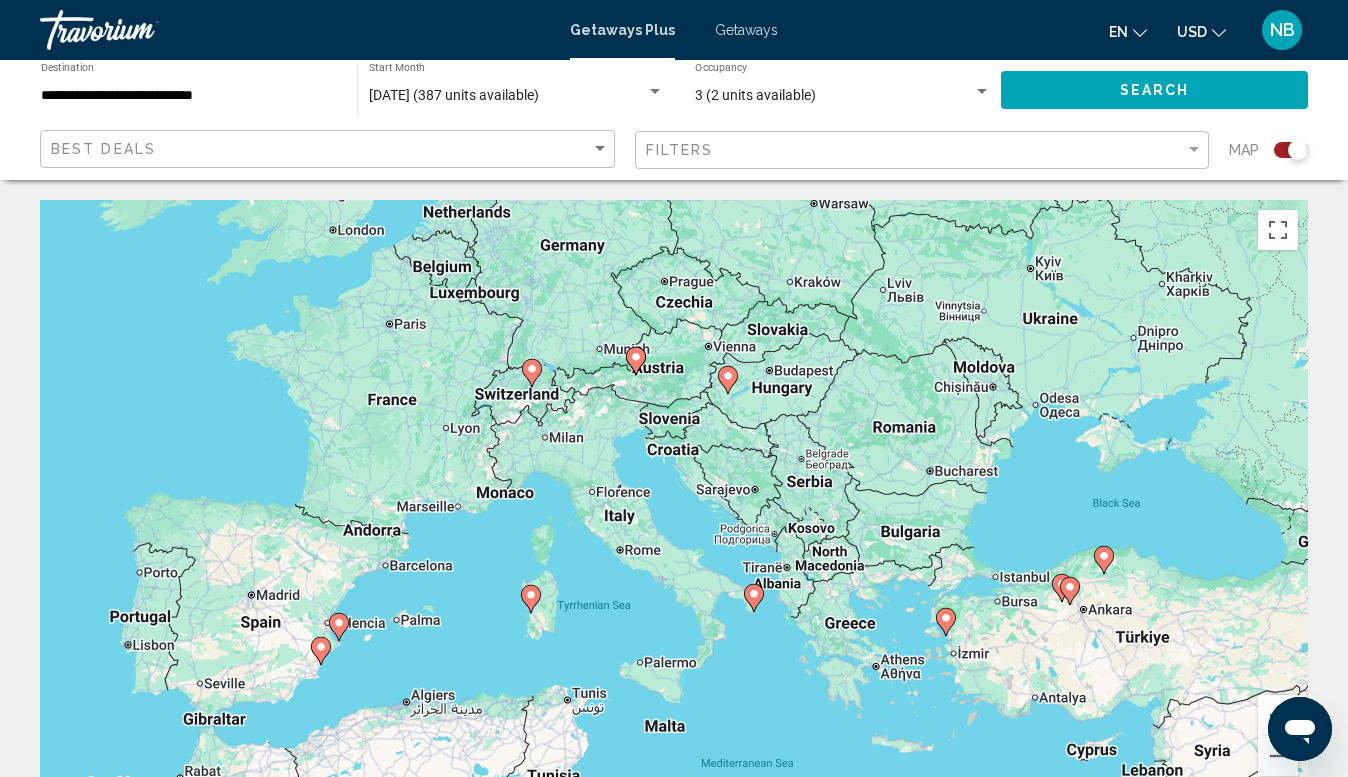 click 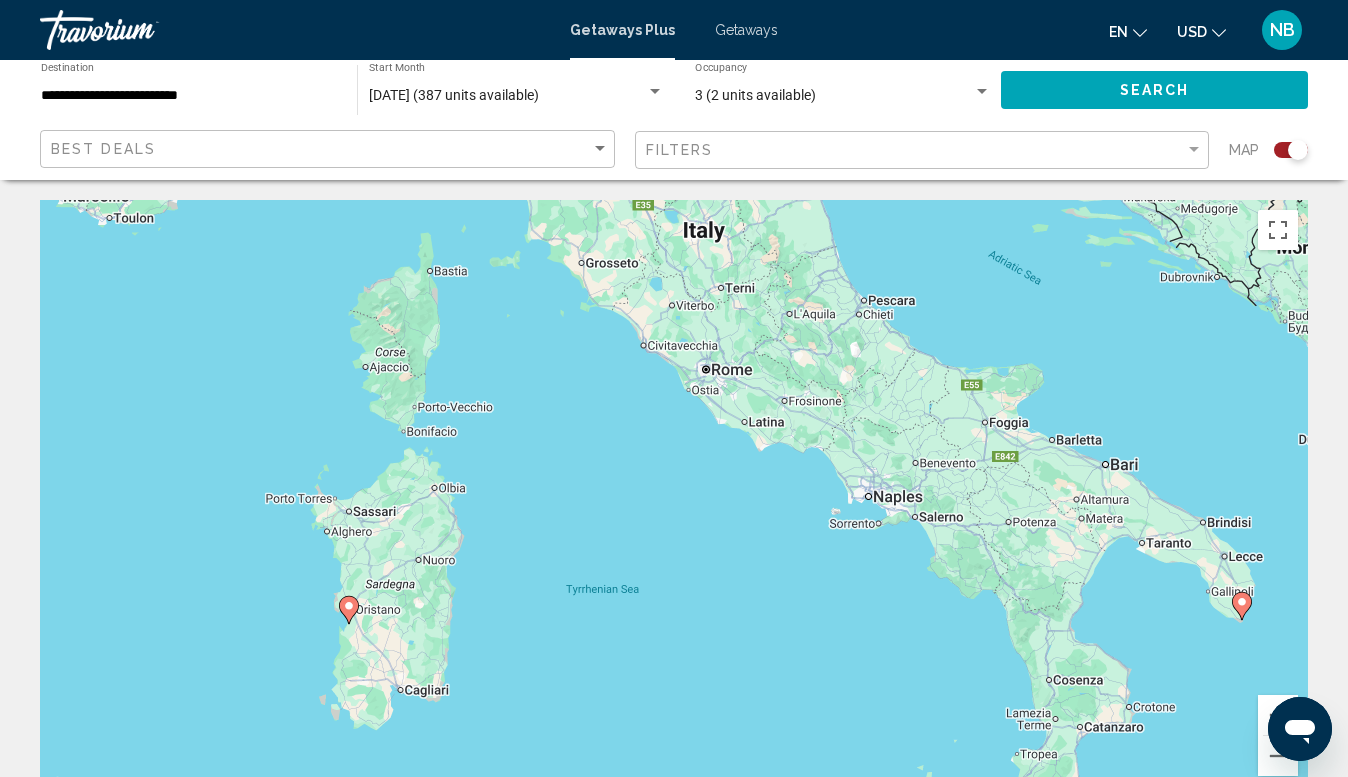 drag, startPoint x: 424, startPoint y: 668, endPoint x: 674, endPoint y: 331, distance: 419.60577 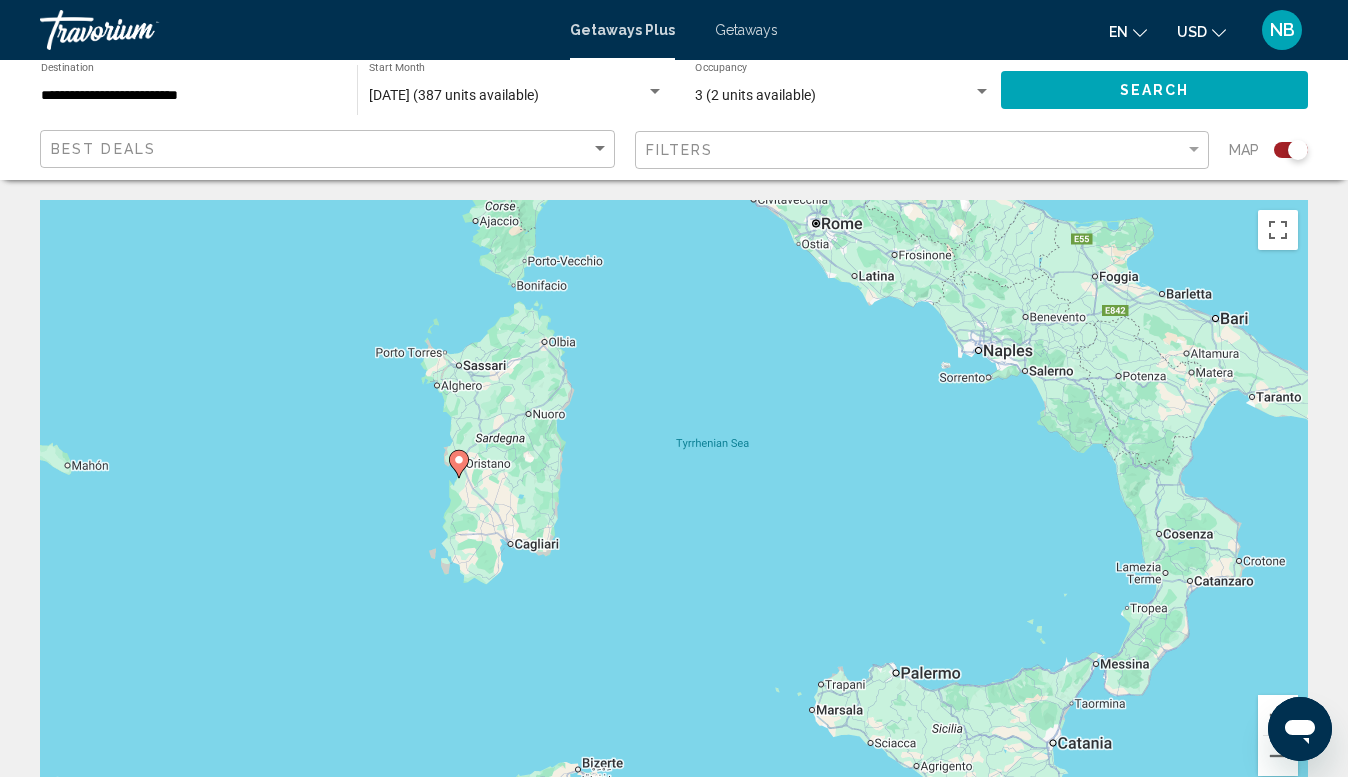 drag, startPoint x: 570, startPoint y: 380, endPoint x: 678, endPoint y: 212, distance: 199.7198 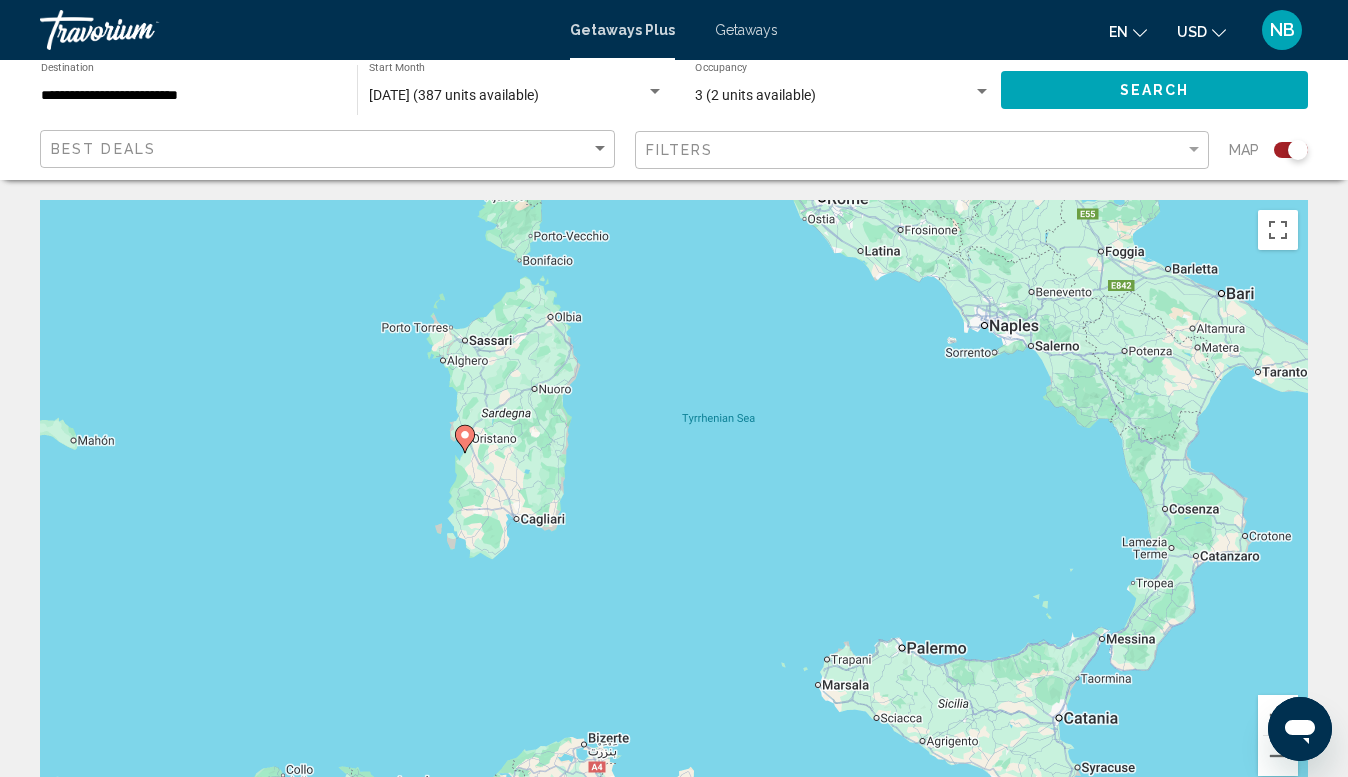 click 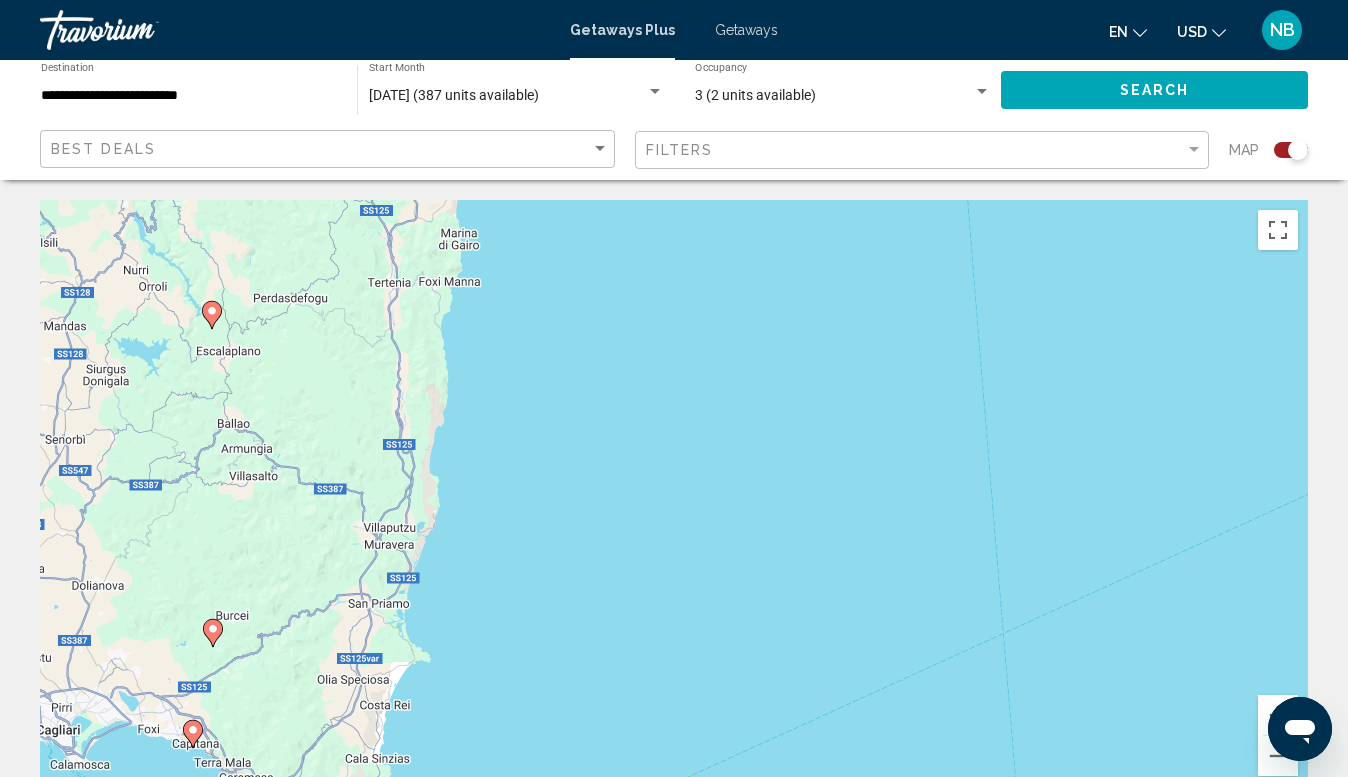 drag, startPoint x: 255, startPoint y: 419, endPoint x: 906, endPoint y: 493, distance: 655.1923 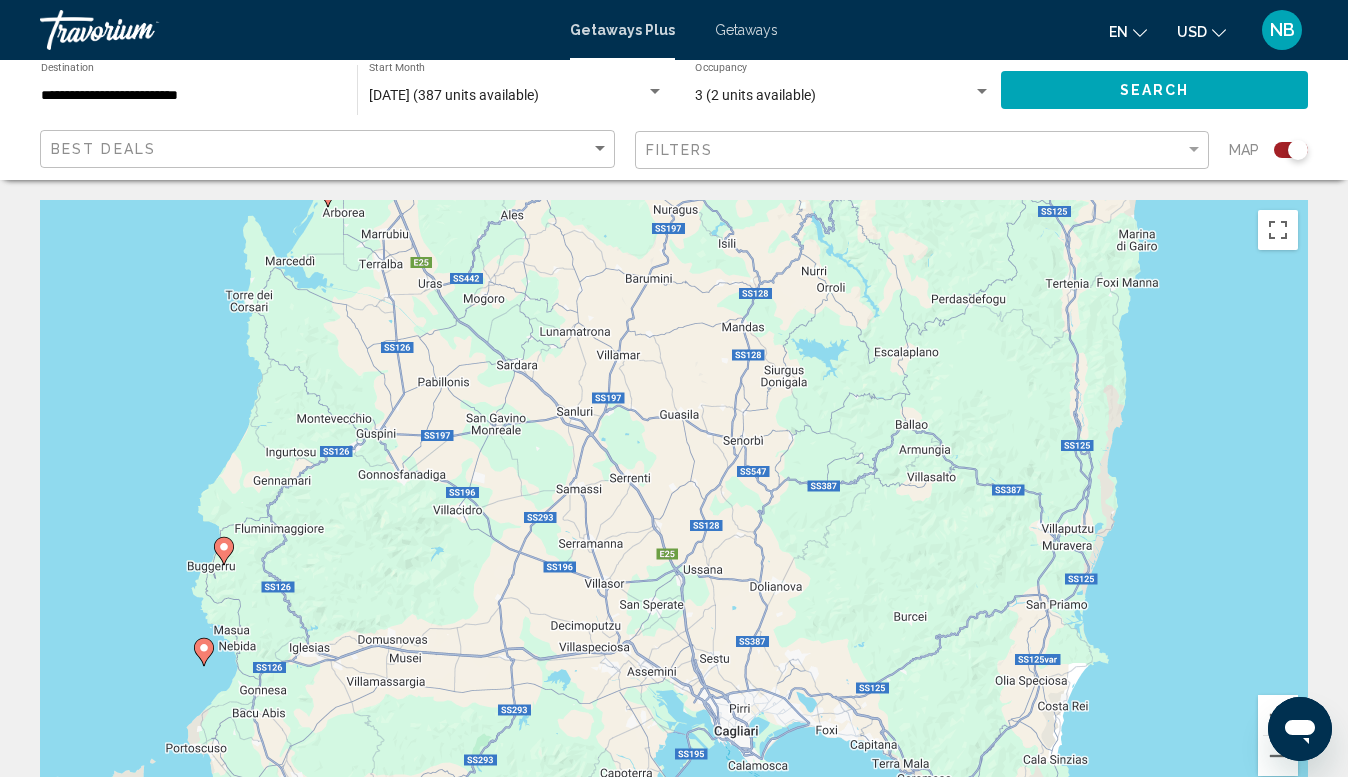 drag, startPoint x: 627, startPoint y: 445, endPoint x: 1208, endPoint y: 464, distance: 581.3106 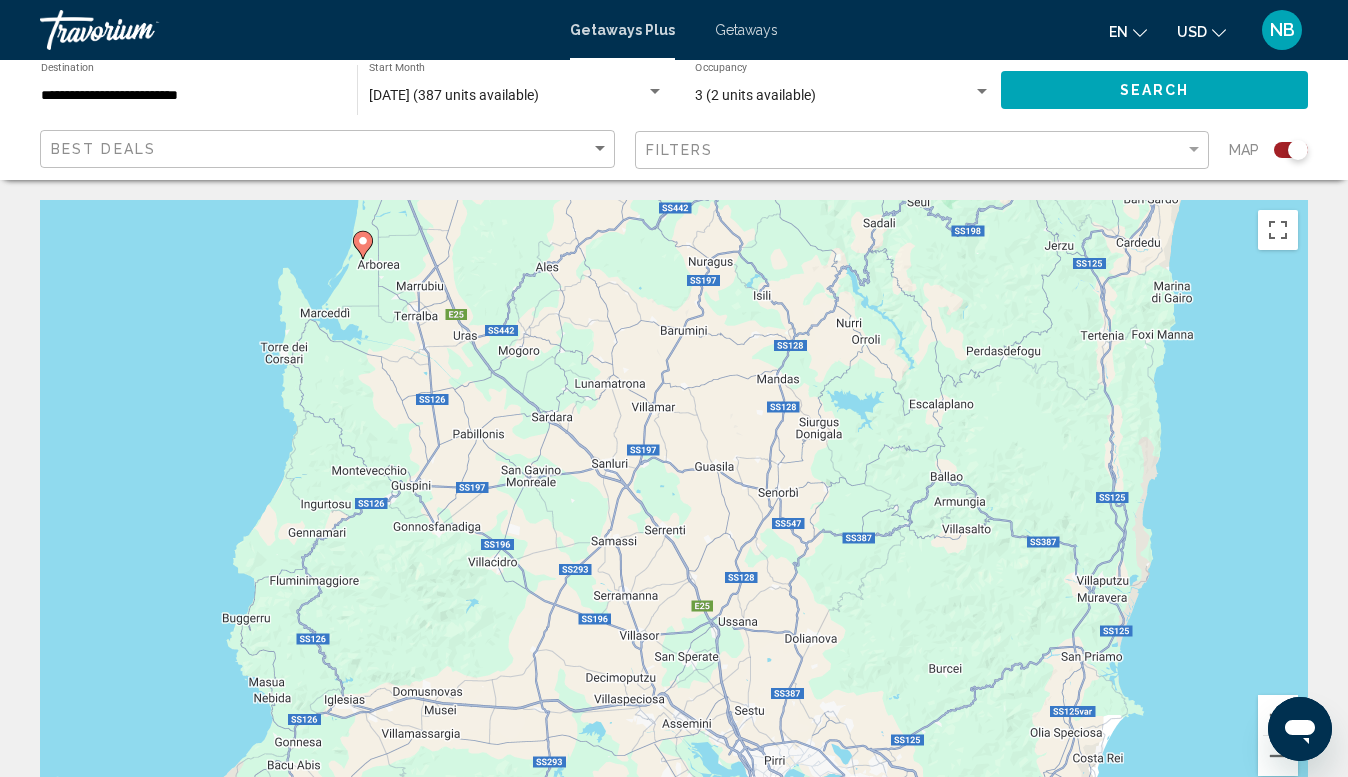 click 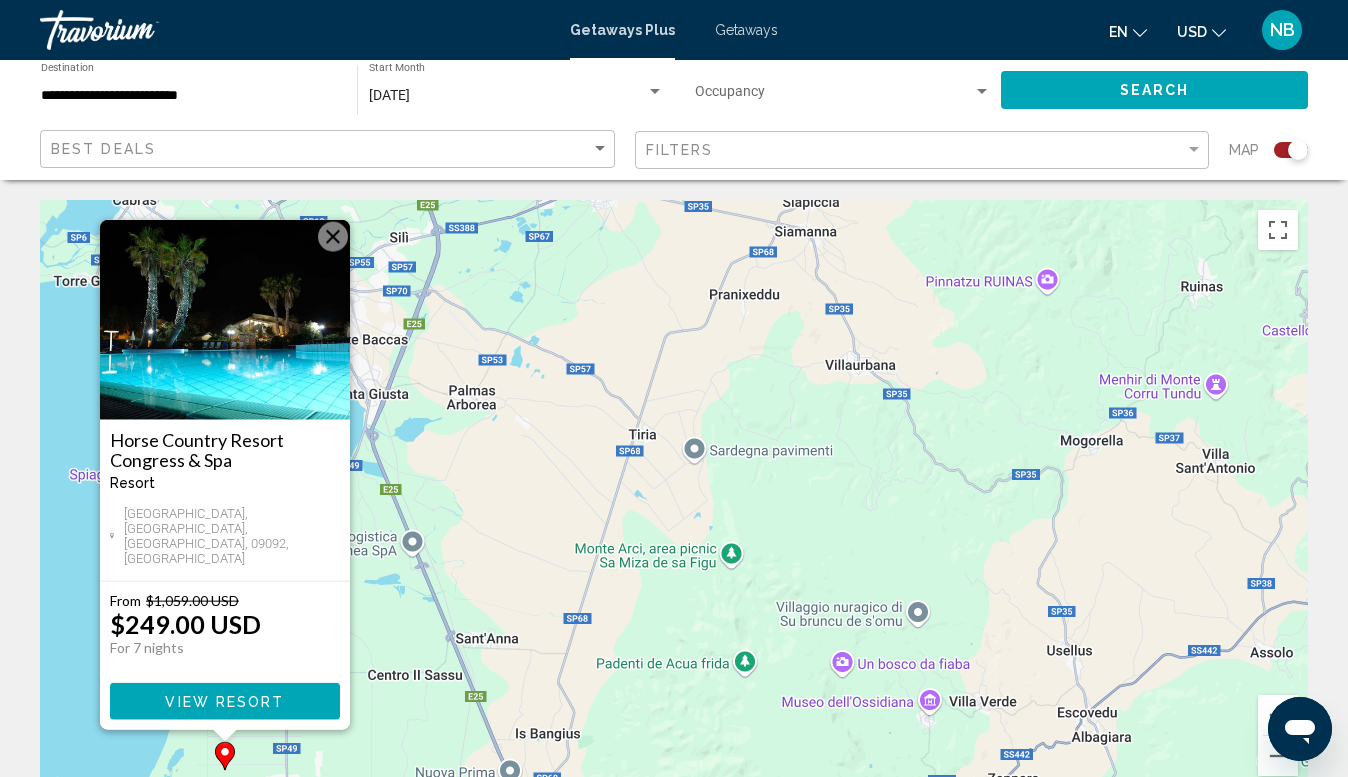 click at bounding box center [225, 320] 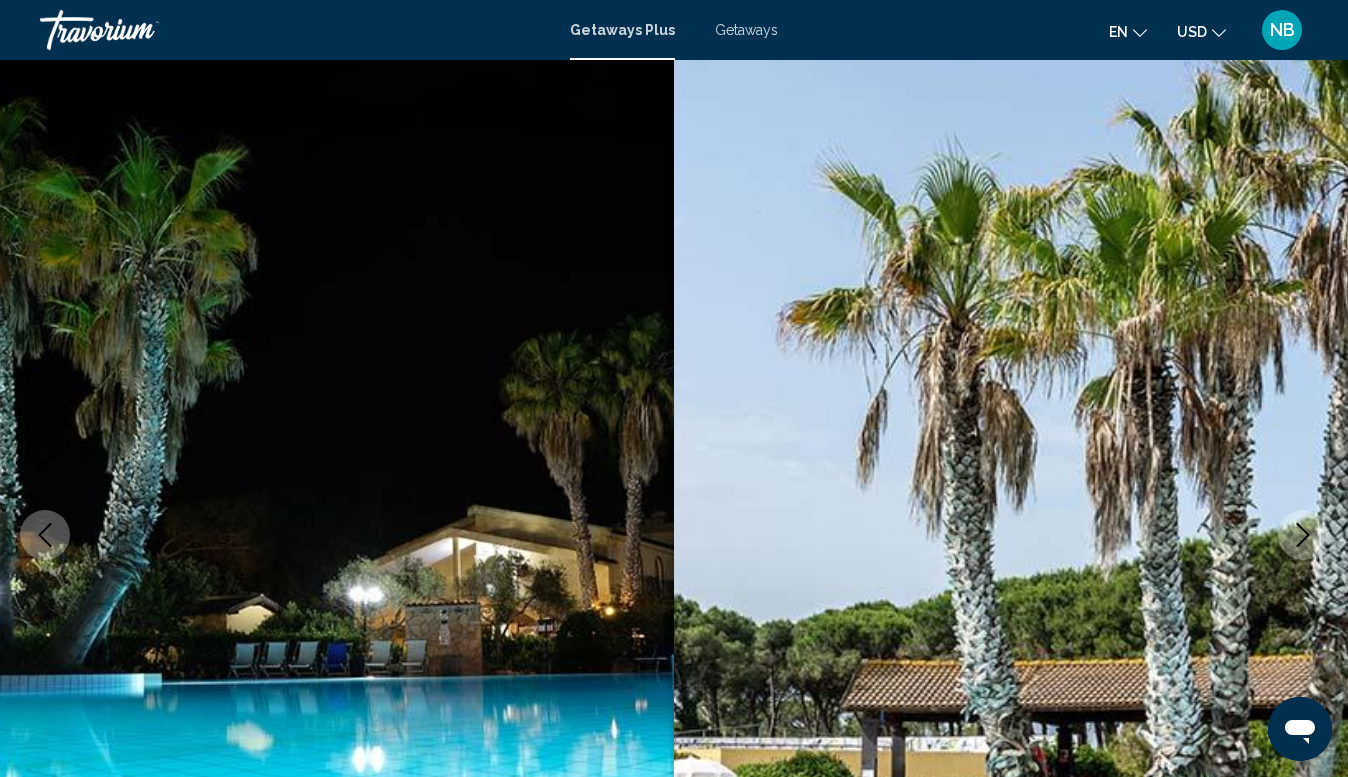 scroll, scrollTop: 2610, scrollLeft: 0, axis: vertical 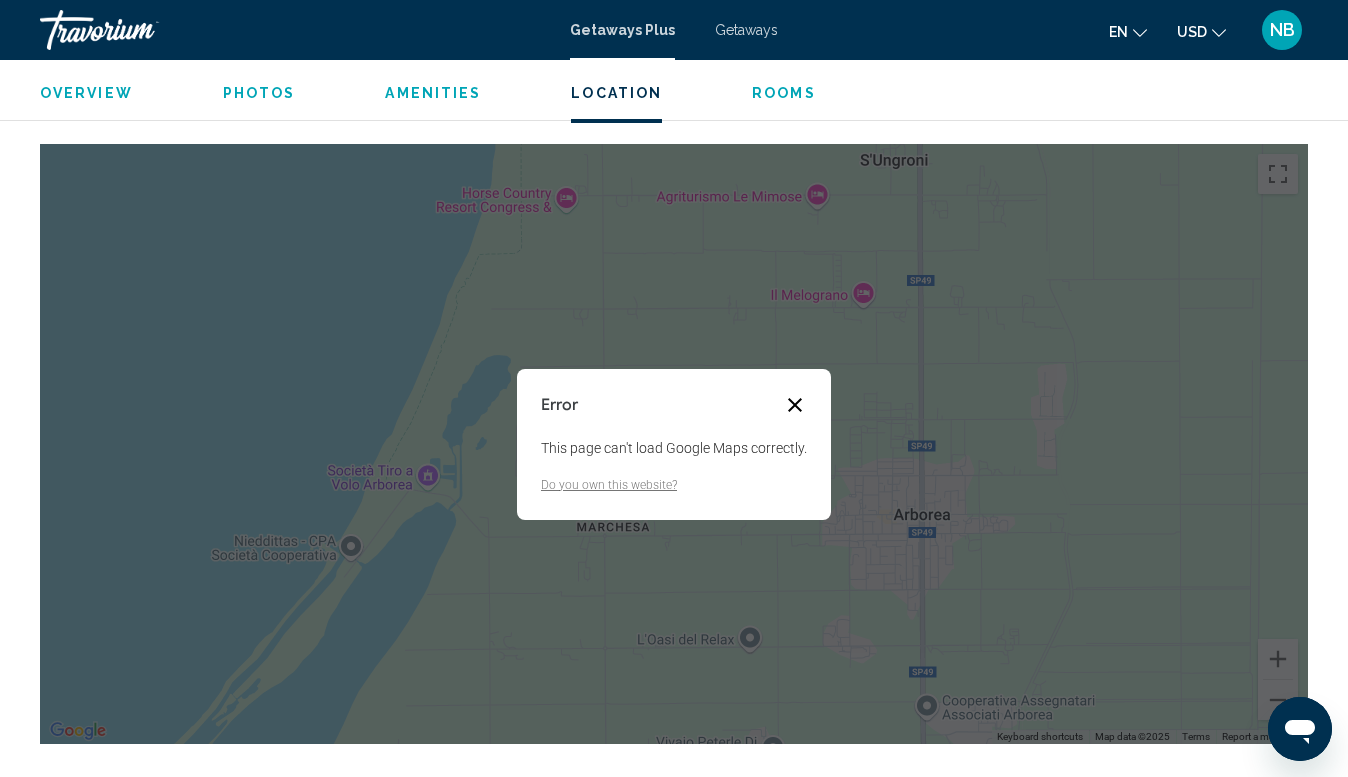 click at bounding box center [795, 405] 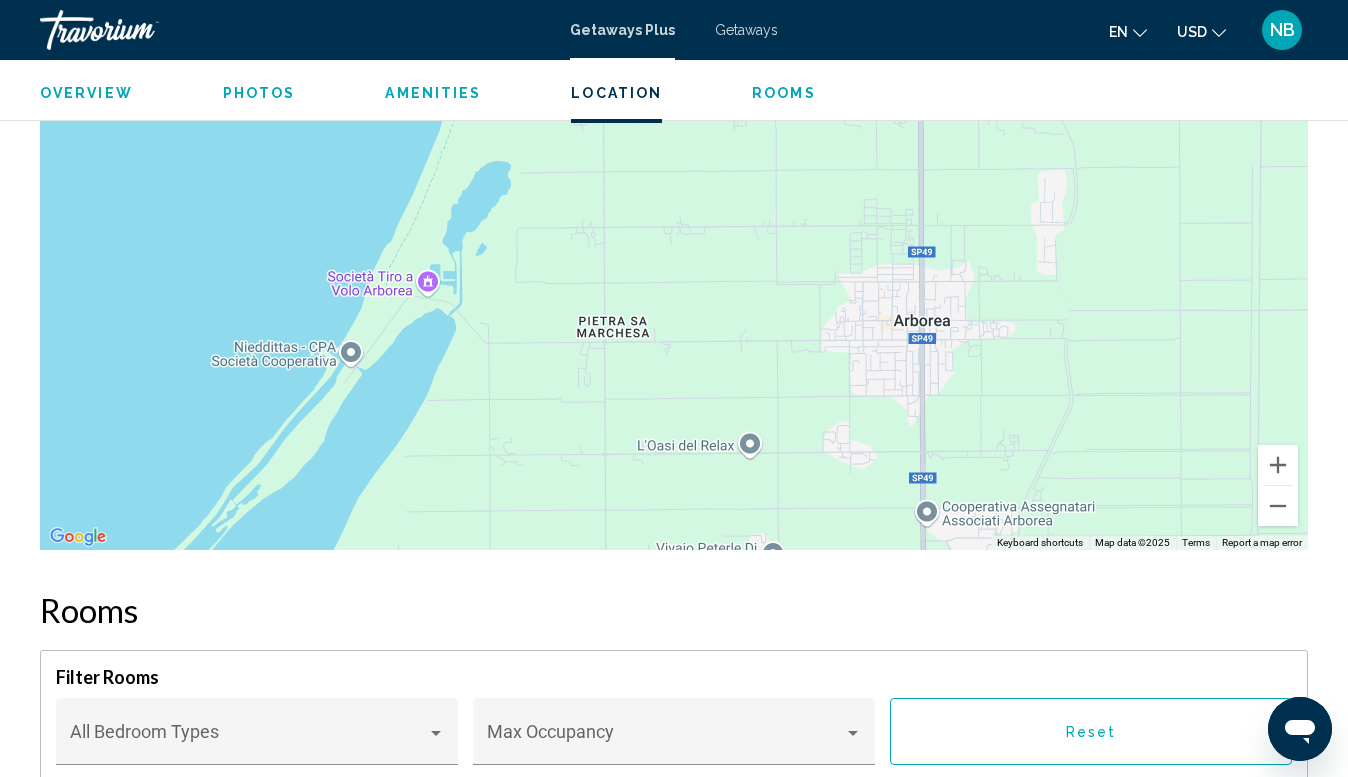 scroll, scrollTop: 2806, scrollLeft: 0, axis: vertical 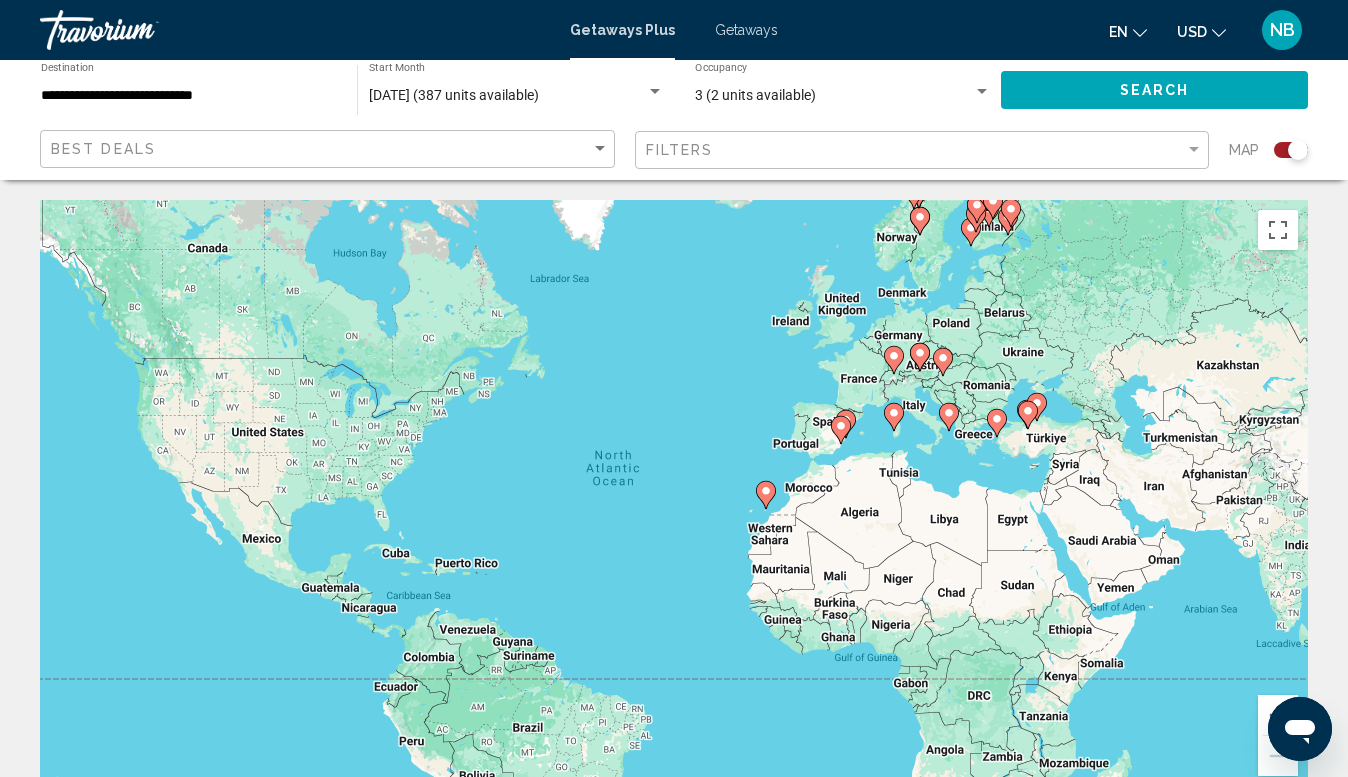 click on "[DATE] (387 units available)" at bounding box center [454, 95] 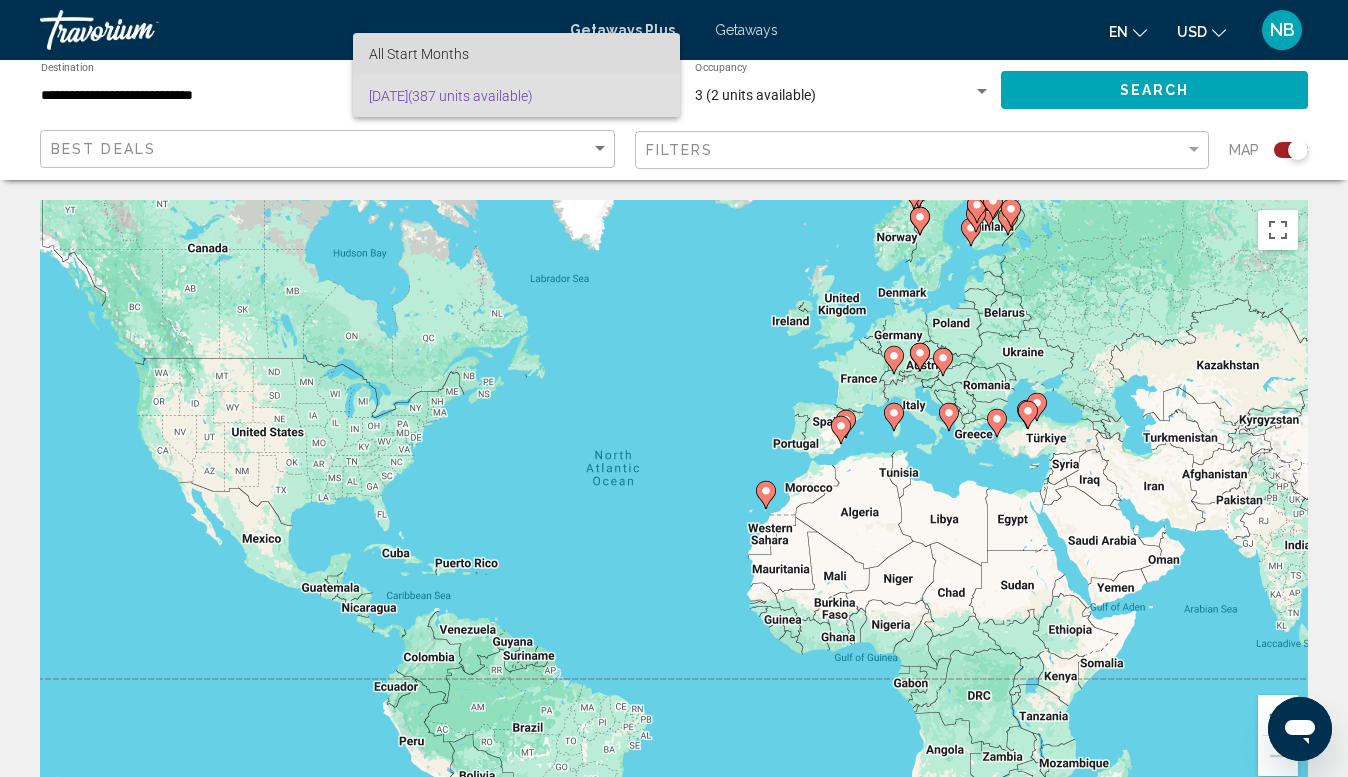 click on "All Start Months" at bounding box center (516, 54) 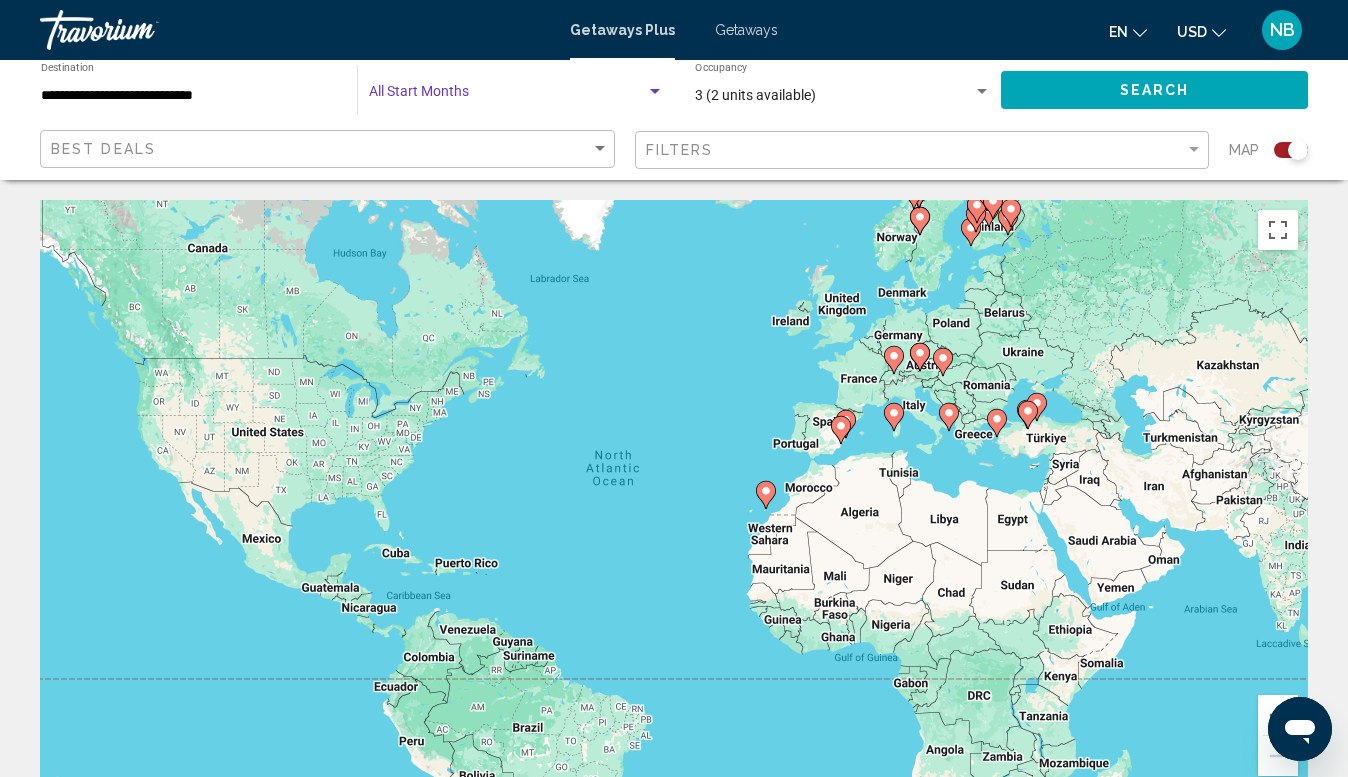 click at bounding box center [507, 96] 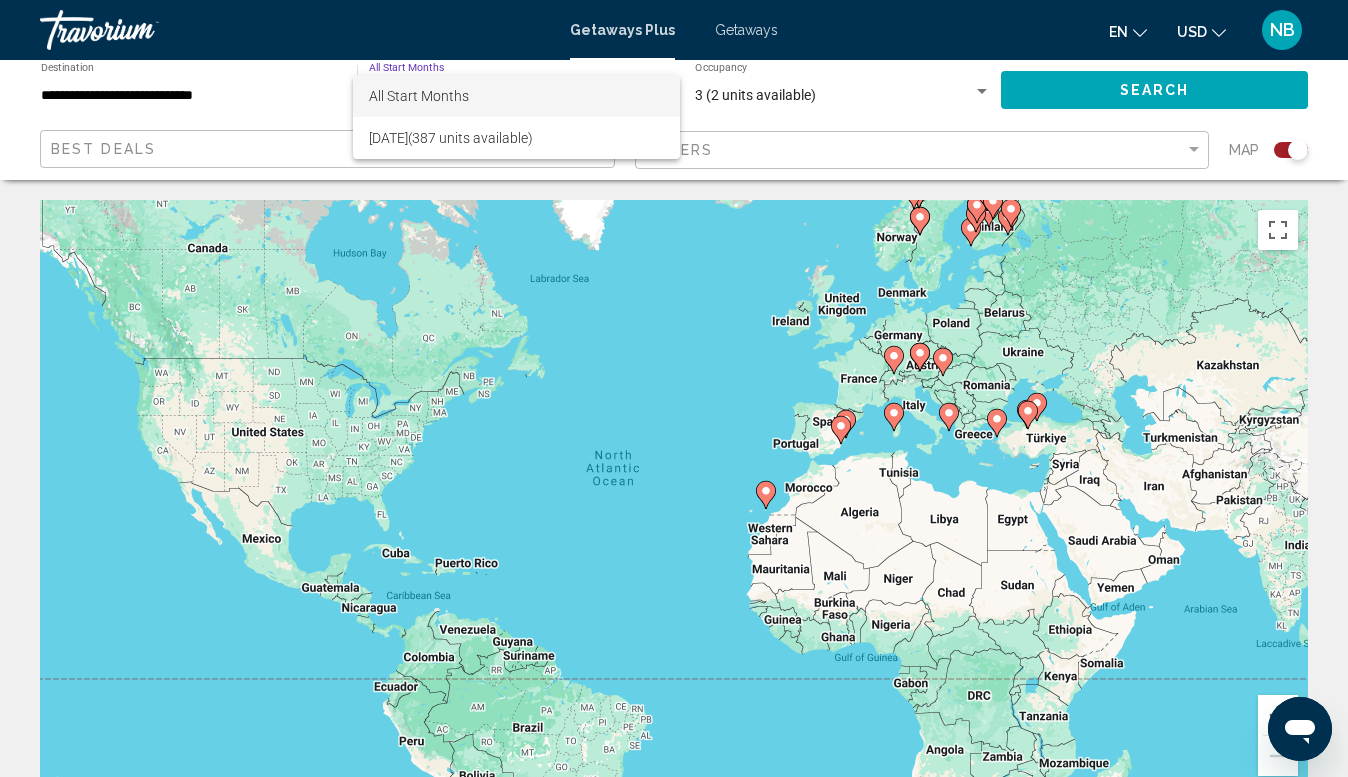 click at bounding box center [674, 388] 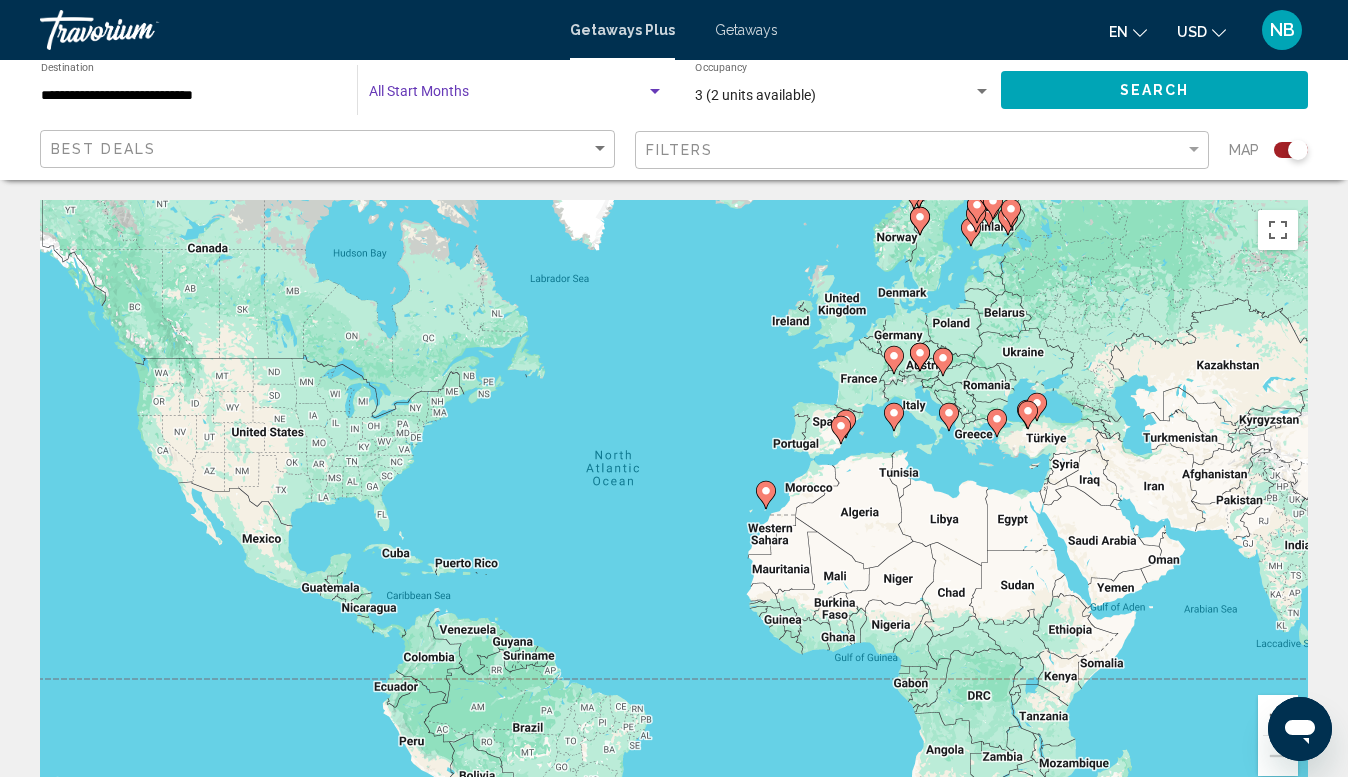 click at bounding box center [655, 91] 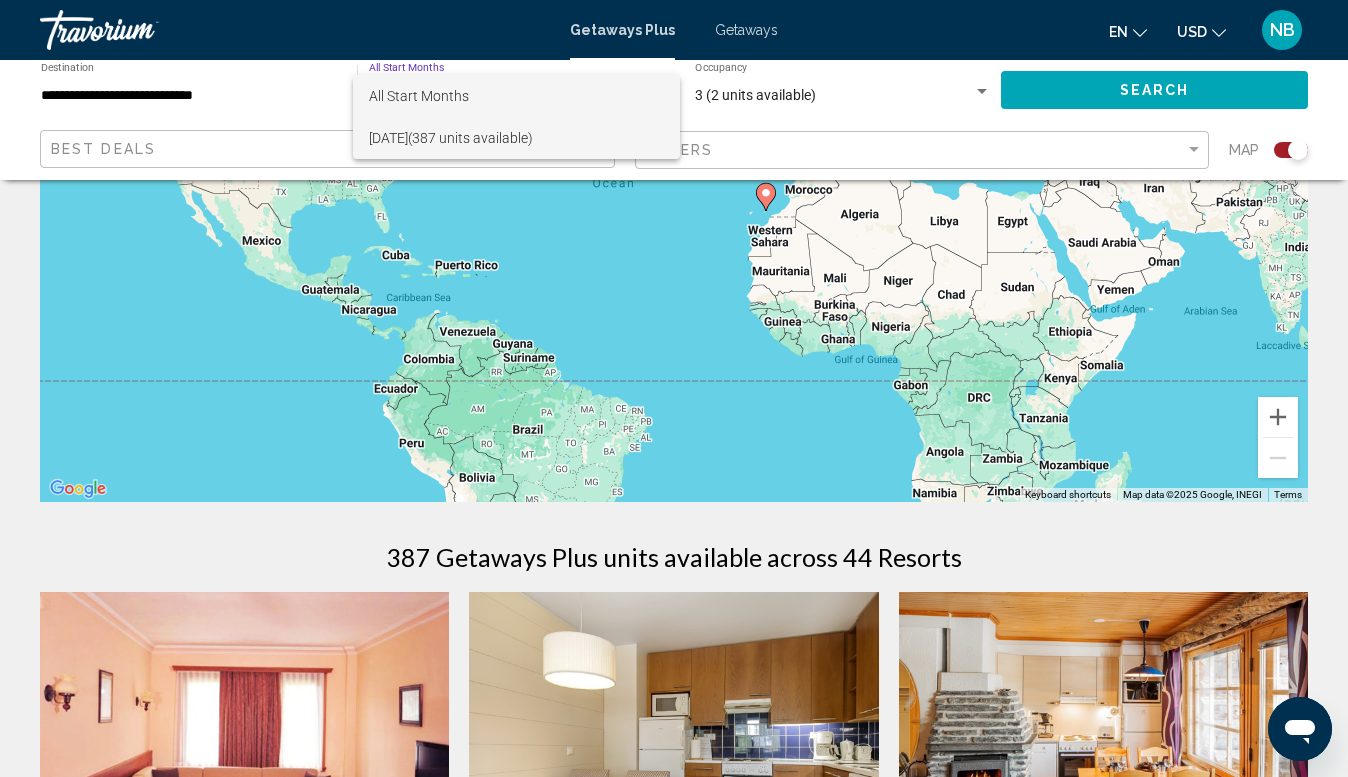 scroll, scrollTop: 302, scrollLeft: 0, axis: vertical 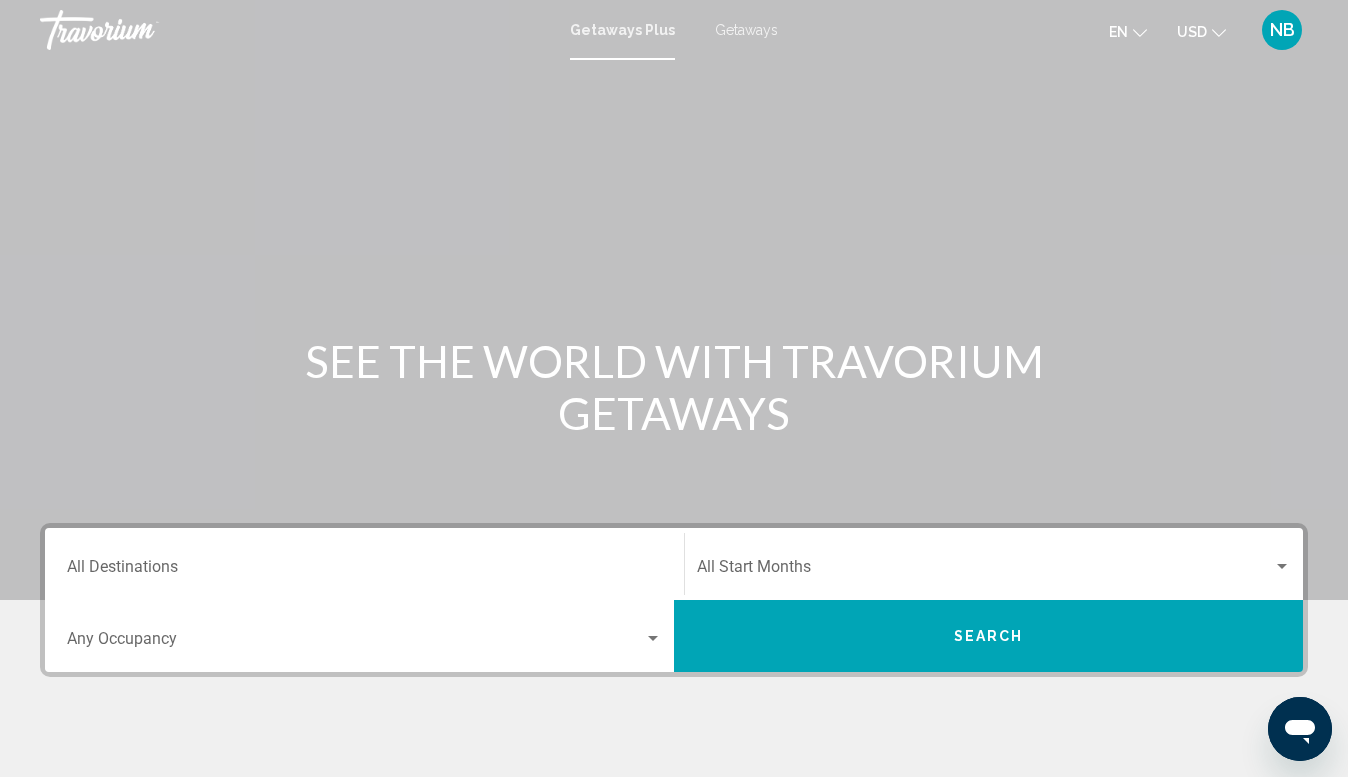 click on "Occupancy Any Occupancy" at bounding box center [364, 636] 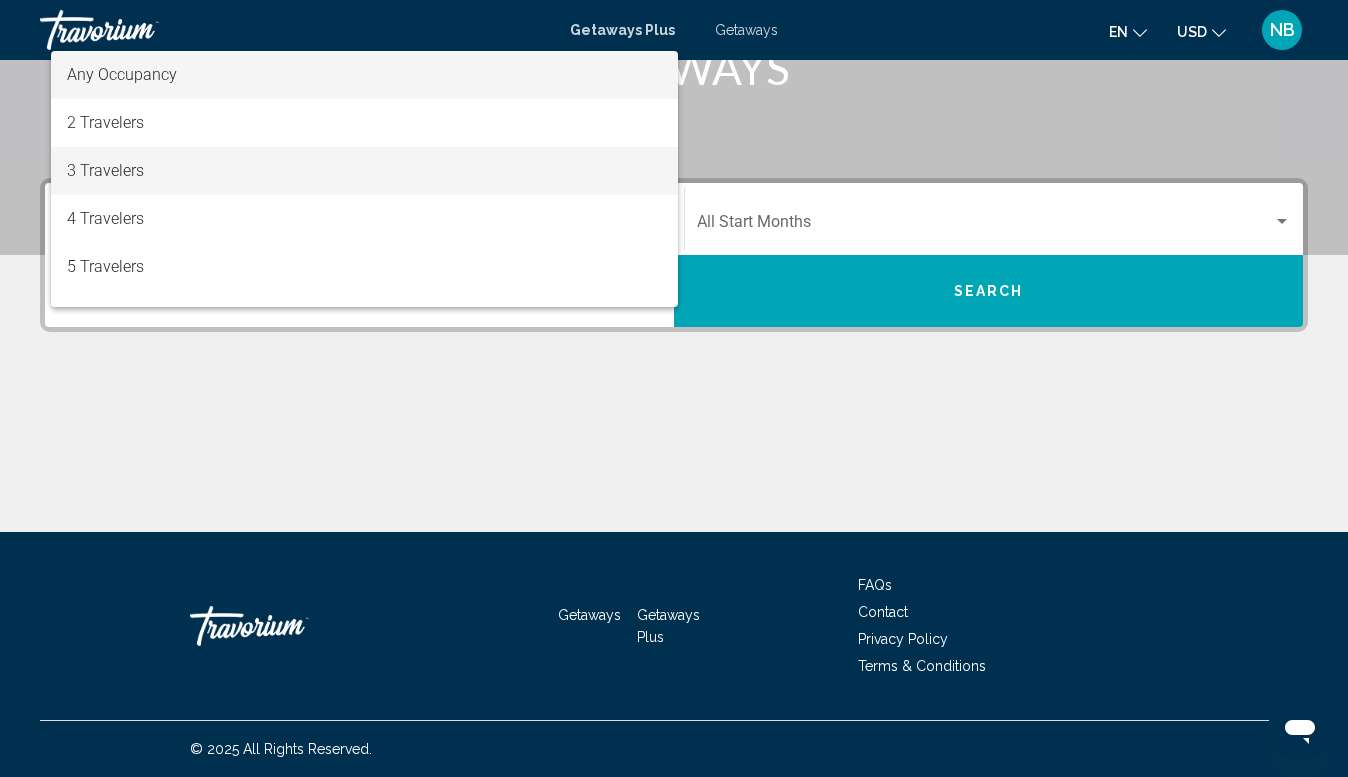 click on "3 Travelers" at bounding box center [364, 171] 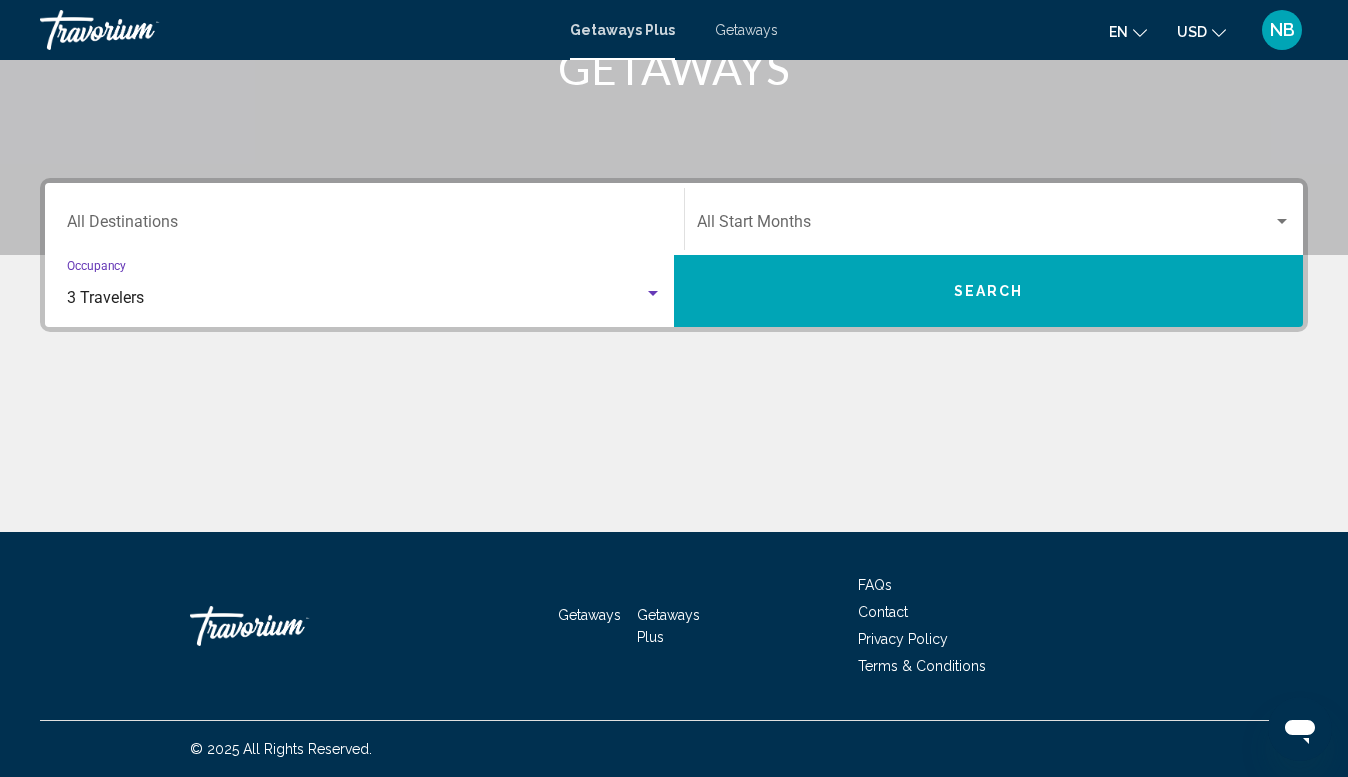 click at bounding box center (985, 226) 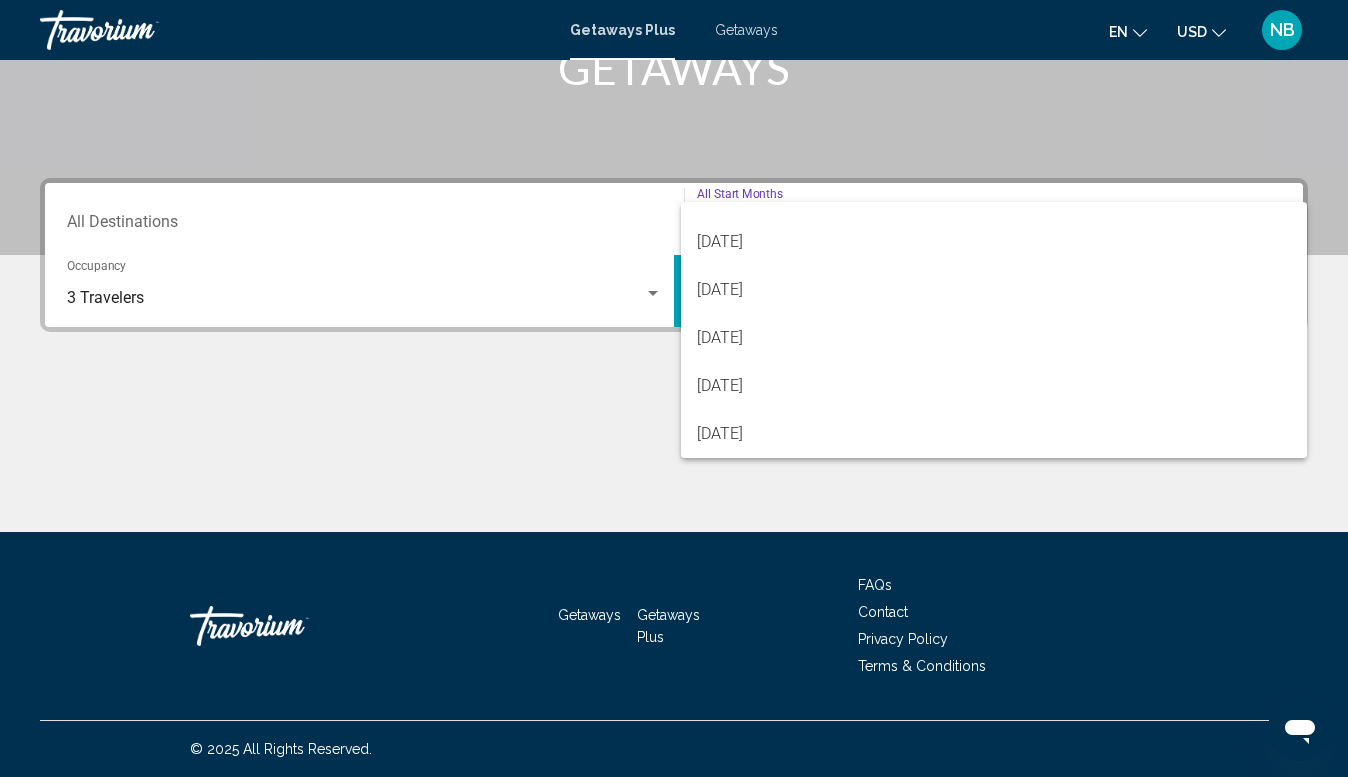 scroll, scrollTop: 416, scrollLeft: 0, axis: vertical 